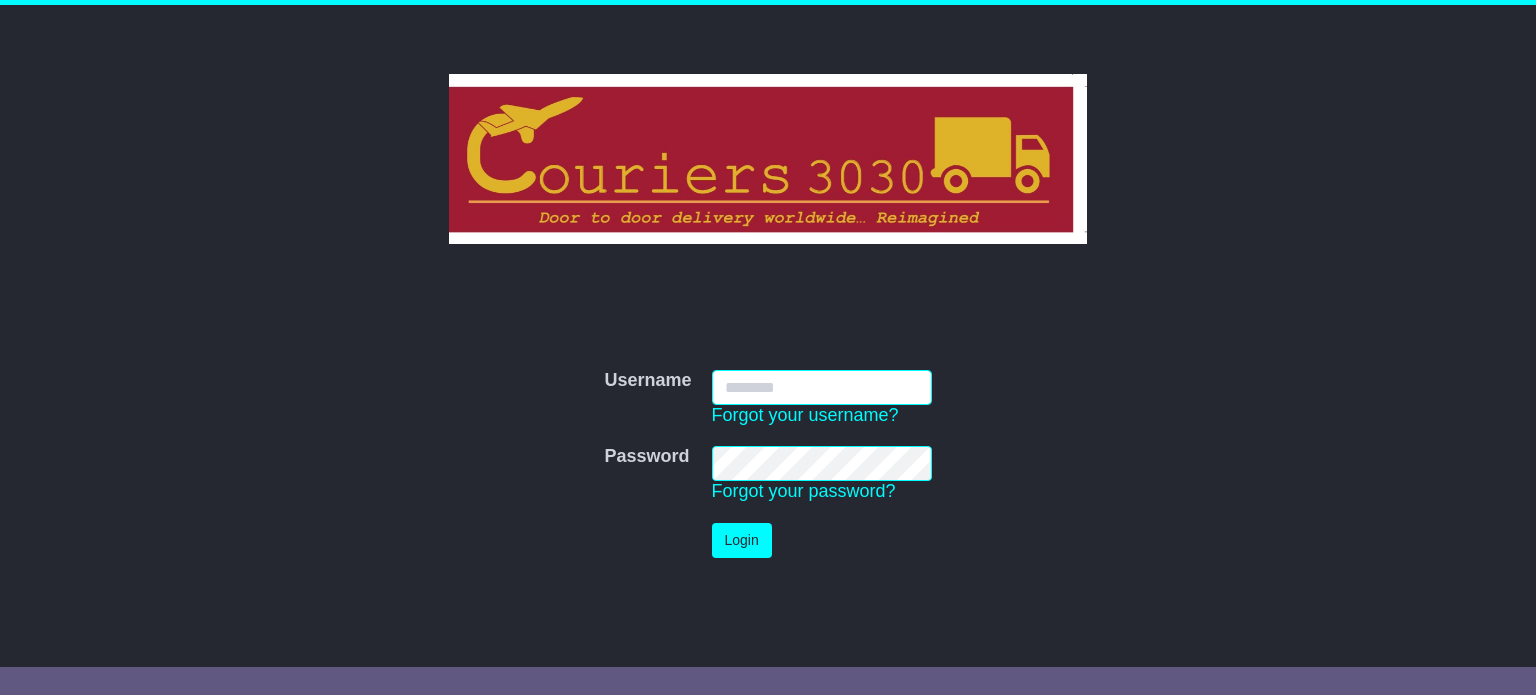 scroll, scrollTop: 0, scrollLeft: 0, axis: both 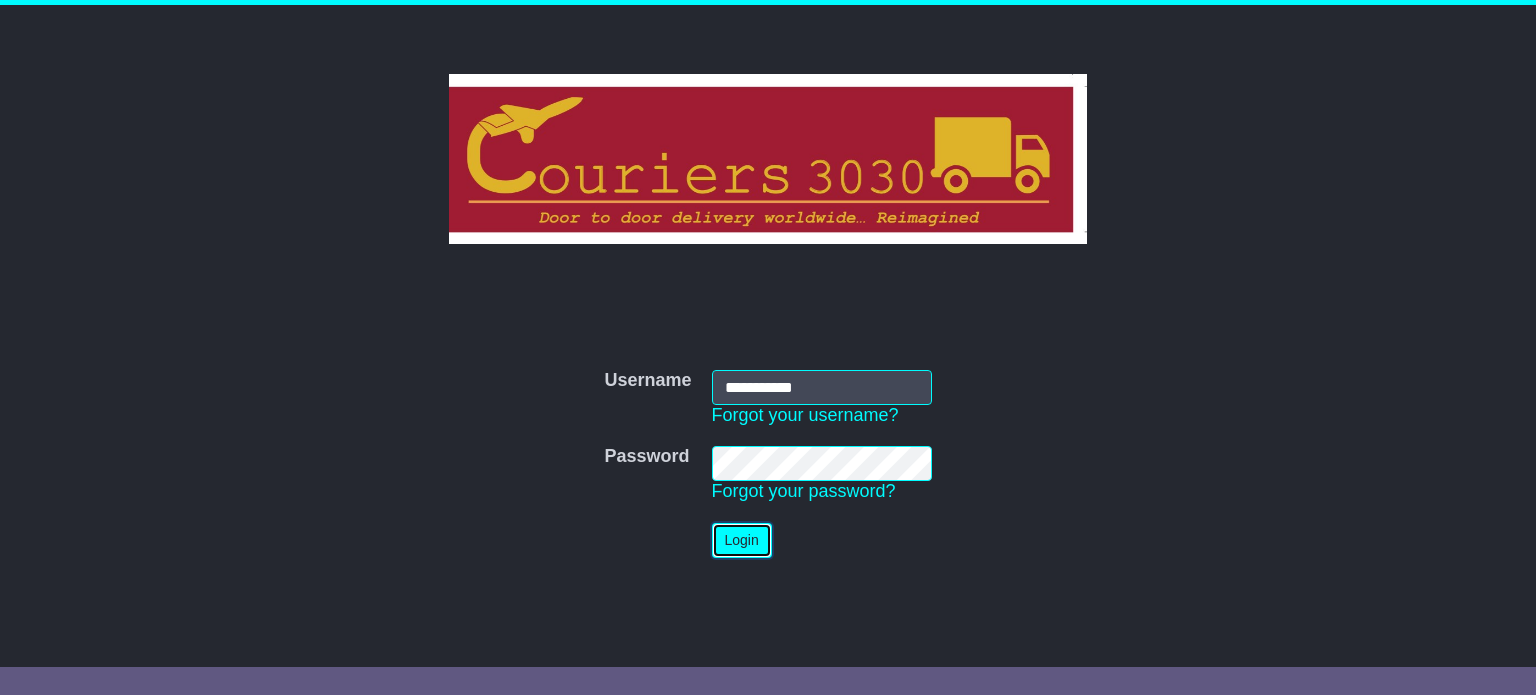 click on "Login" at bounding box center (742, 540) 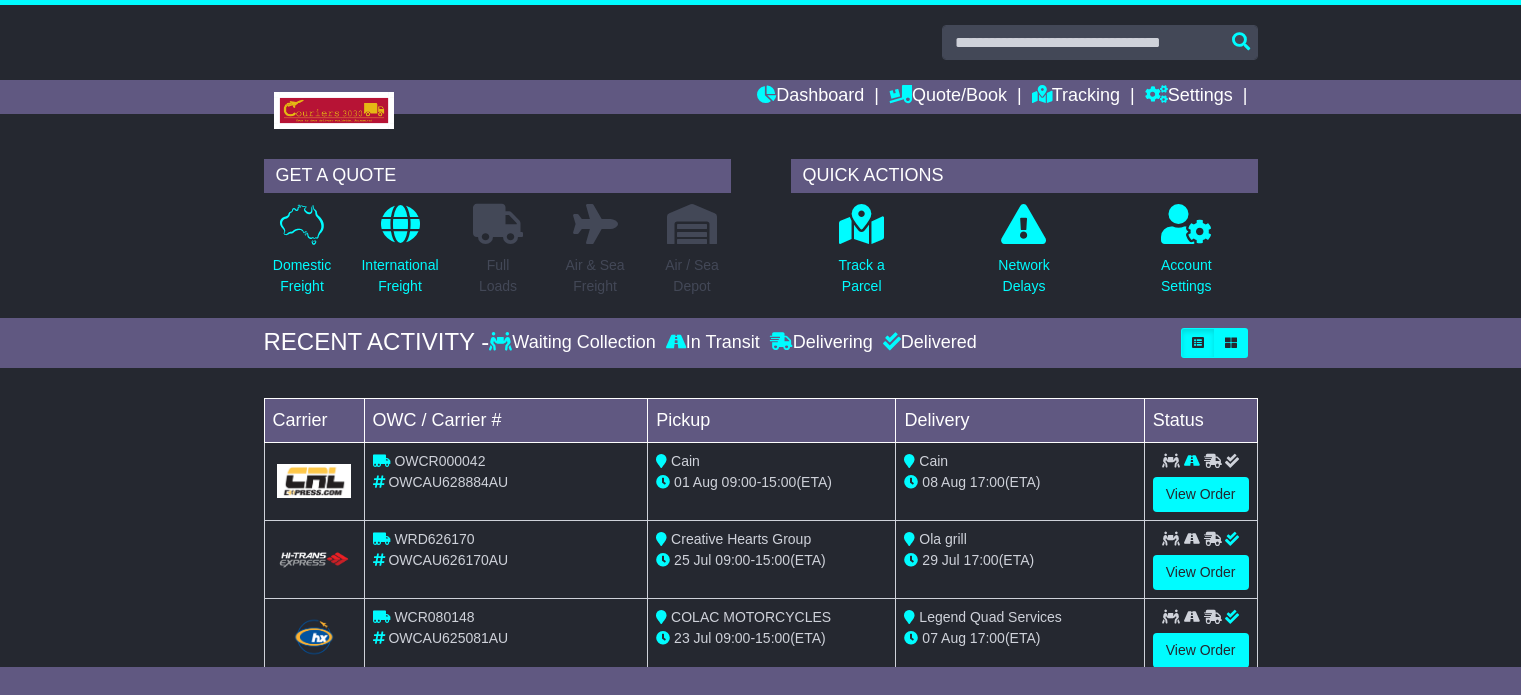 scroll, scrollTop: 0, scrollLeft: 0, axis: both 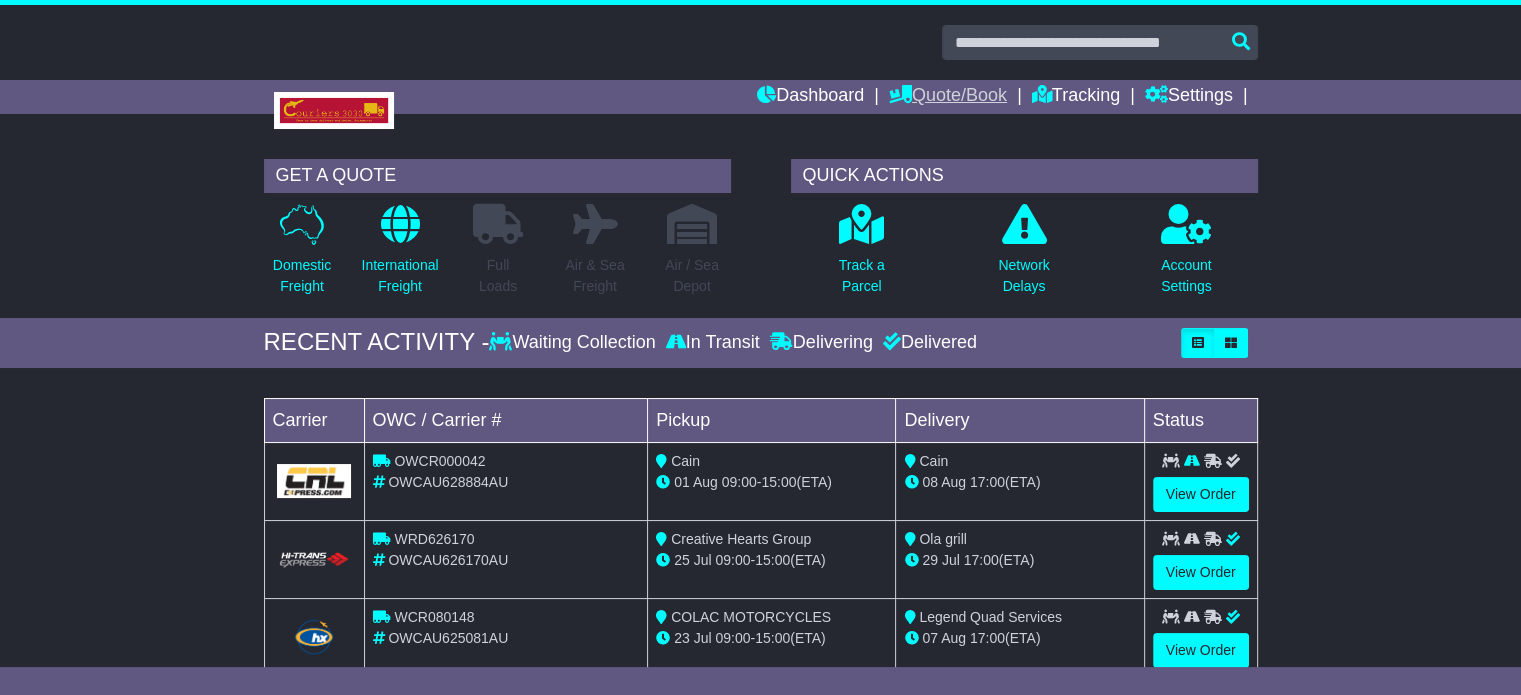click on "Quote/Book" at bounding box center [948, 97] 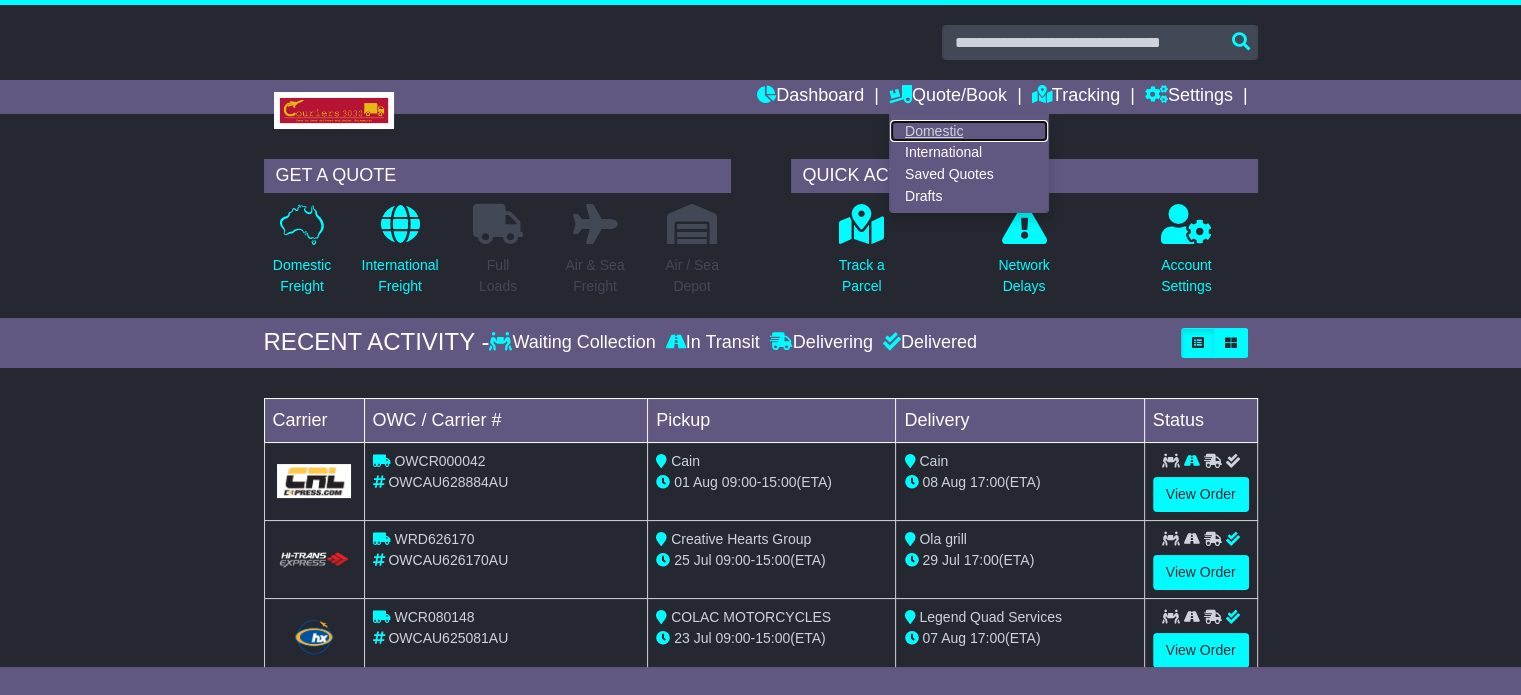 click on "Domestic" at bounding box center [969, 131] 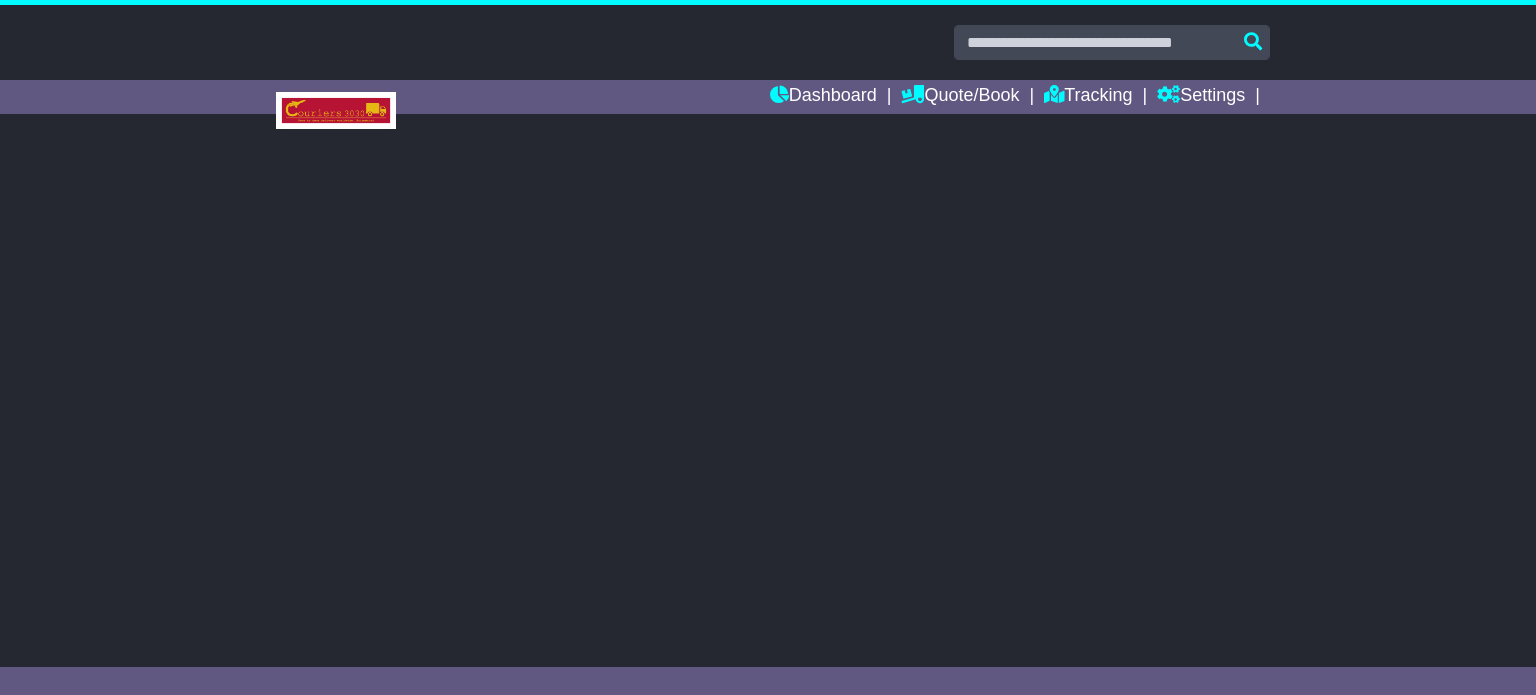 scroll, scrollTop: 0, scrollLeft: 0, axis: both 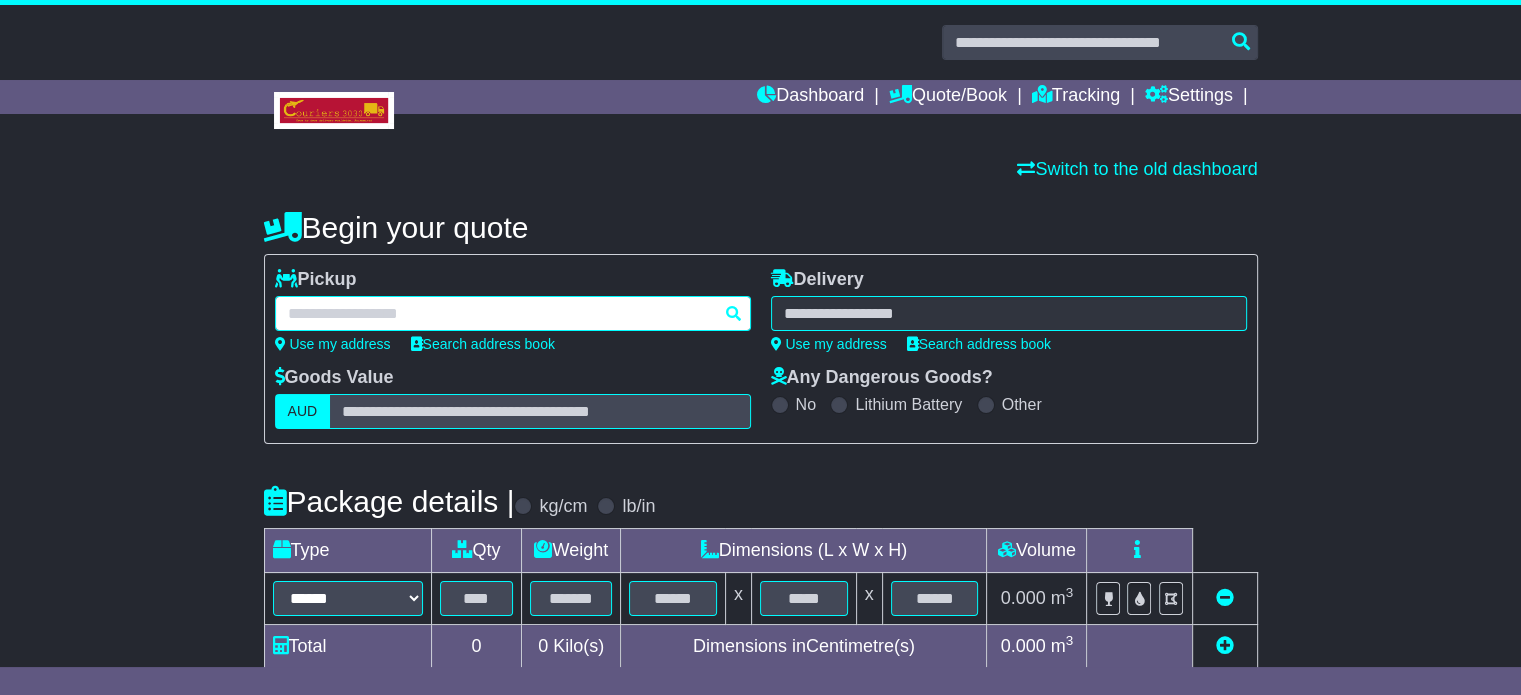 click at bounding box center [513, 313] 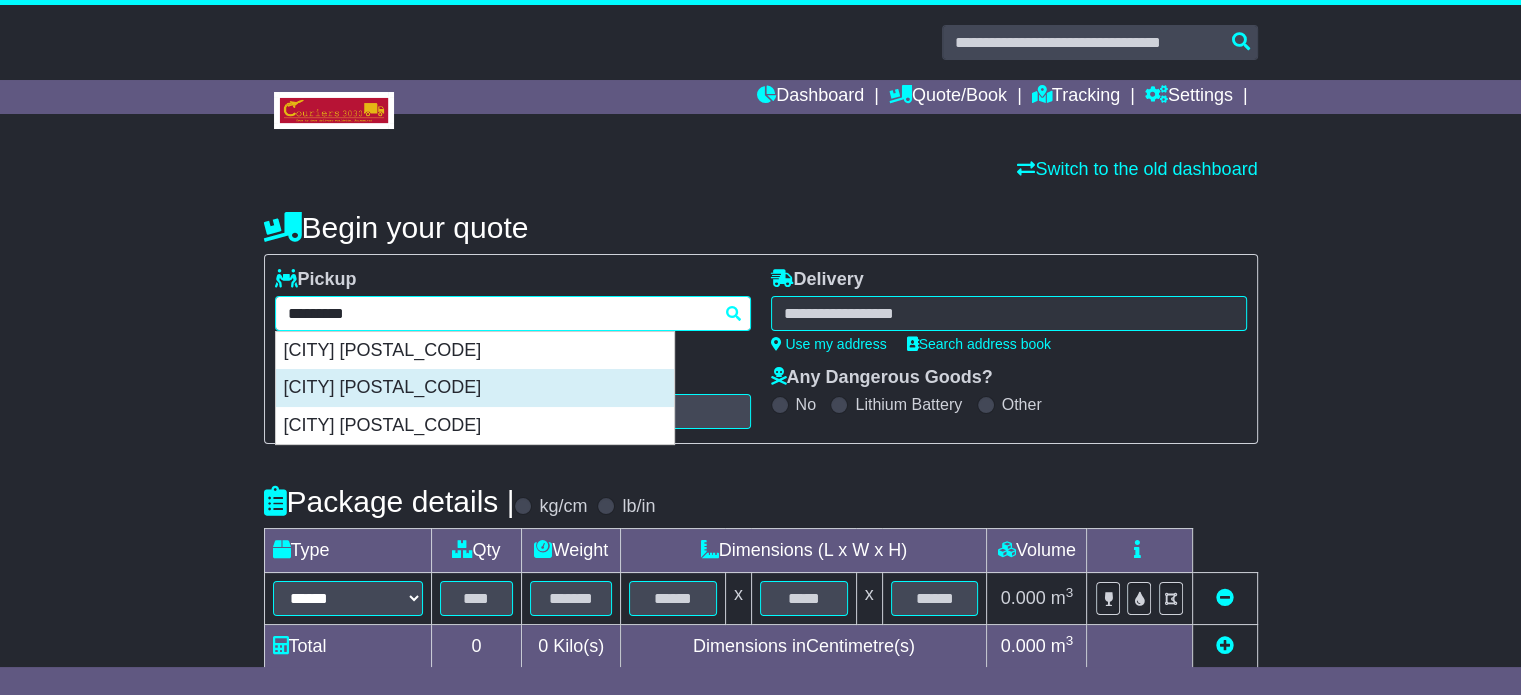 click on "GIRRAWEEN 2145" at bounding box center (475, 388) 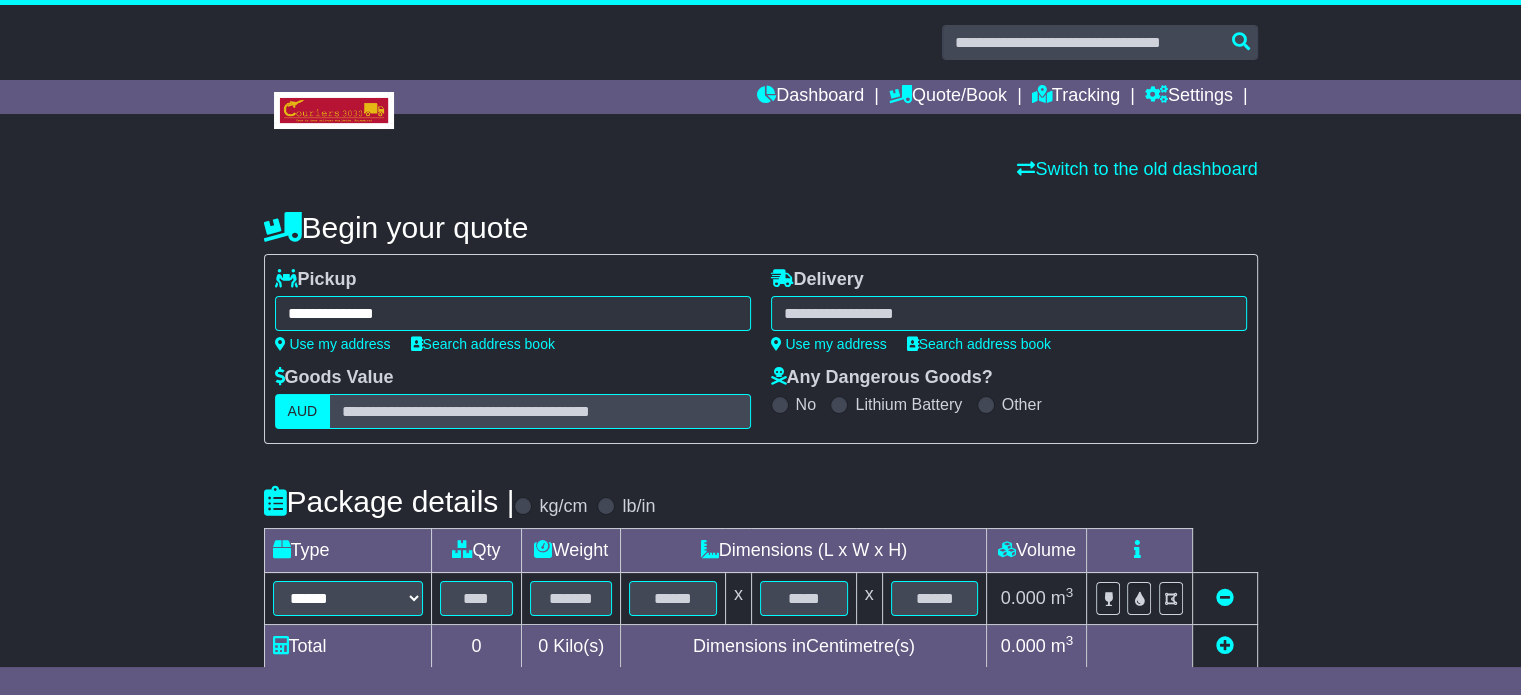 type on "**********" 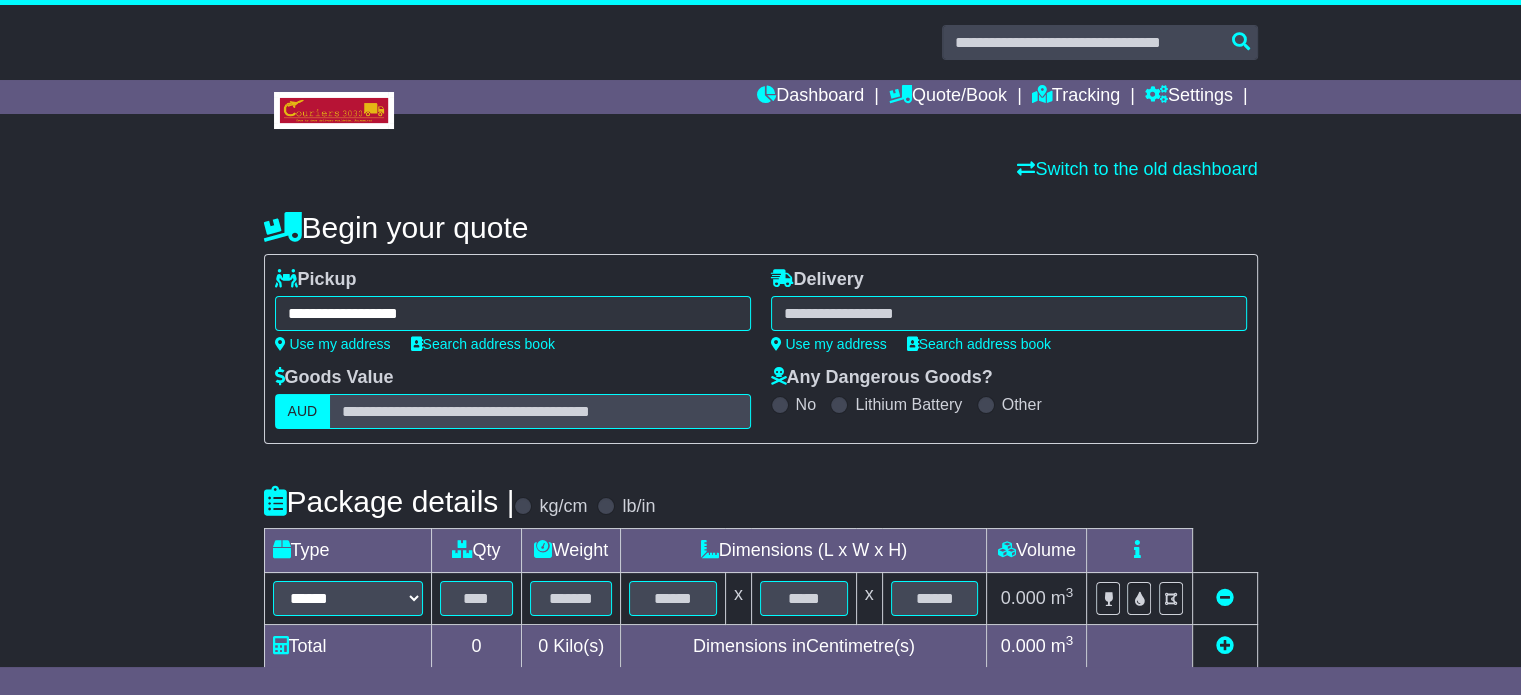 click at bounding box center (1009, 313) 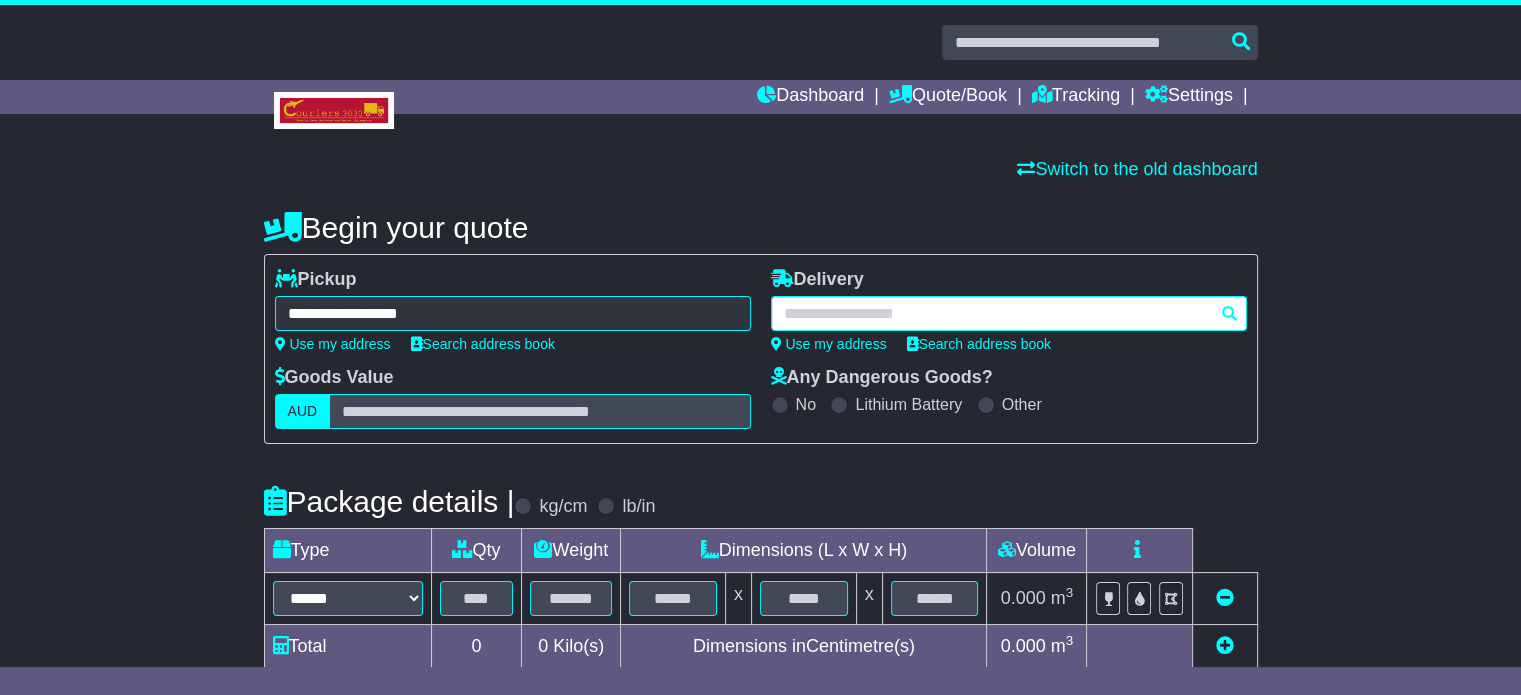 paste on "*****" 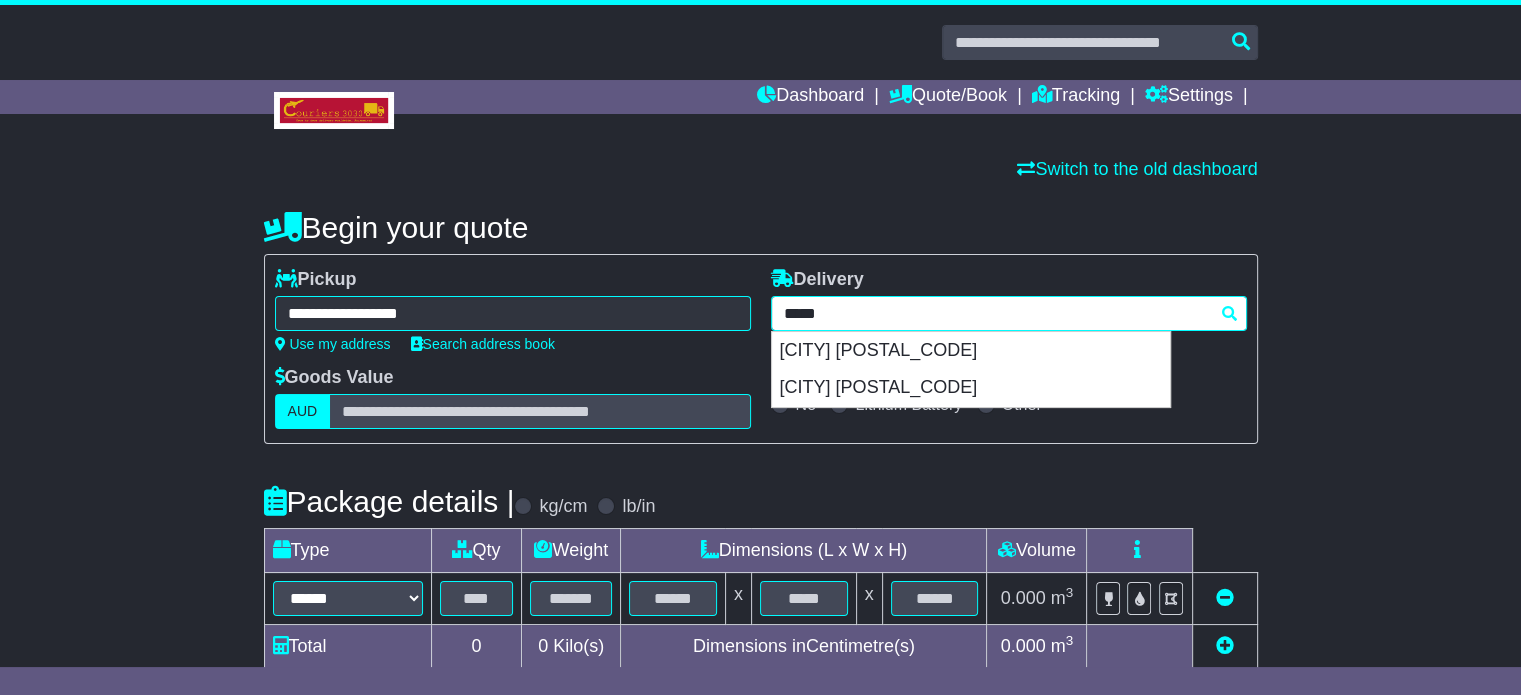 click on "***** CAVAN CAVAN 2582 CAVAN 5094" at bounding box center (1009, 313) 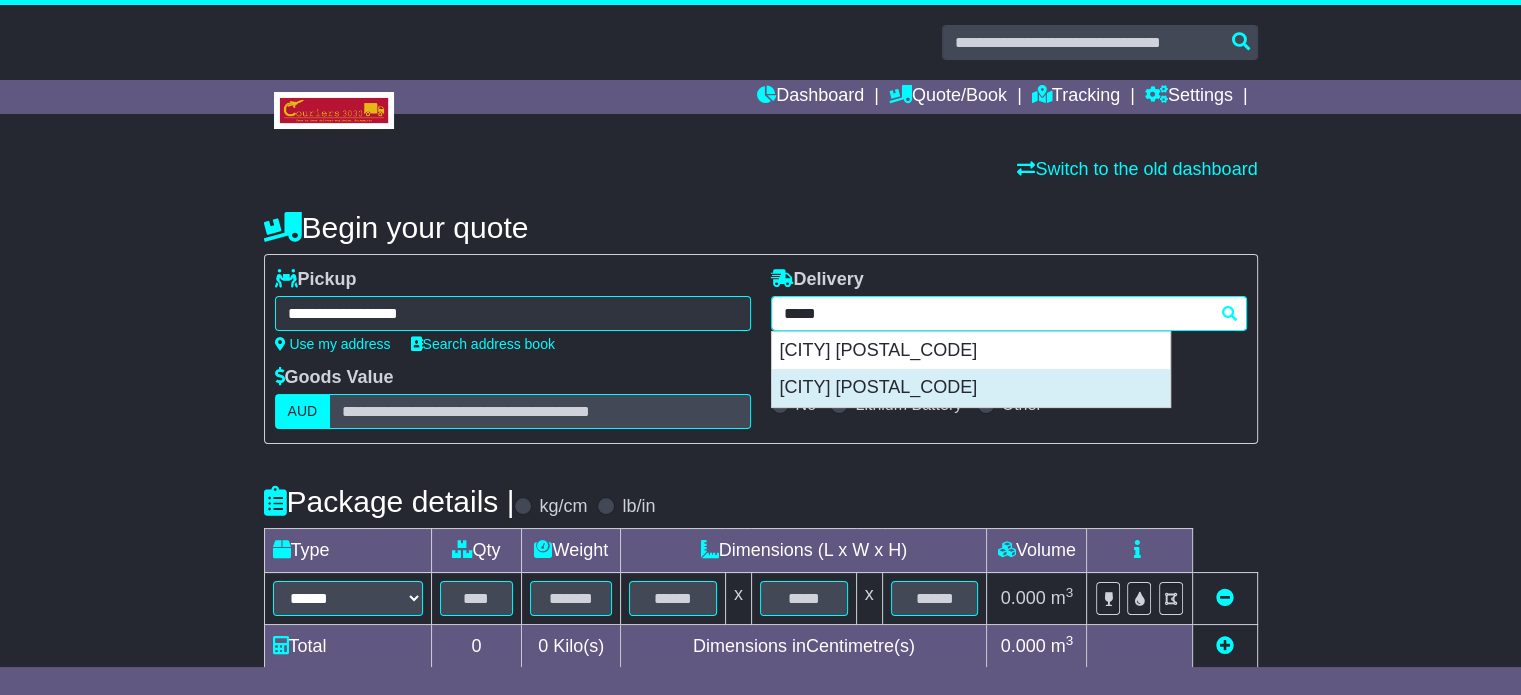 click on "CAVAN 5094" at bounding box center (971, 388) 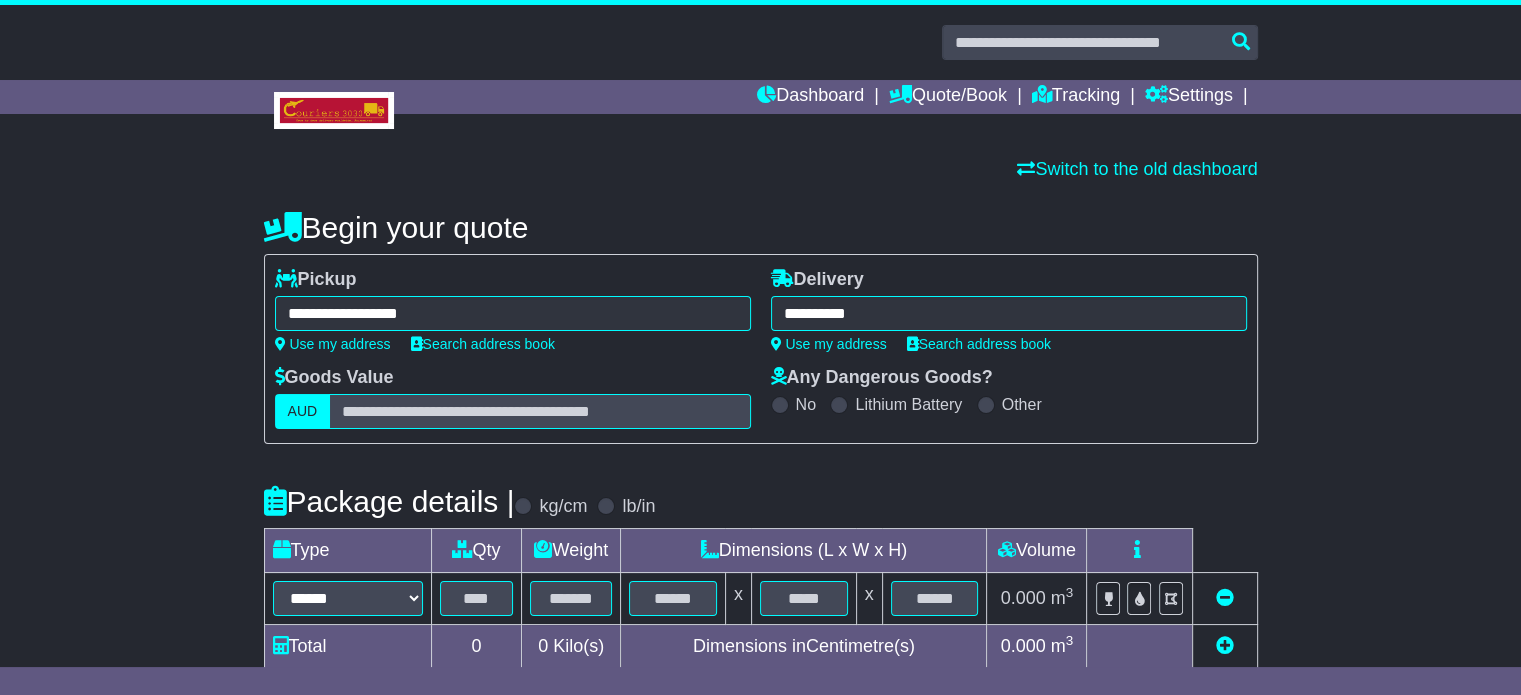 type on "**********" 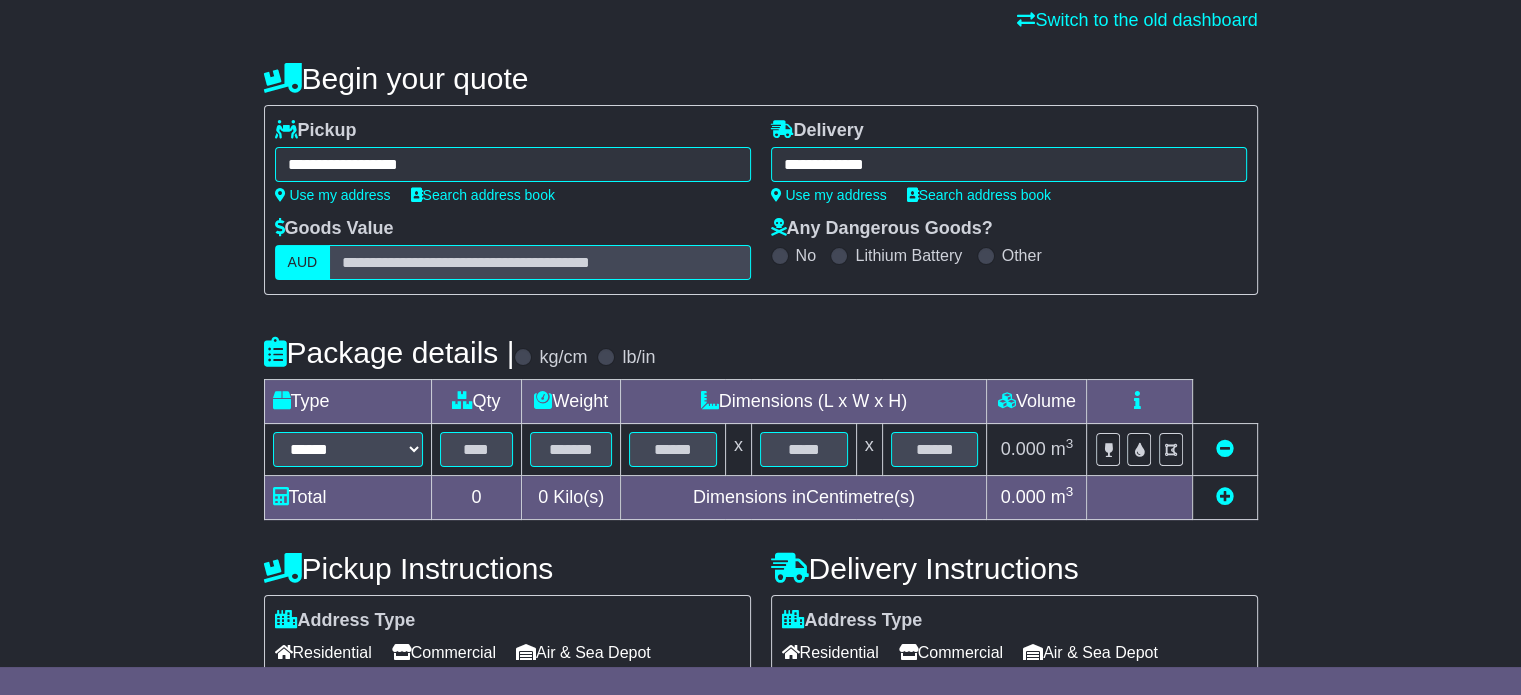 scroll, scrollTop: 300, scrollLeft: 0, axis: vertical 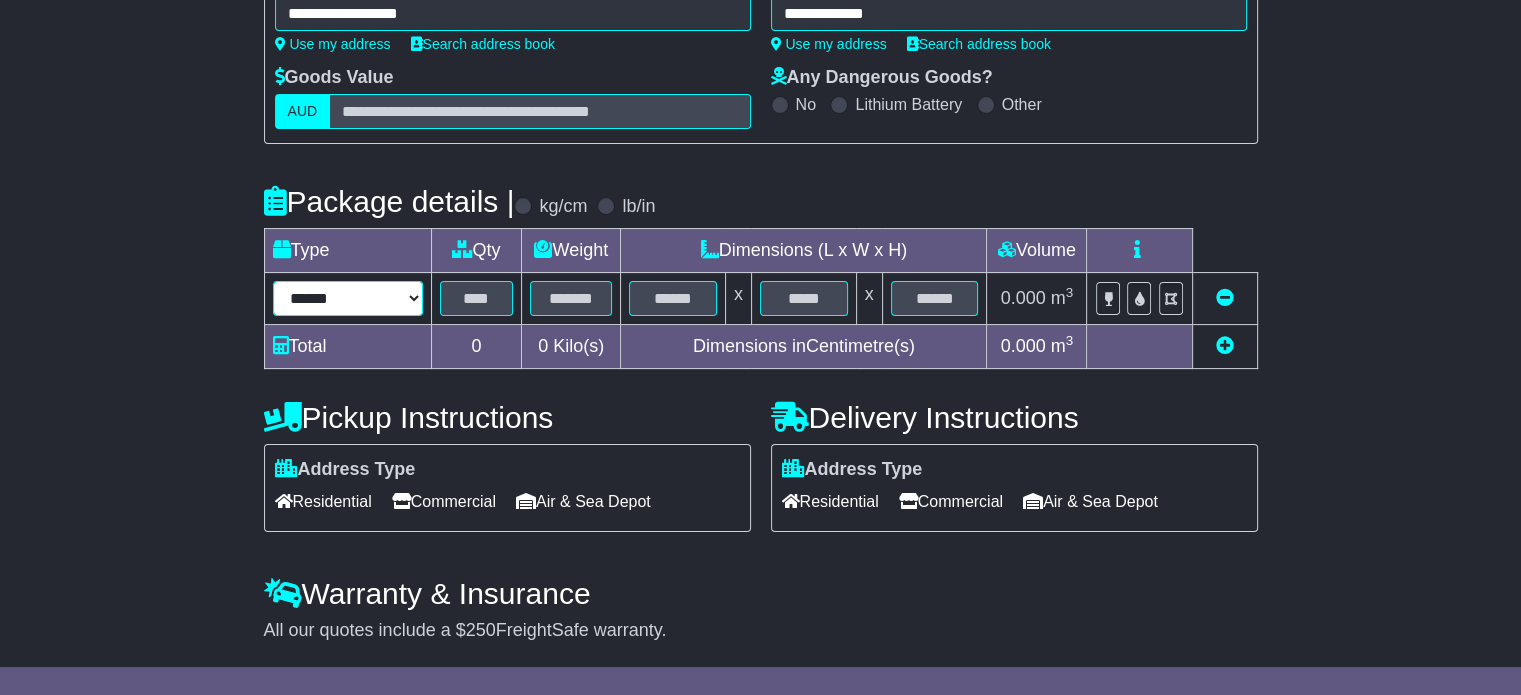 click on "****** ****** *** ******** ***** **** **** ****** *** *******" at bounding box center [348, 298] 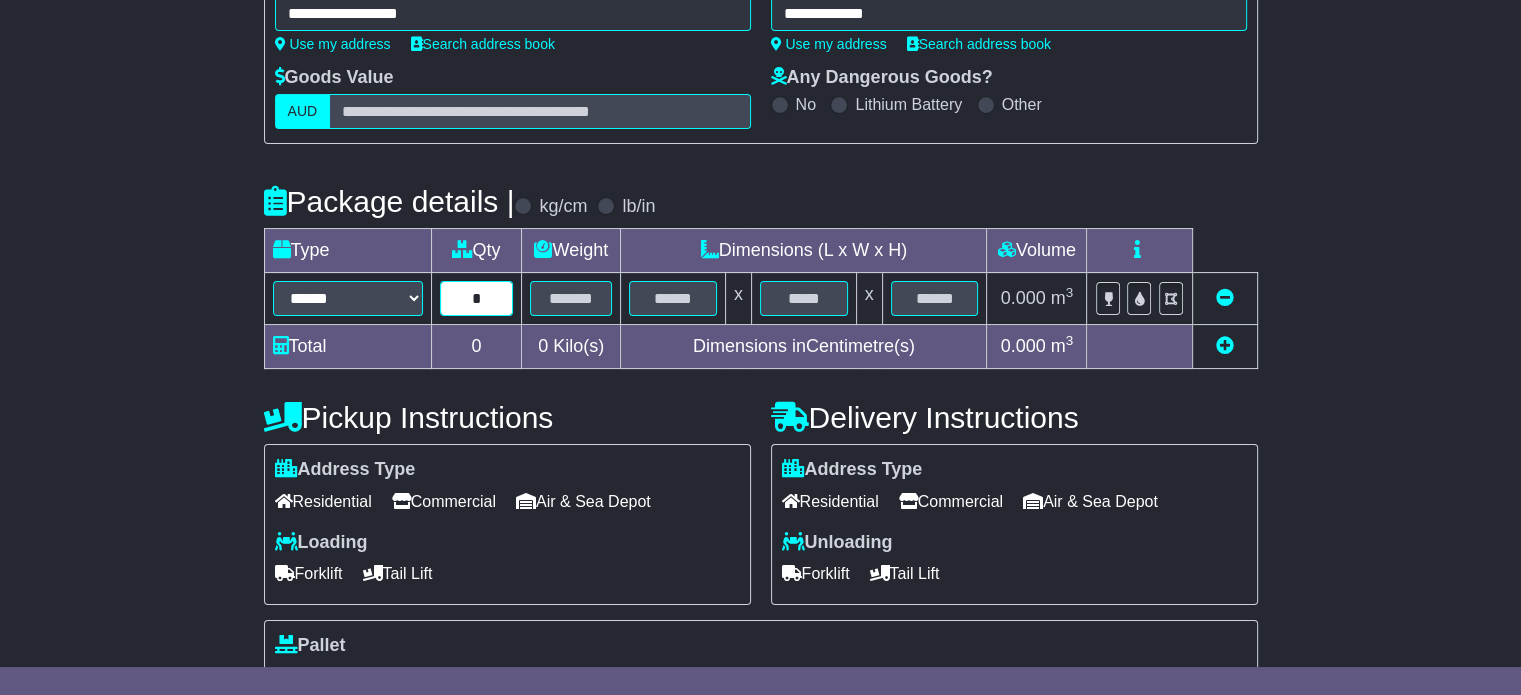 type on "*" 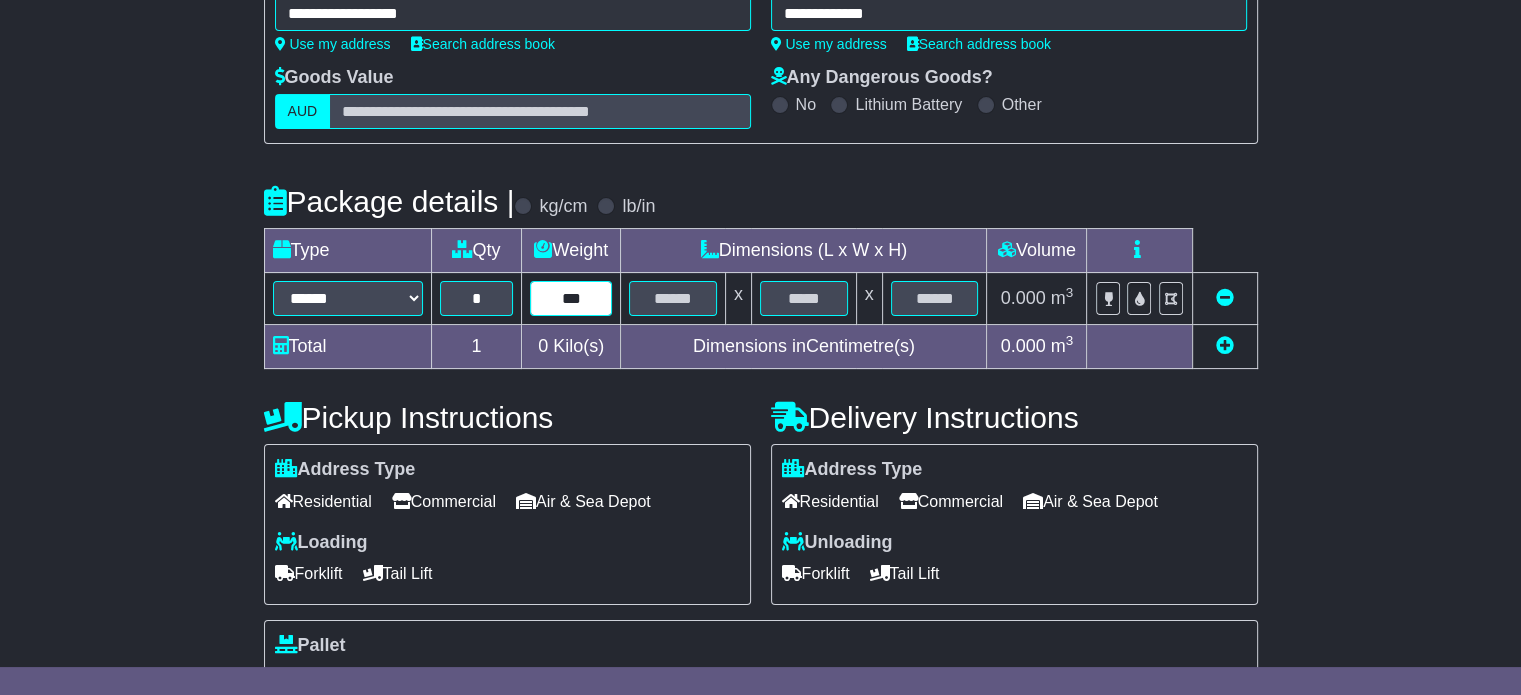 type on "***" 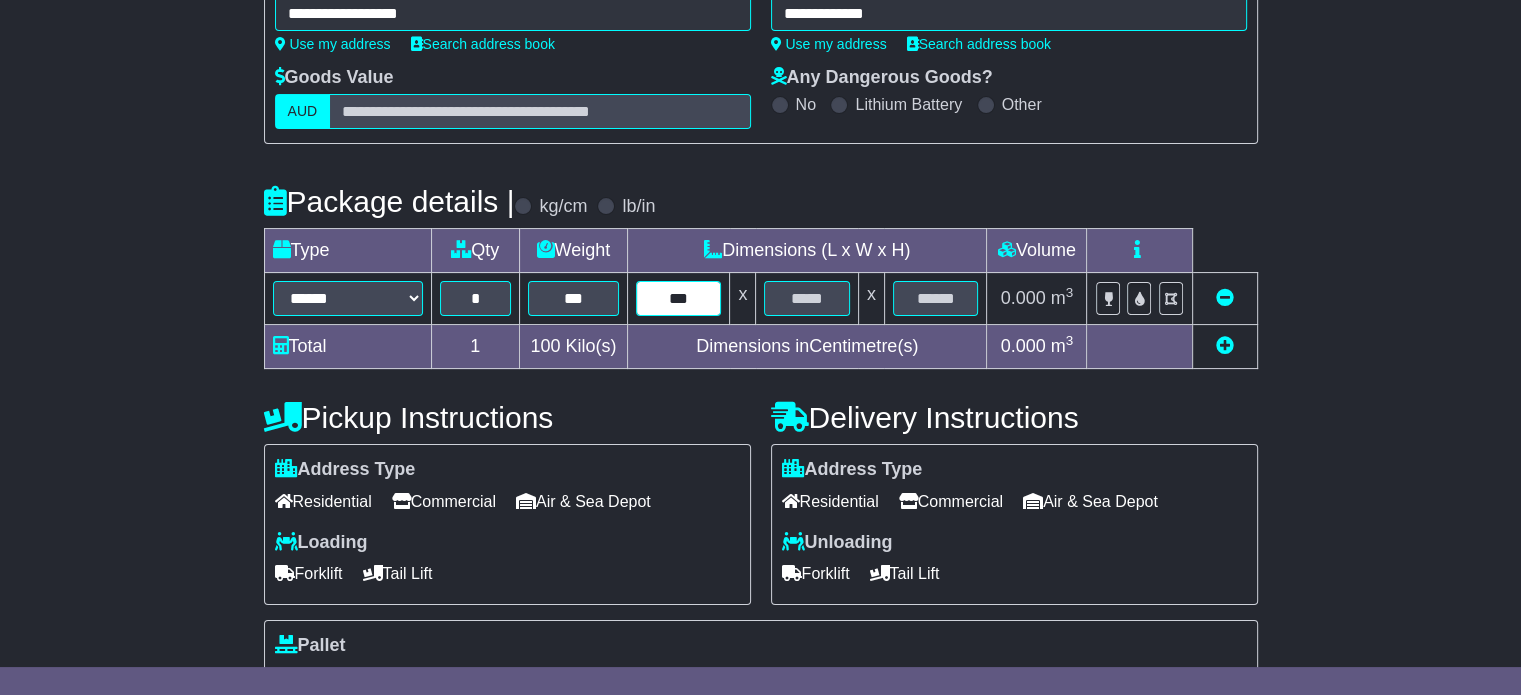 type on "***" 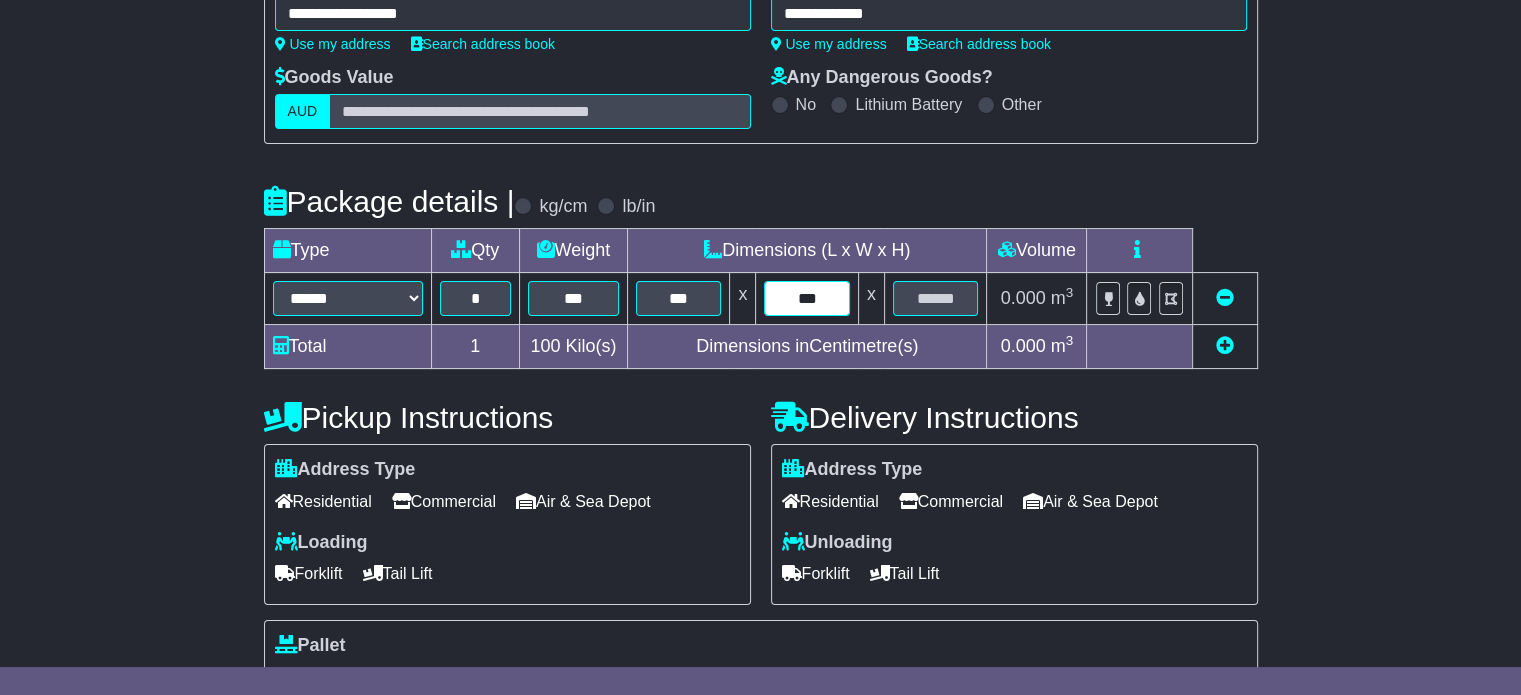 type on "***" 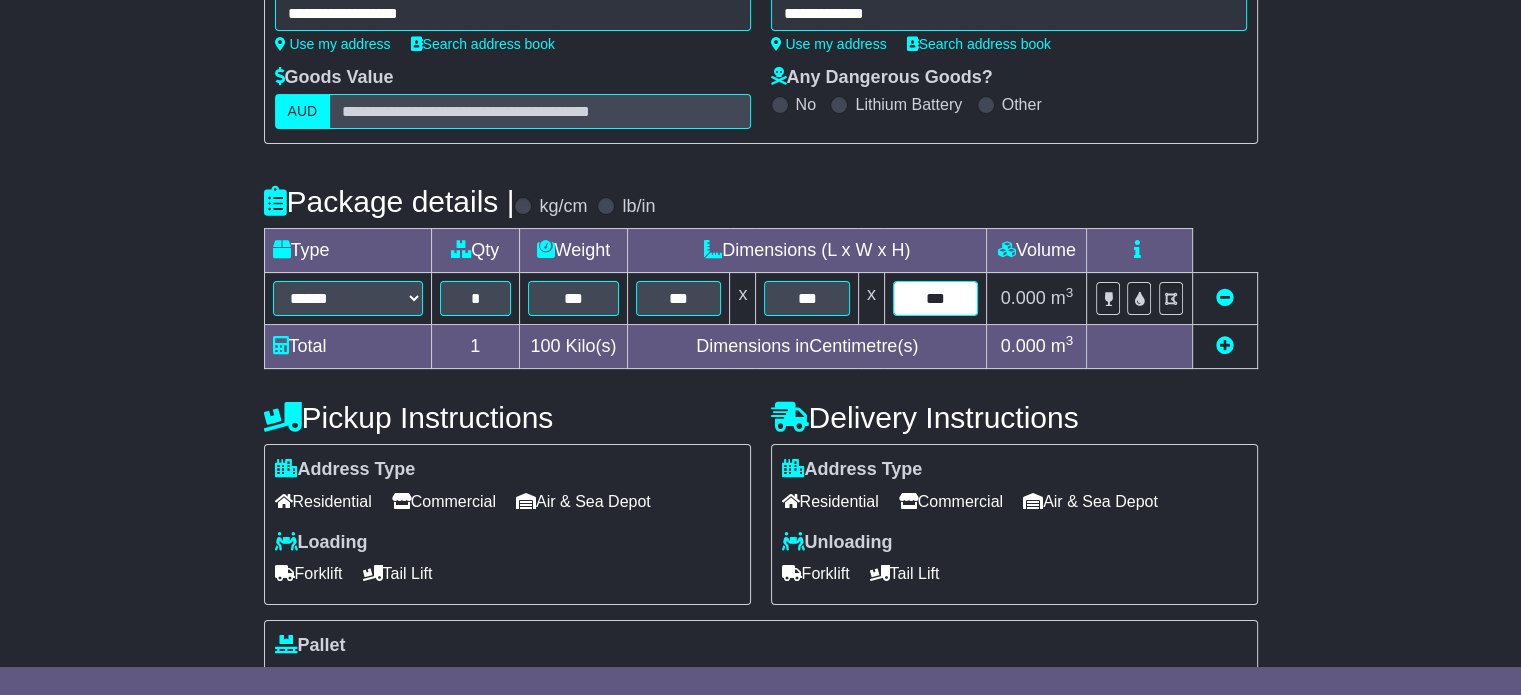 type on "***" 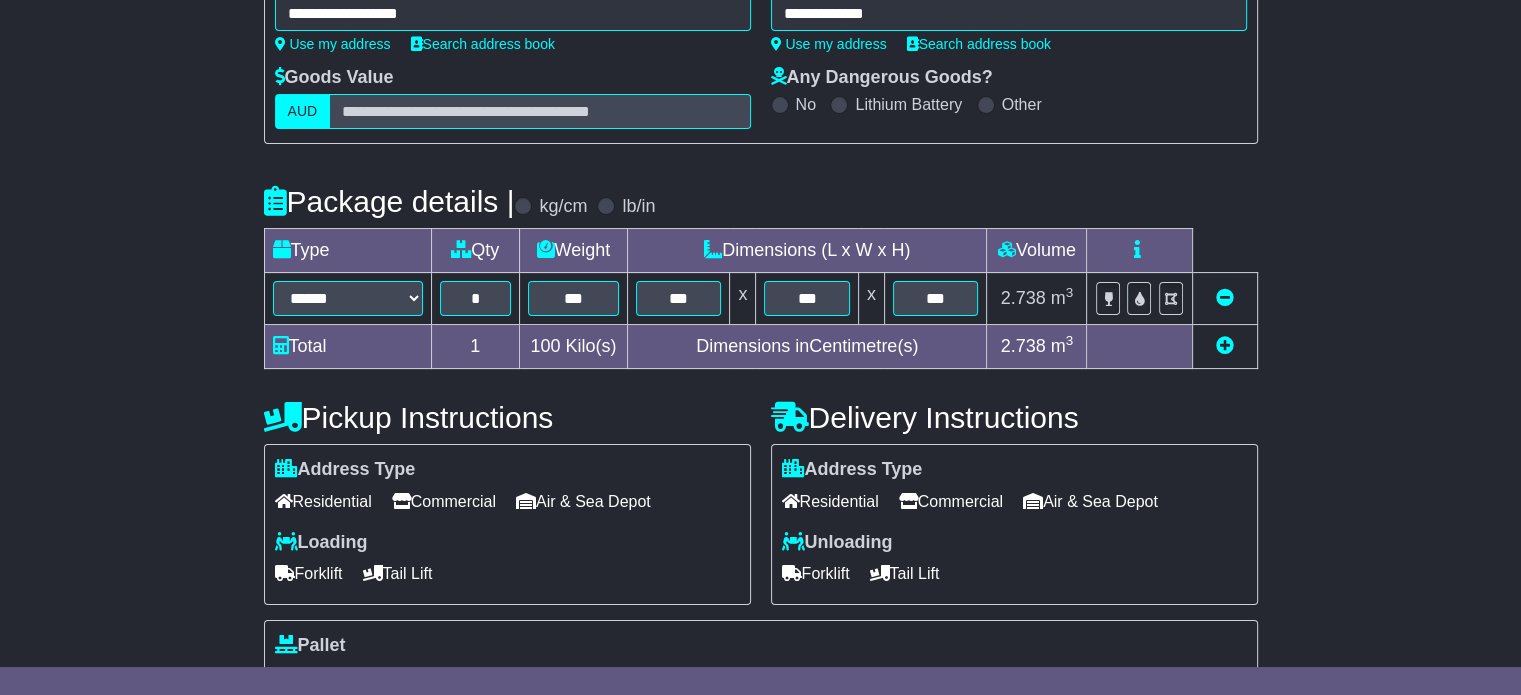 type 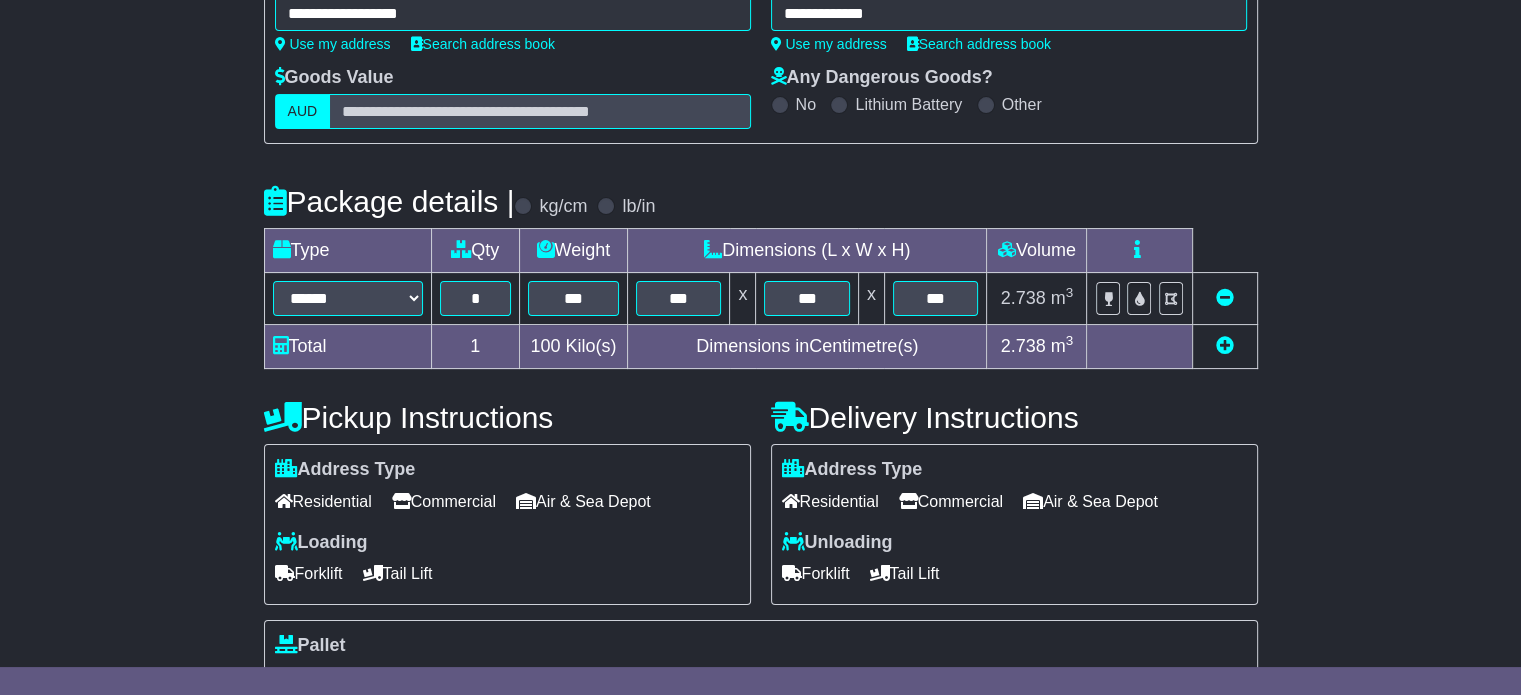 scroll, scrollTop: 535, scrollLeft: 0, axis: vertical 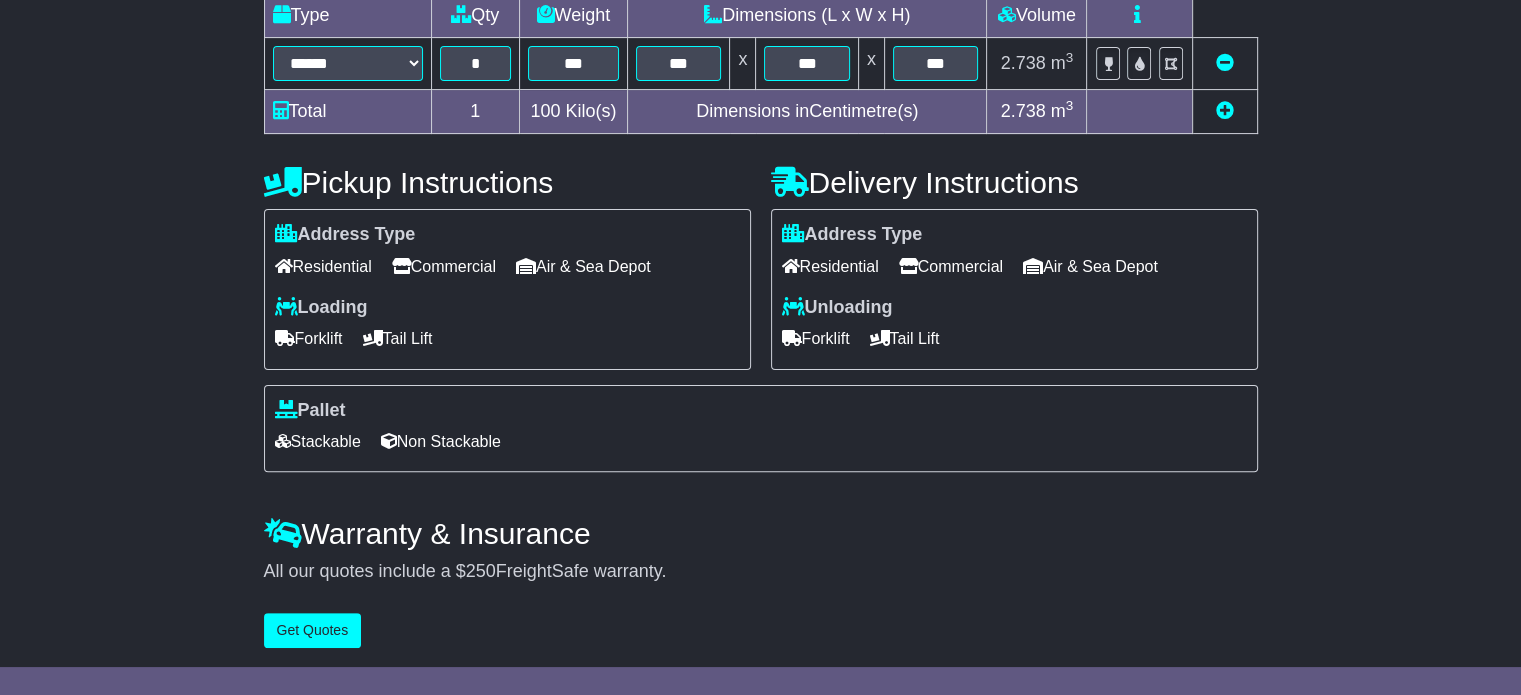 click on "Commercial" at bounding box center [444, 266] 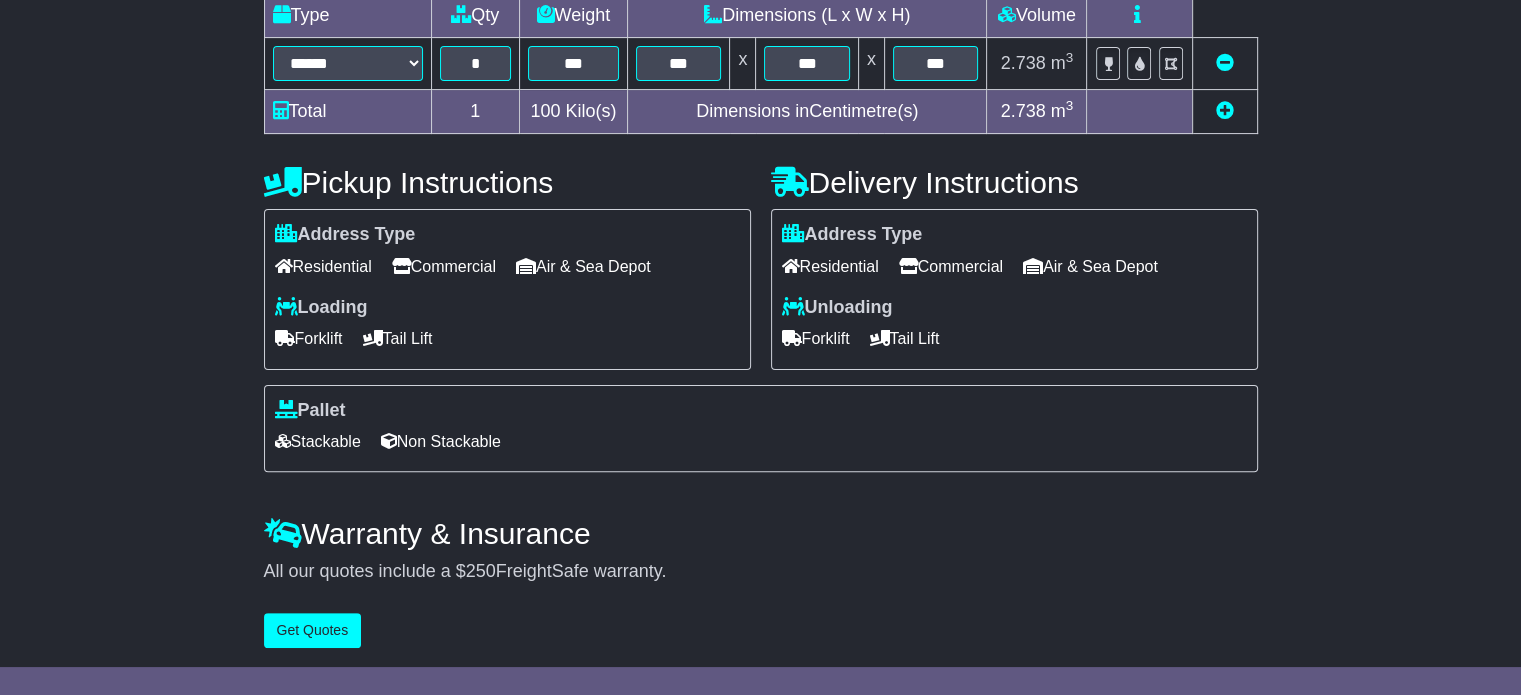 click on "Tail Lift" at bounding box center [905, 338] 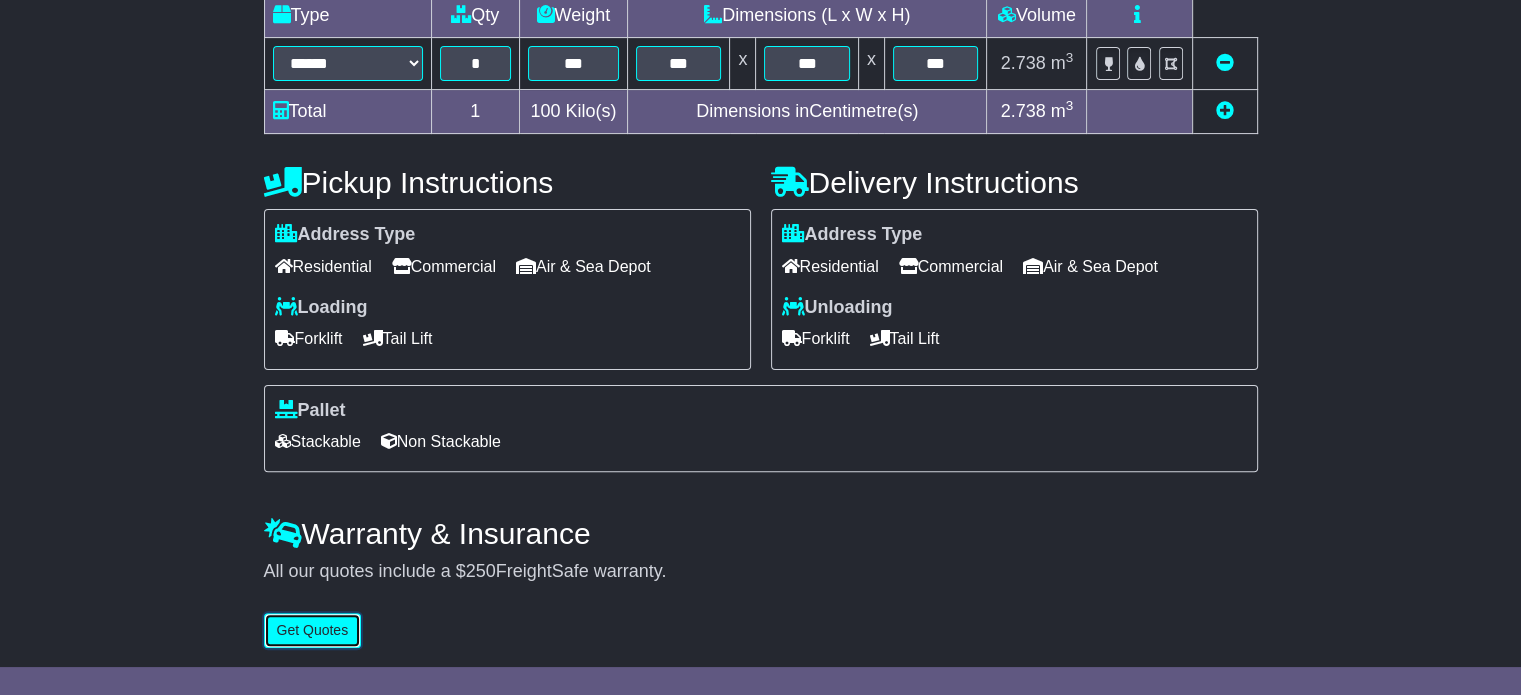 click on "Get Quotes" at bounding box center [313, 630] 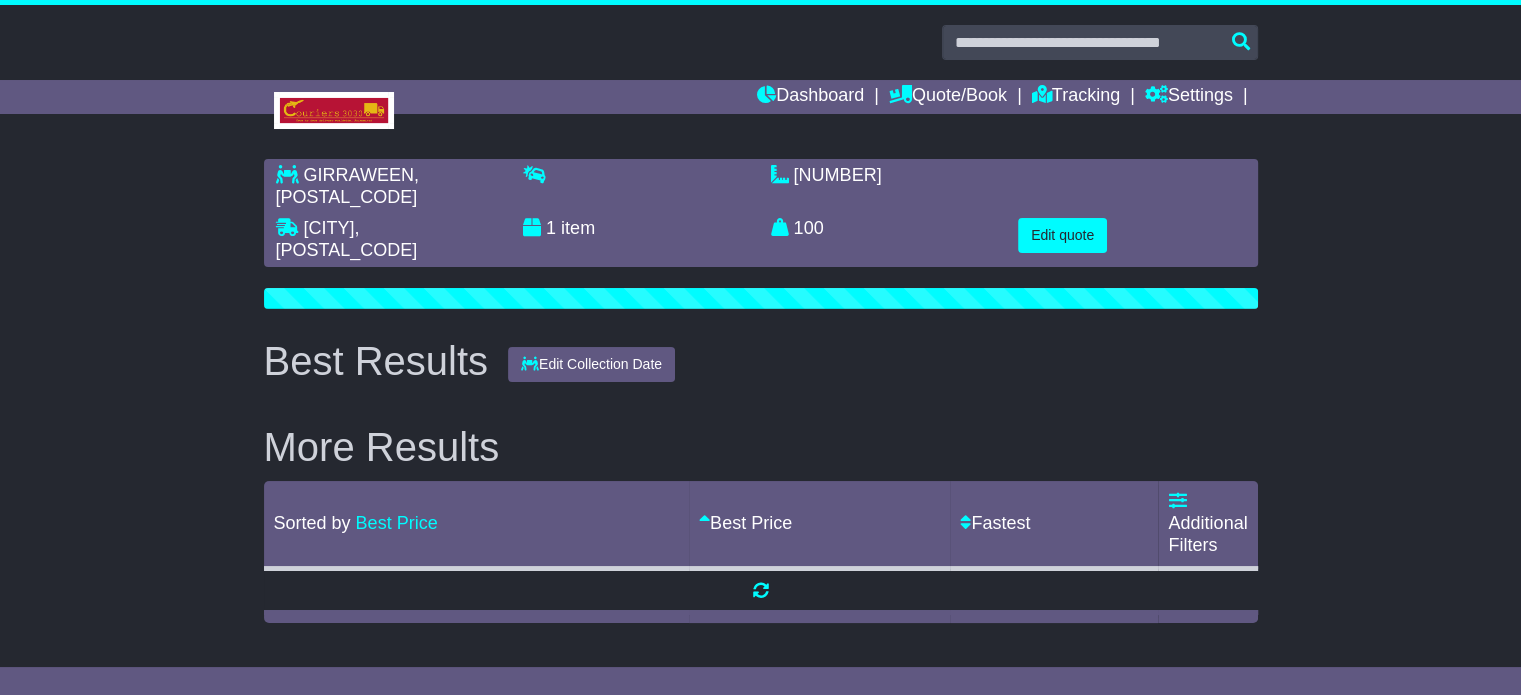 scroll, scrollTop: 0, scrollLeft: 0, axis: both 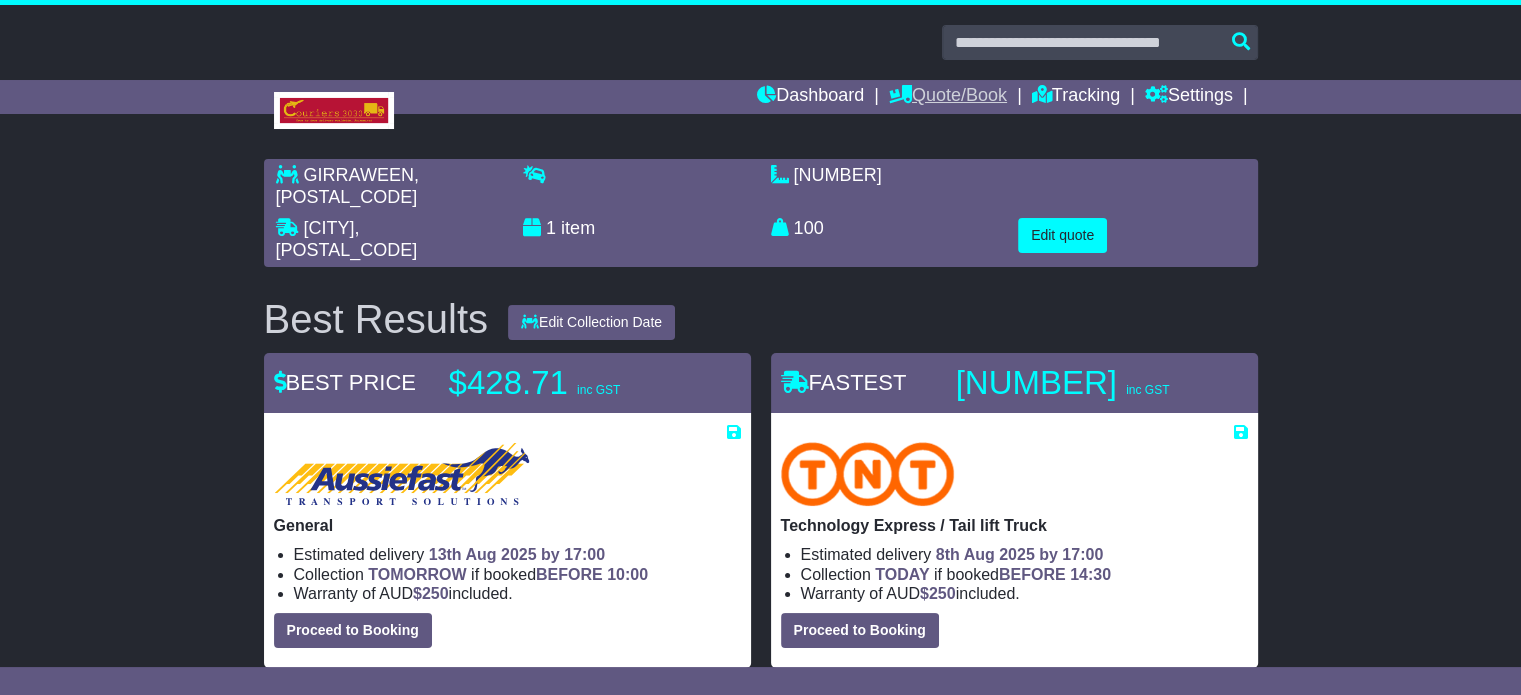 click on "Quote/Book" at bounding box center [948, 97] 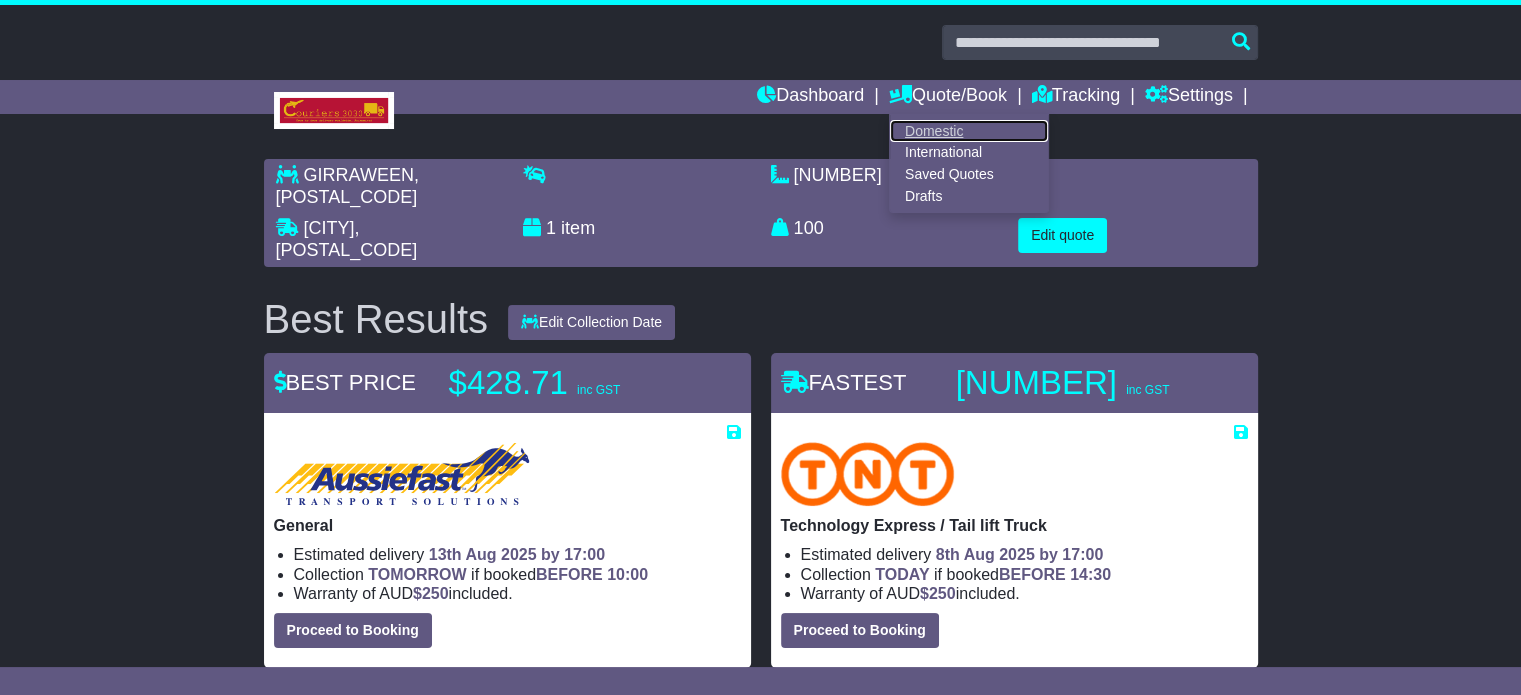 click on "Domestic" at bounding box center (969, 131) 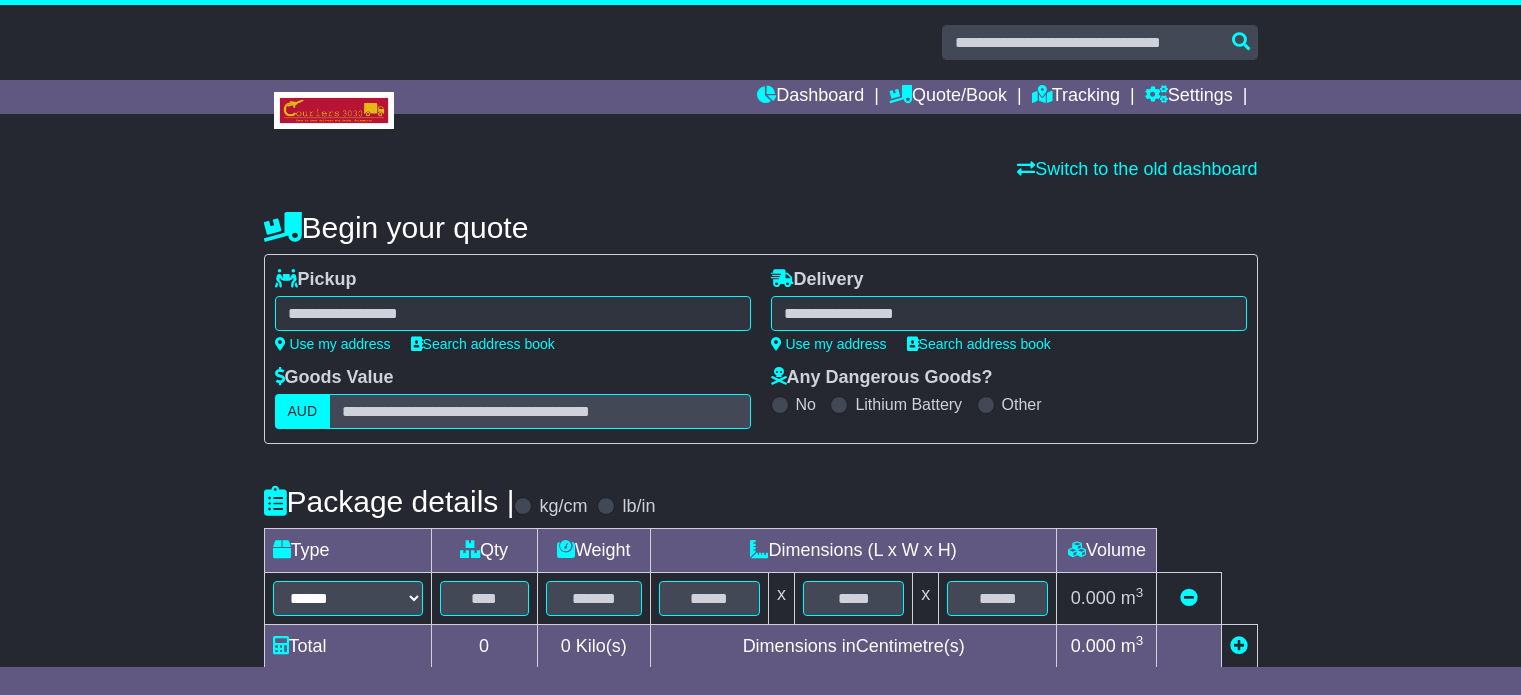 select 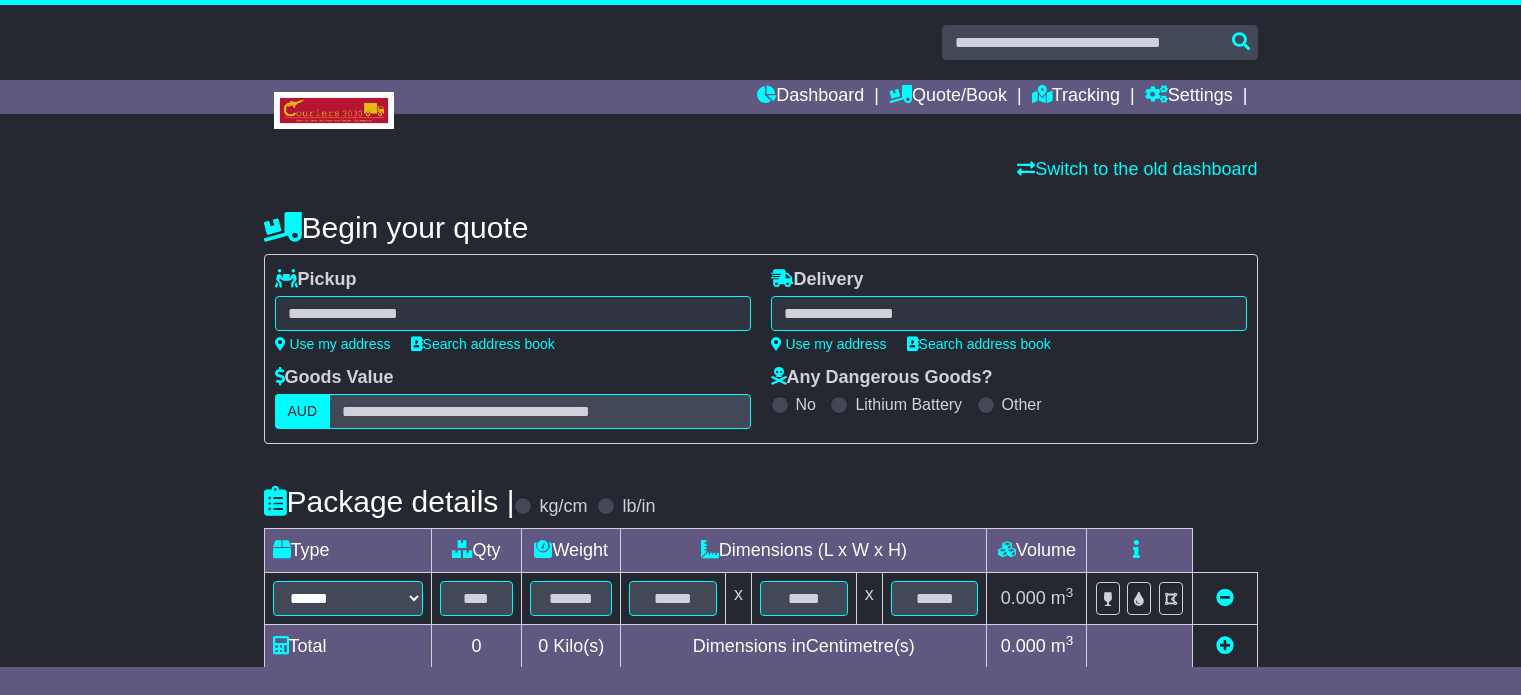 scroll, scrollTop: 0, scrollLeft: 0, axis: both 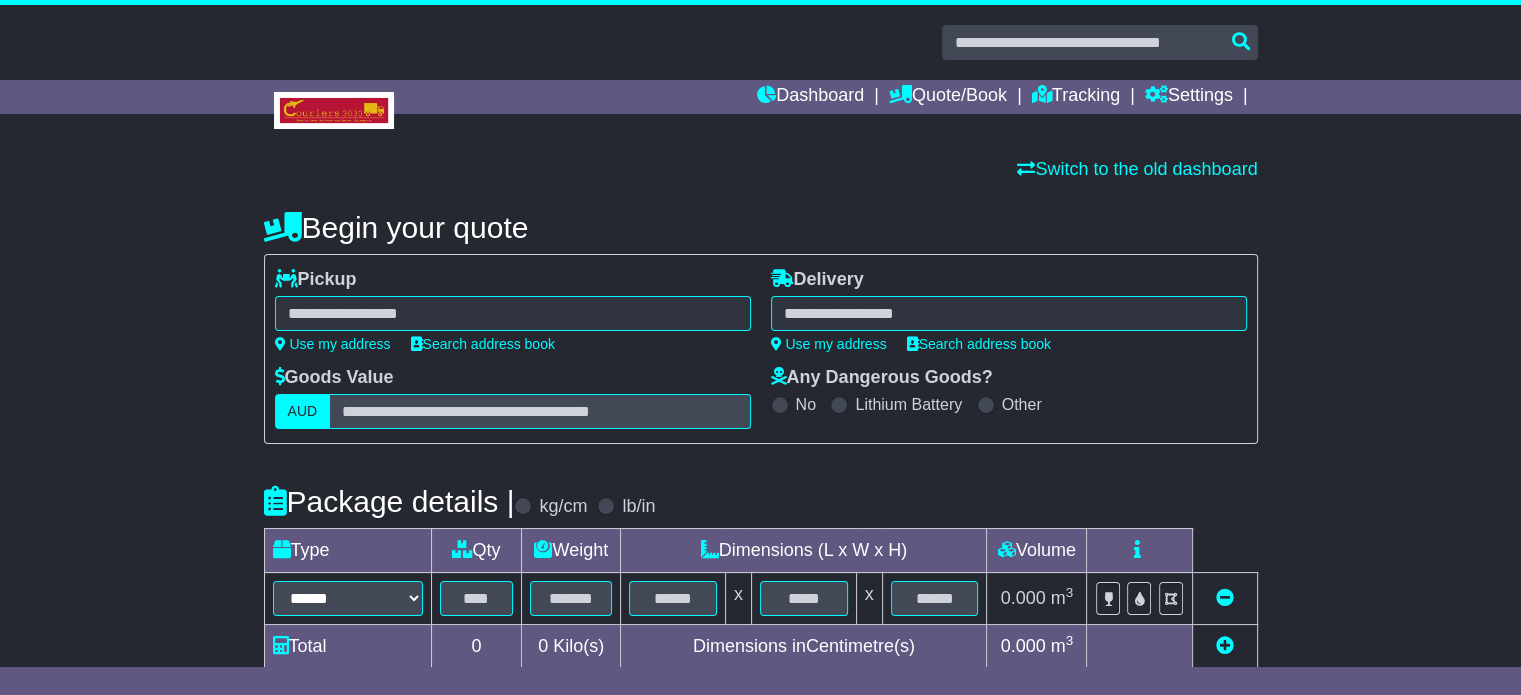 click at bounding box center (513, 313) 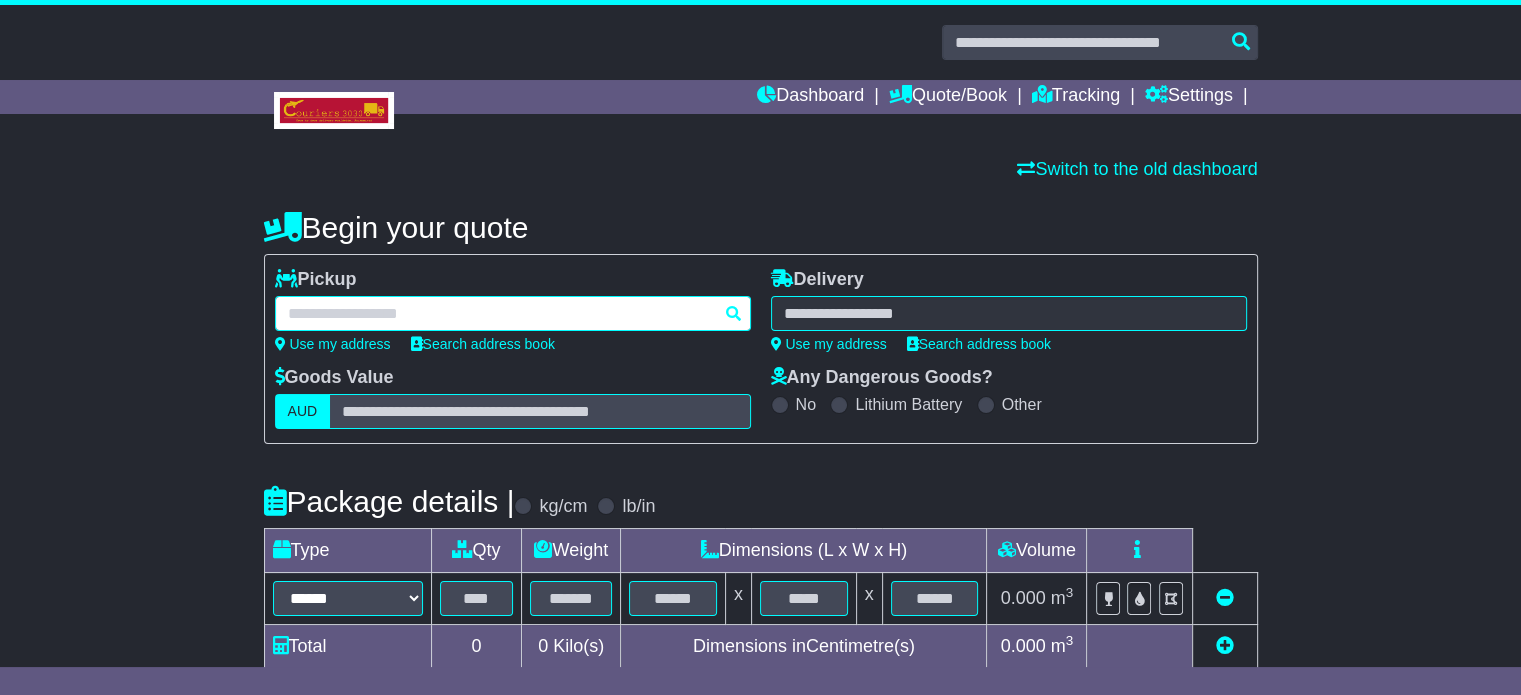 paste on "********" 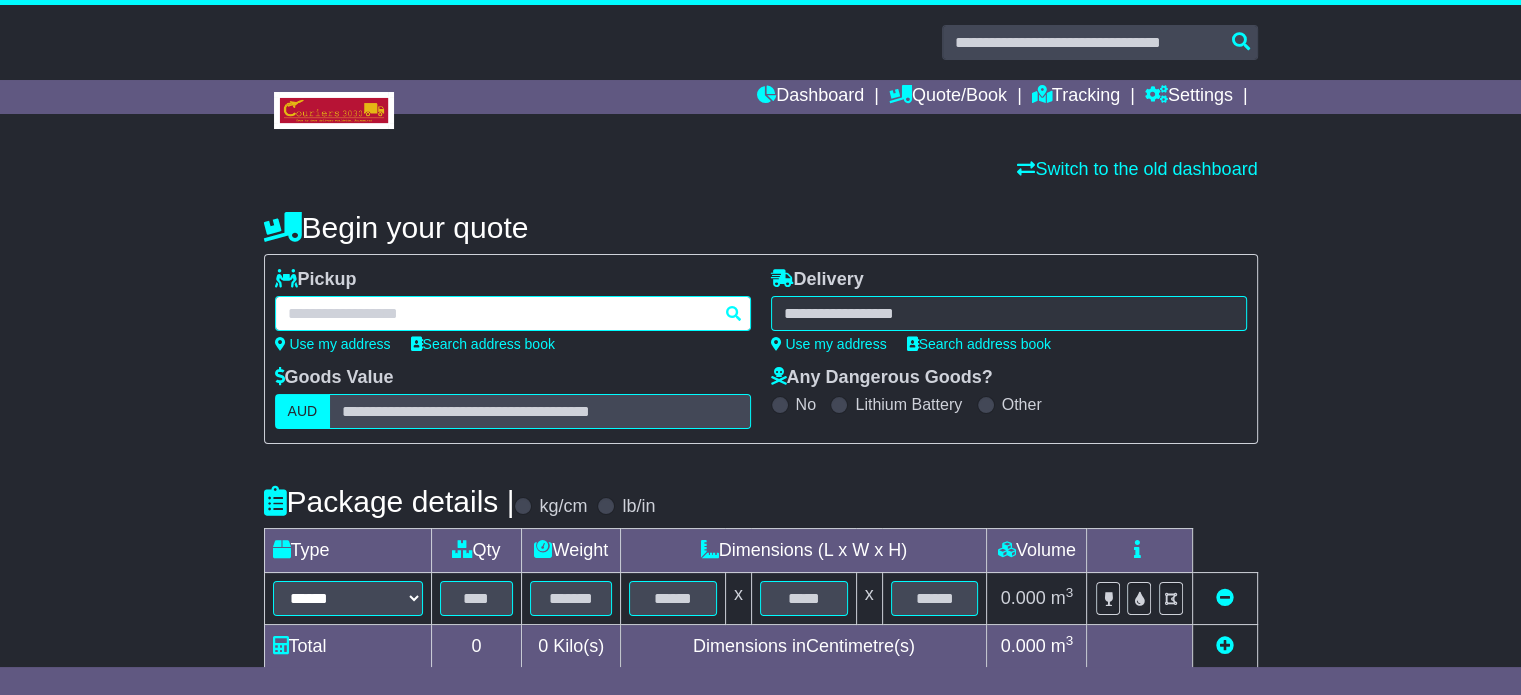 type on "********" 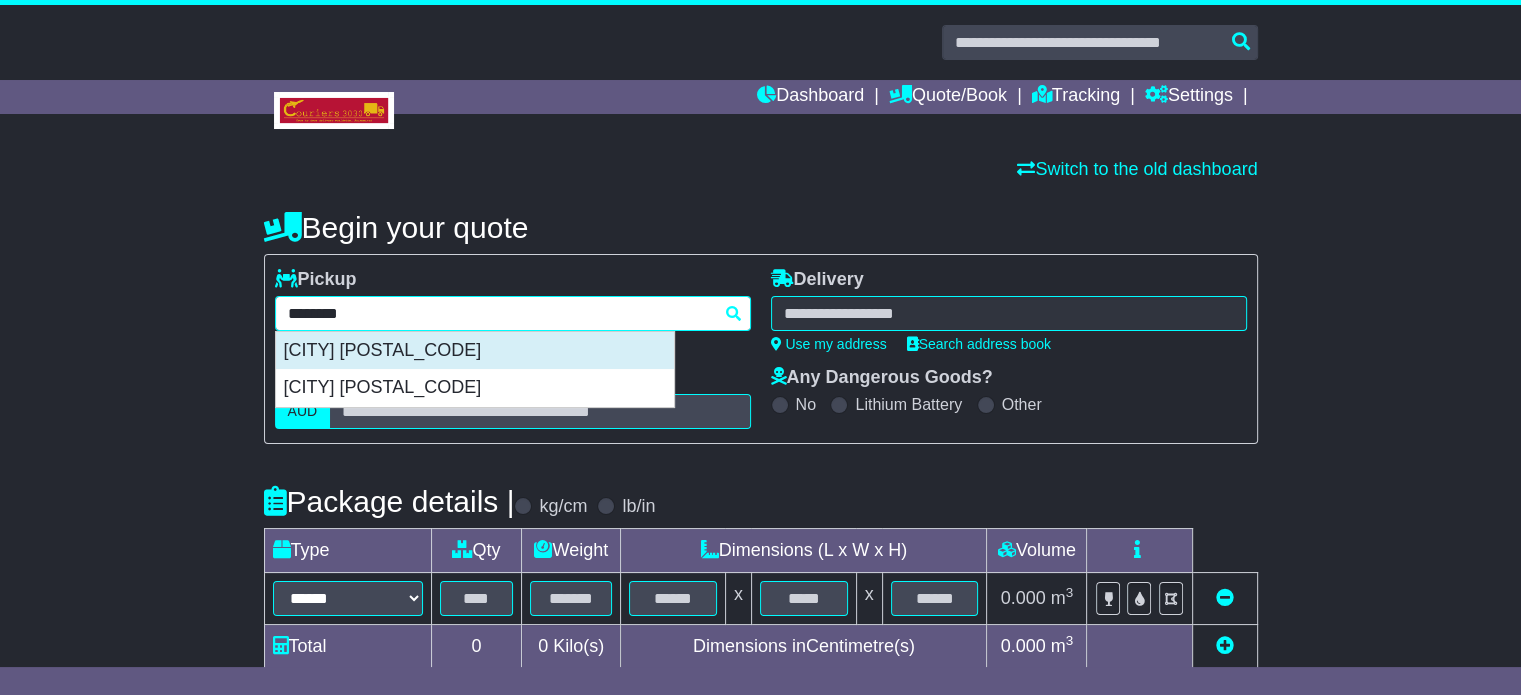 click on "ROSSMORE 2557" at bounding box center [475, 351] 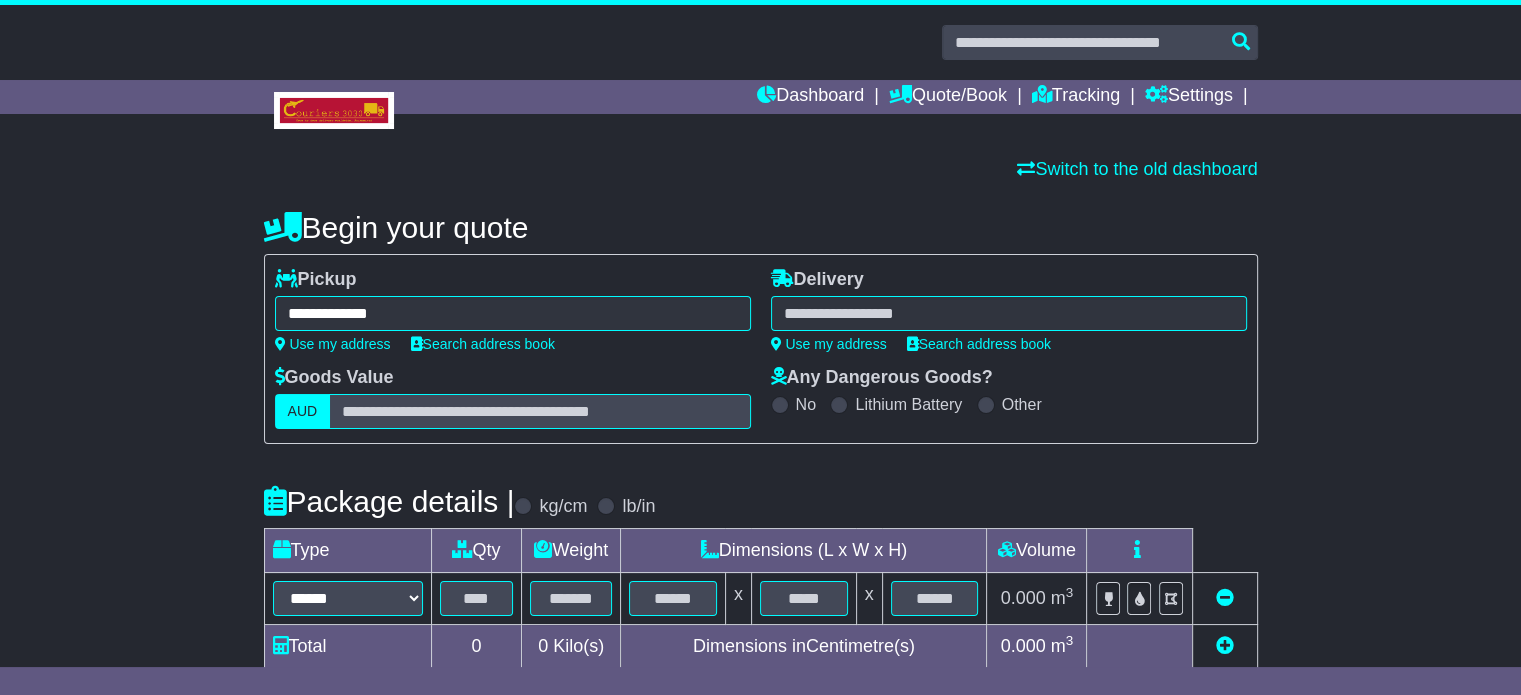 type on "**********" 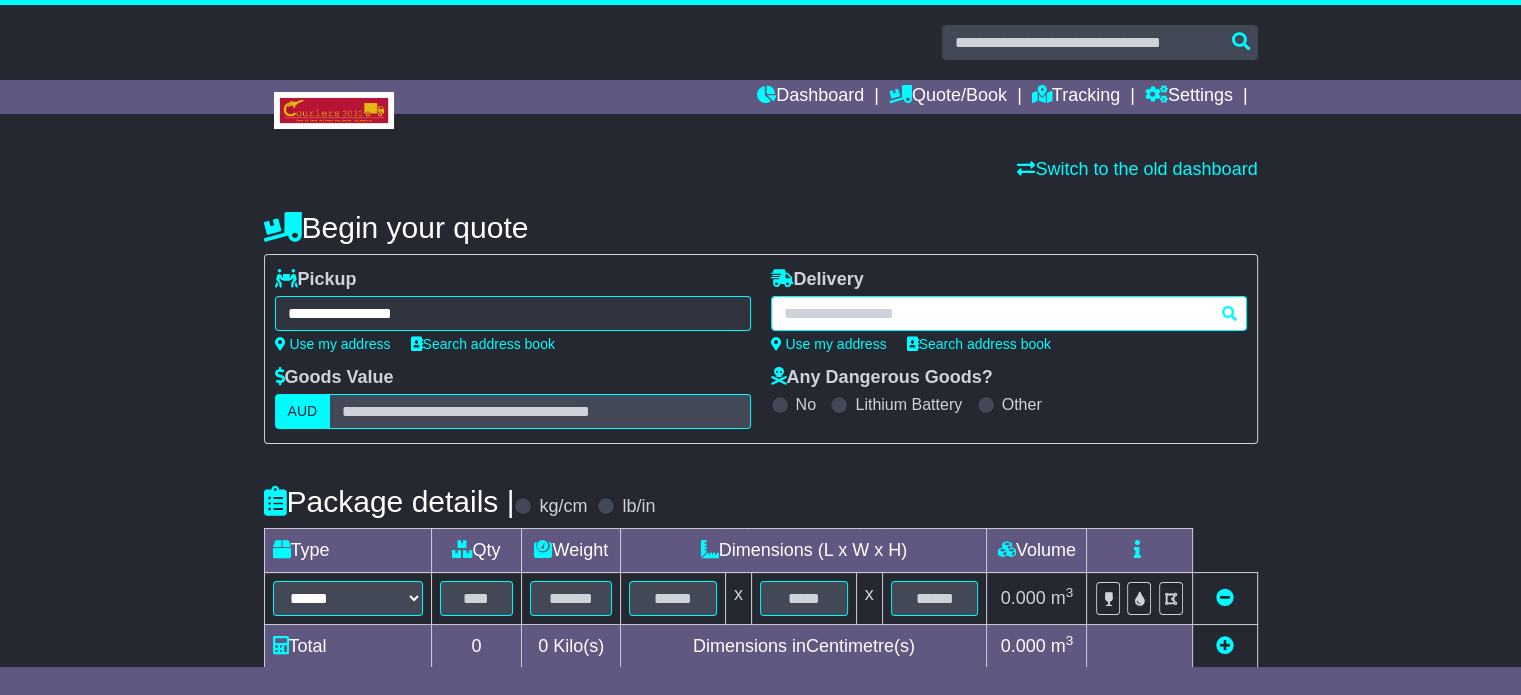 click at bounding box center [1009, 313] 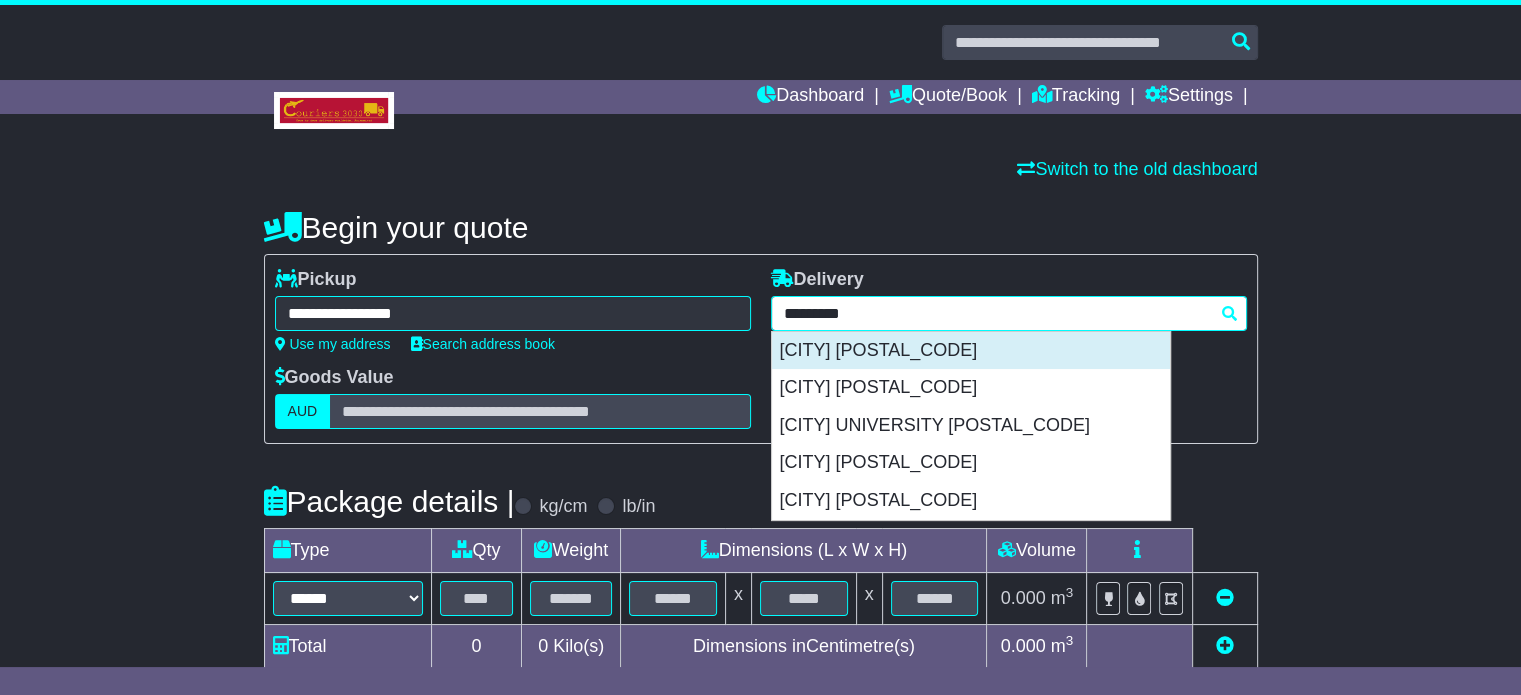 click on "NEWCASTLE 2300" at bounding box center (971, 351) 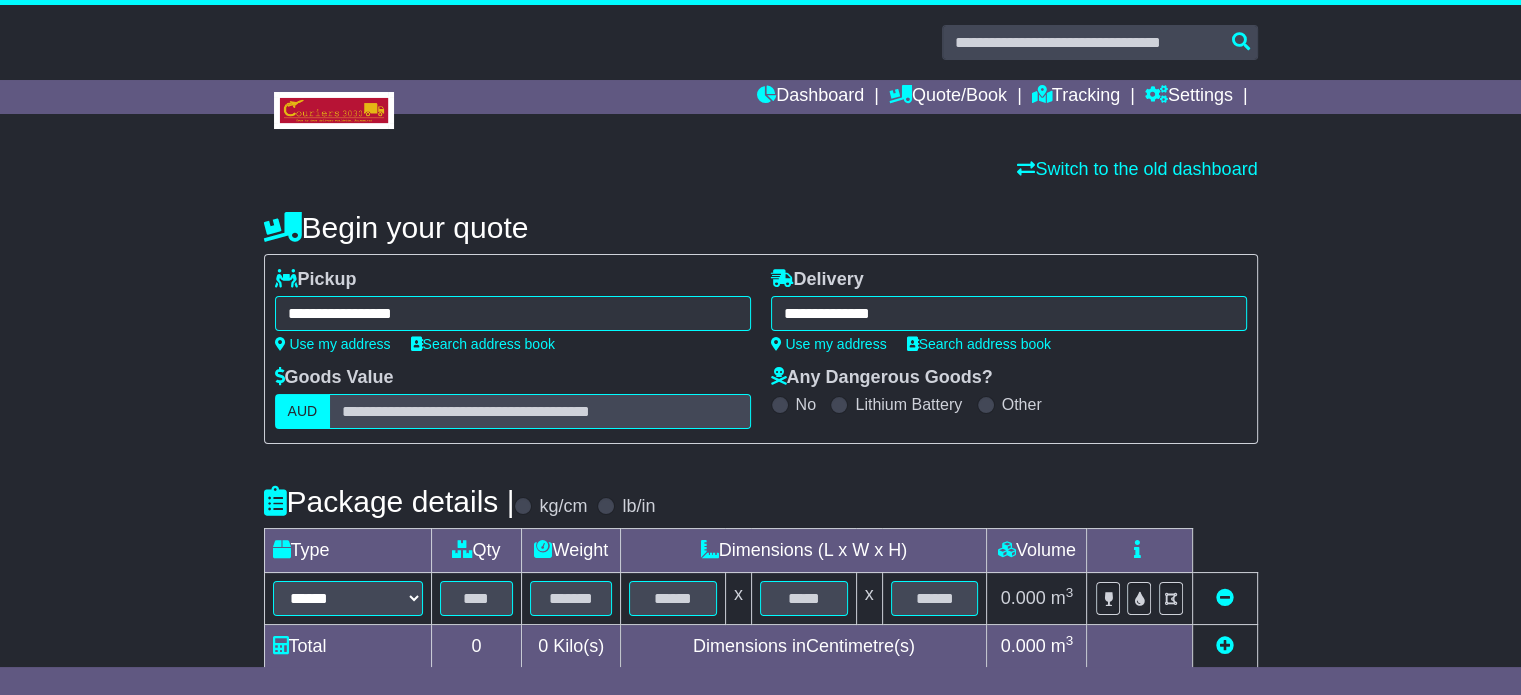 type on "**********" 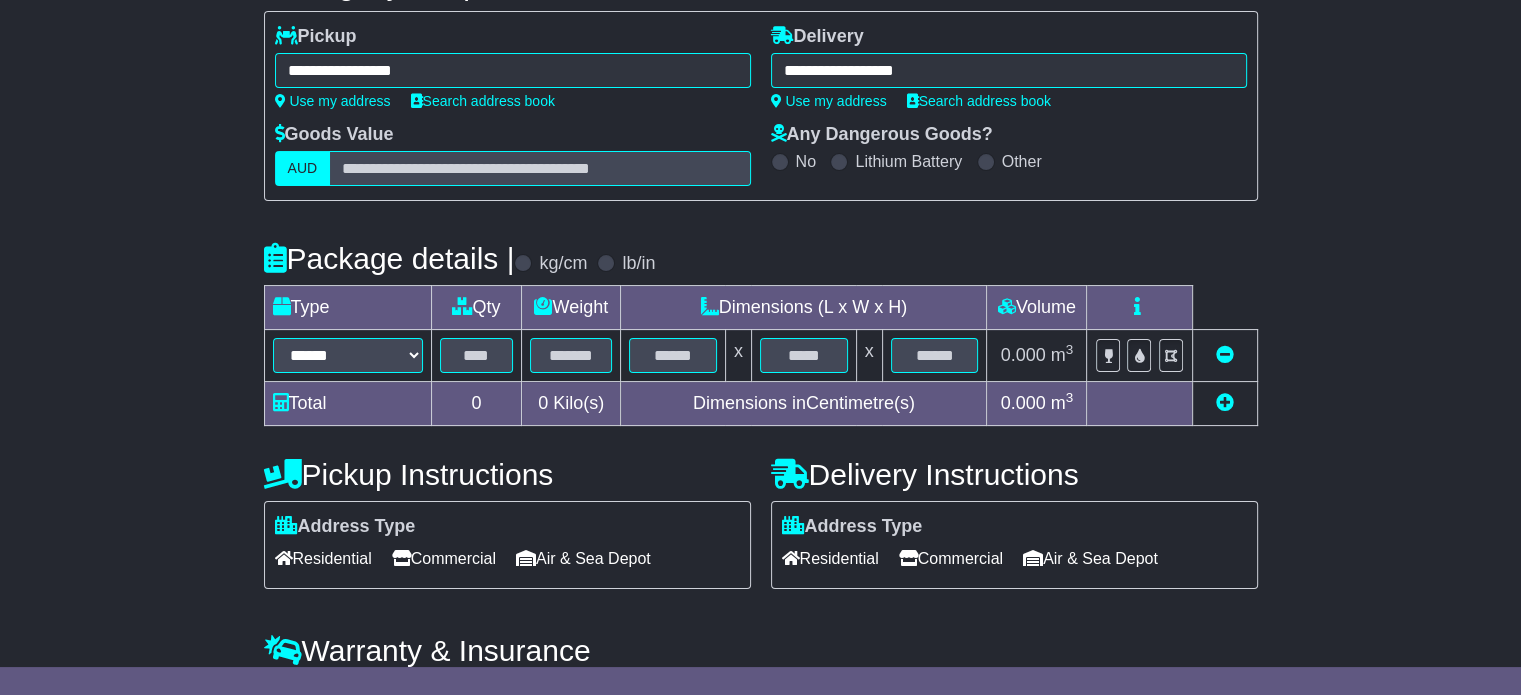 scroll, scrollTop: 360, scrollLeft: 0, axis: vertical 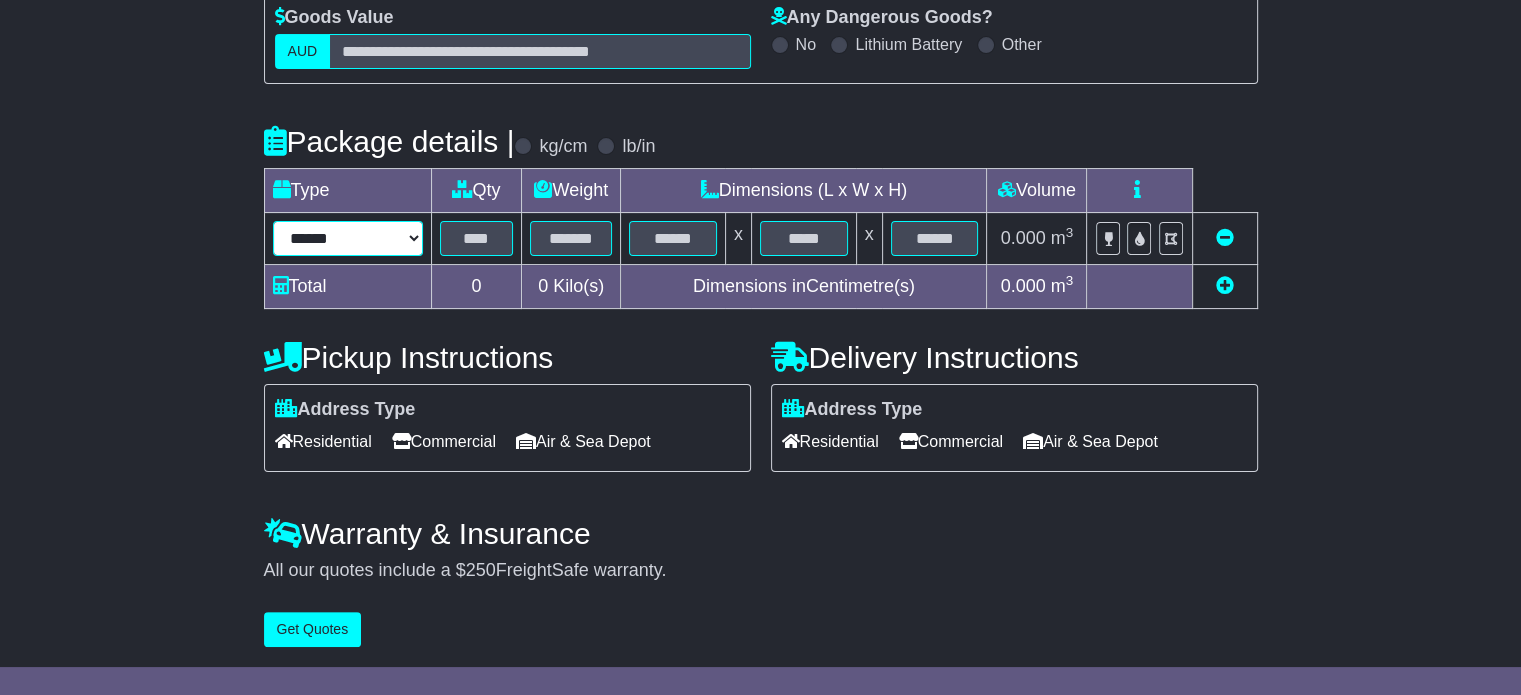 drag, startPoint x: 364, startPoint y: 235, endPoint x: 368, endPoint y: 253, distance: 18.439089 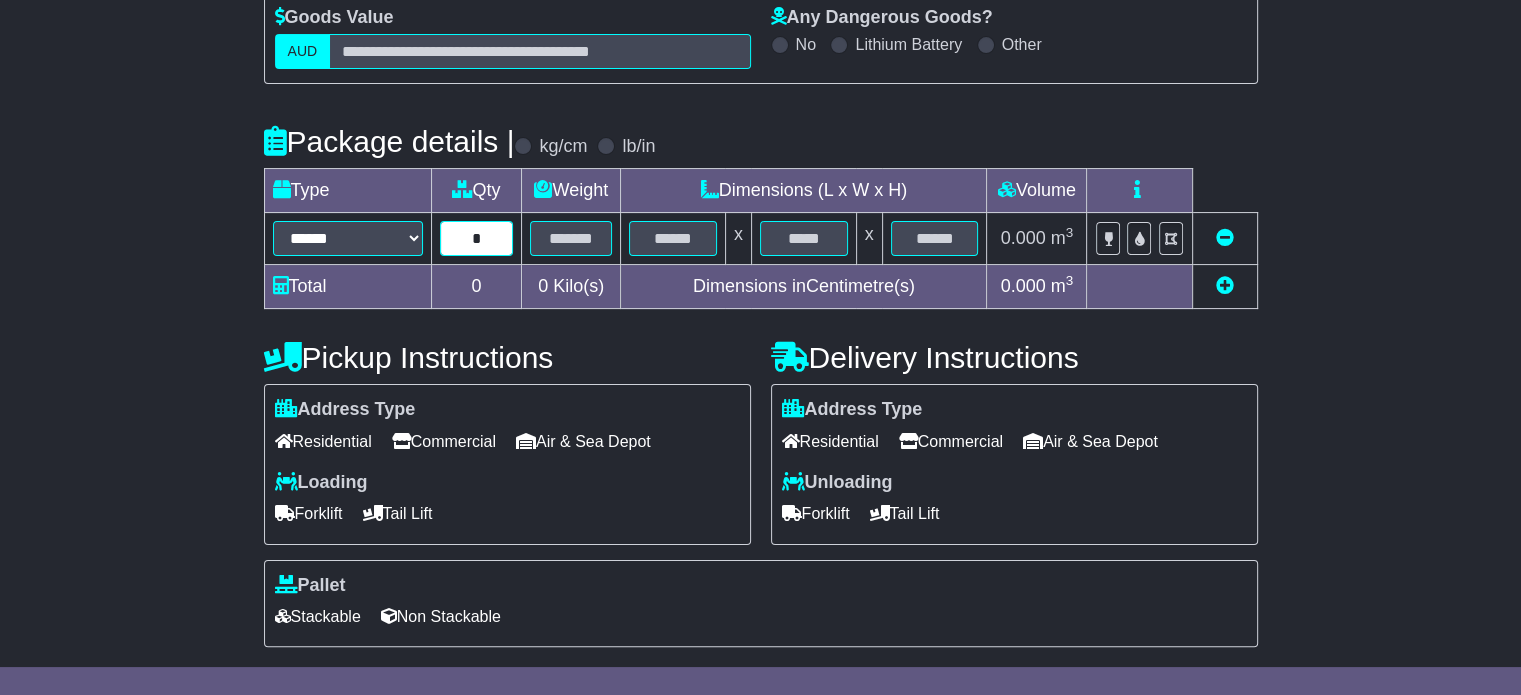 type on "*" 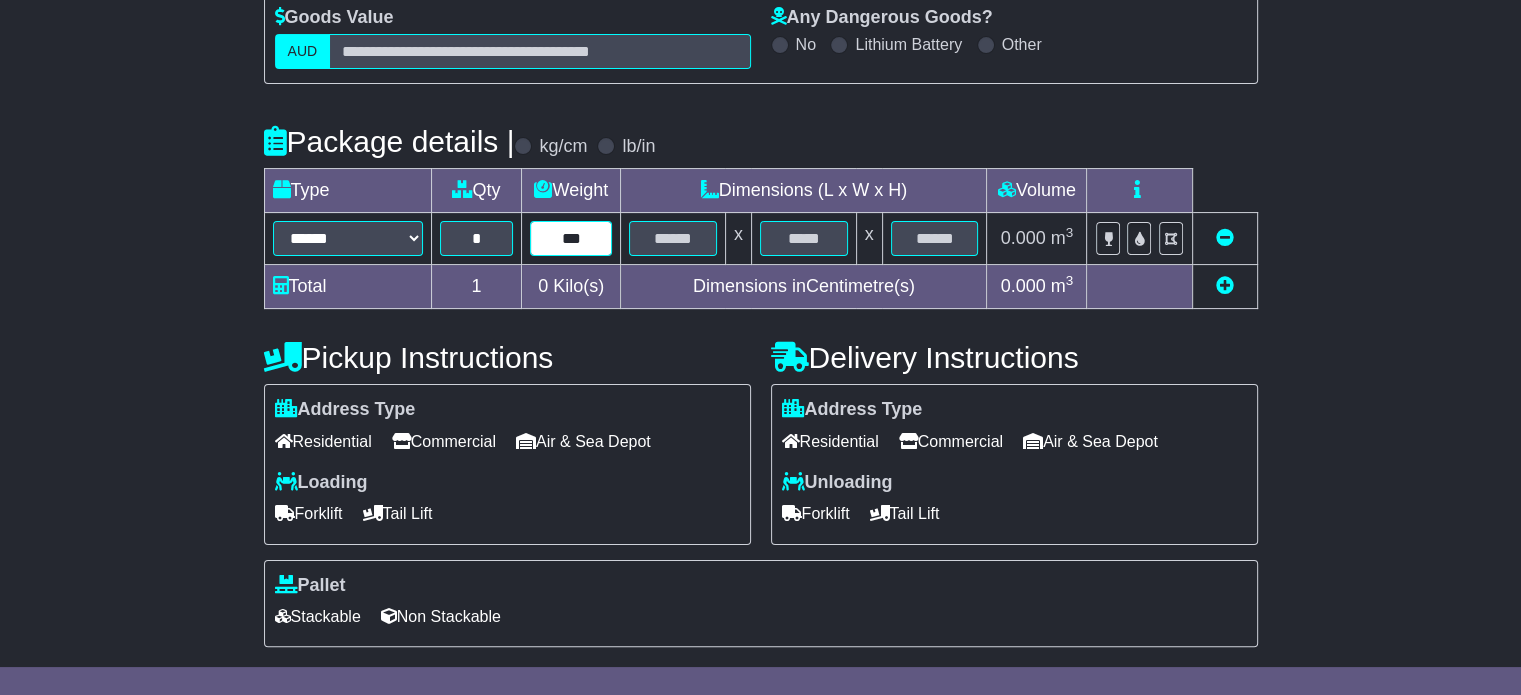 type on "***" 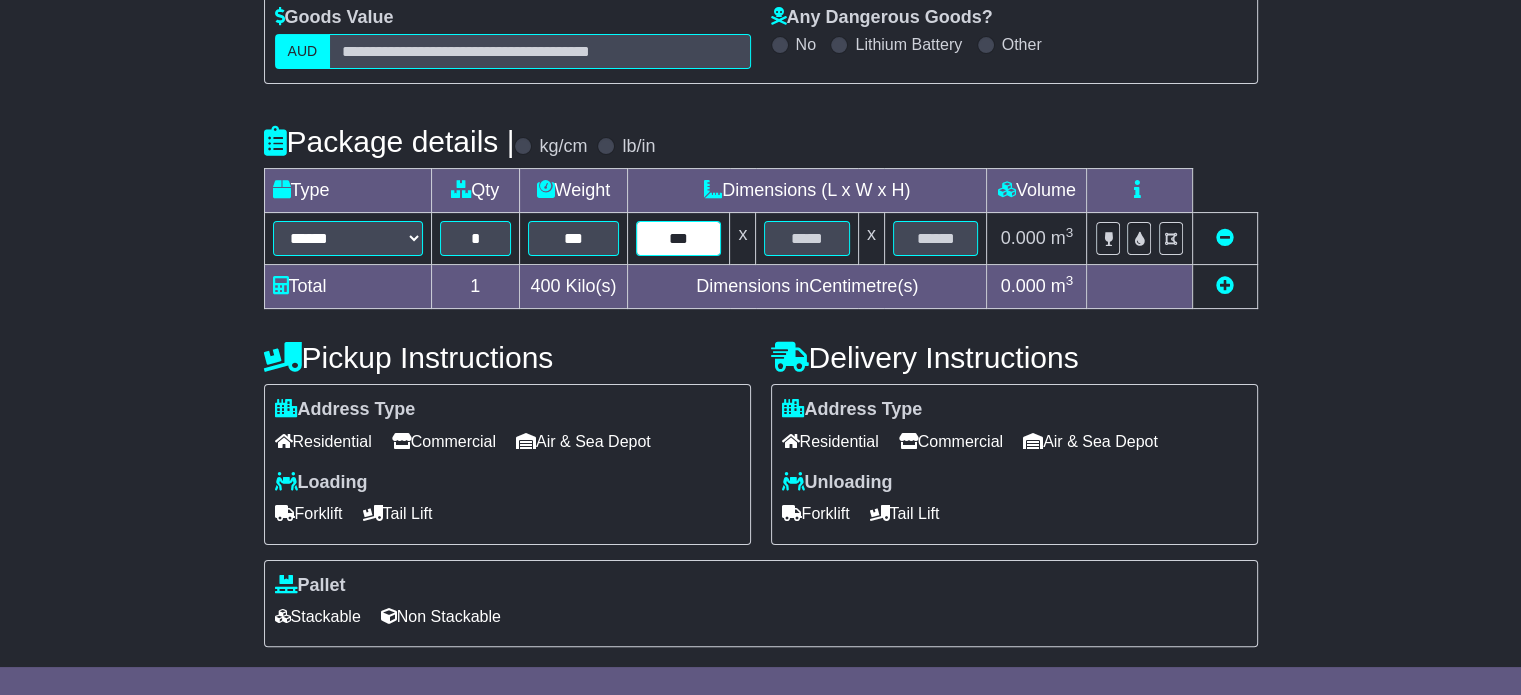type on "***" 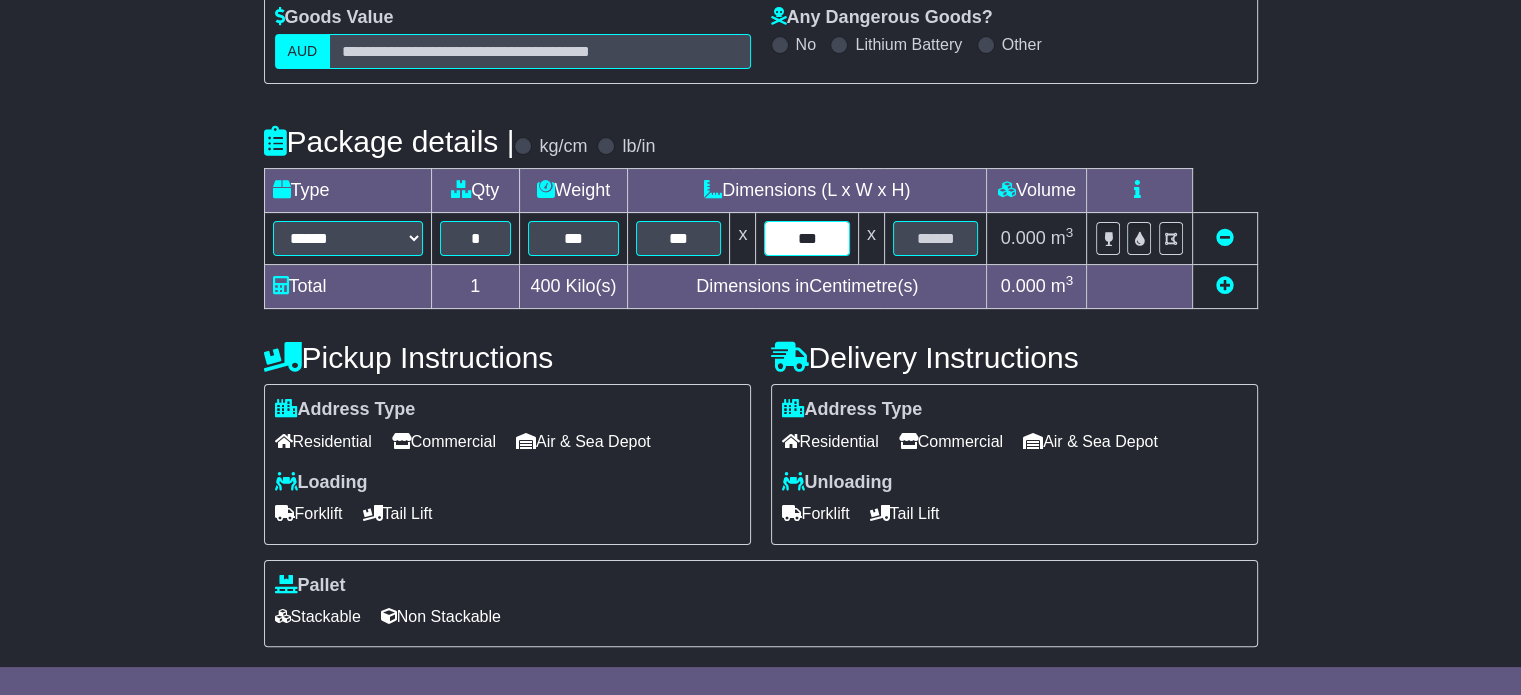 type on "***" 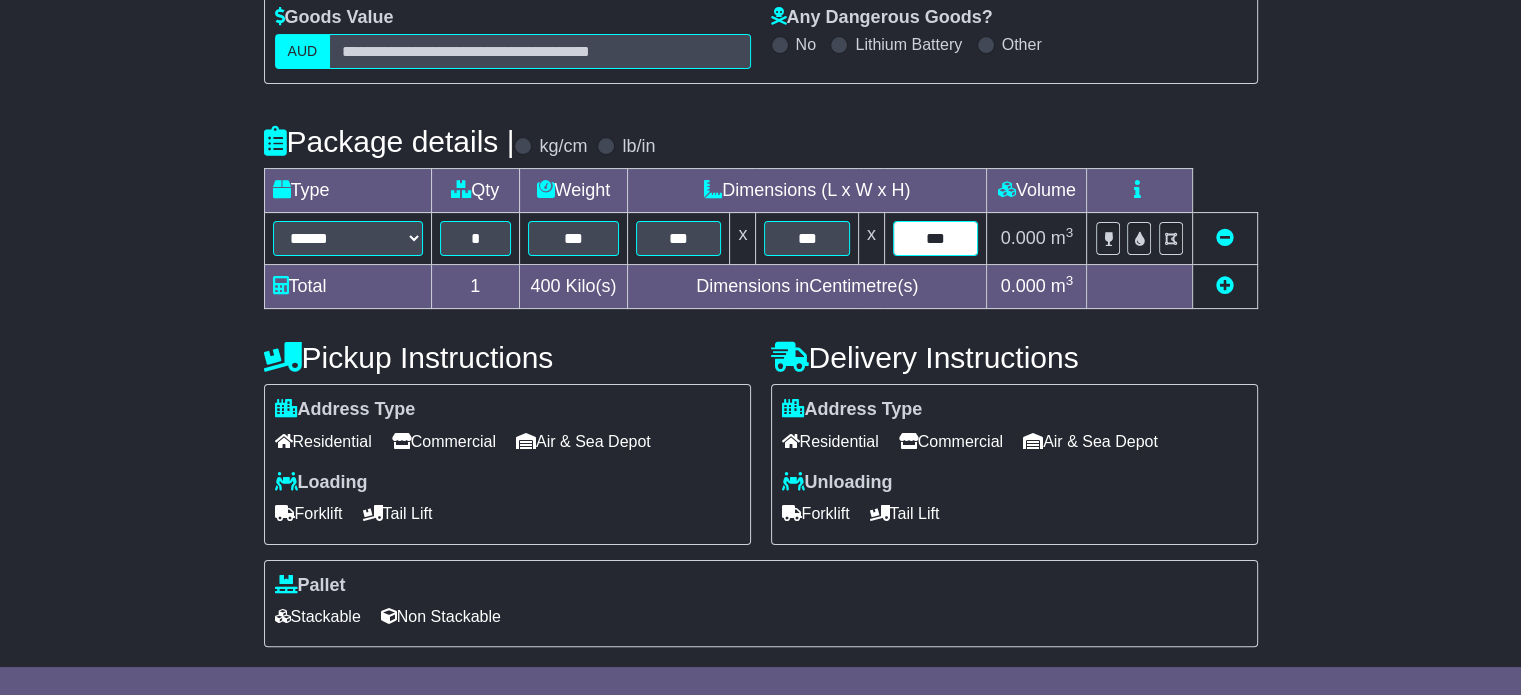 type on "***" 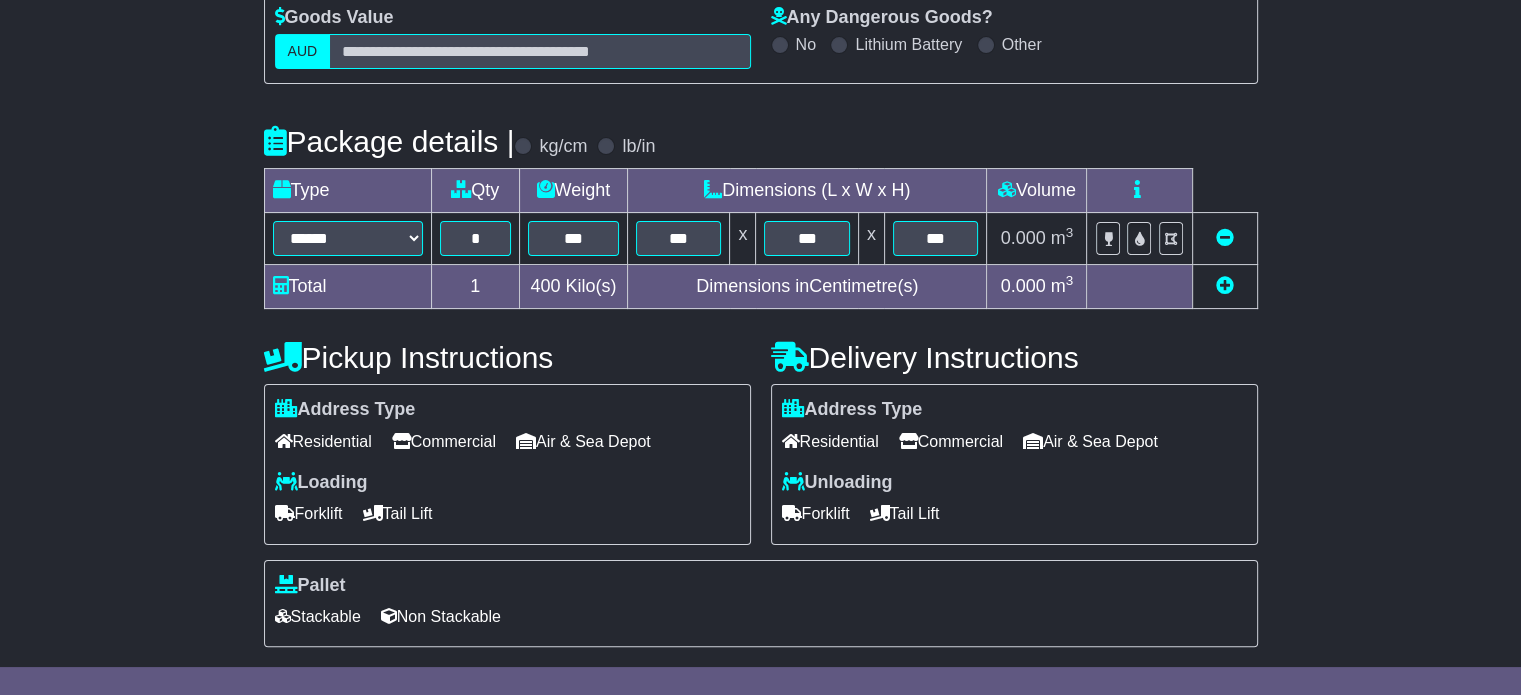 scroll, scrollTop: 535, scrollLeft: 0, axis: vertical 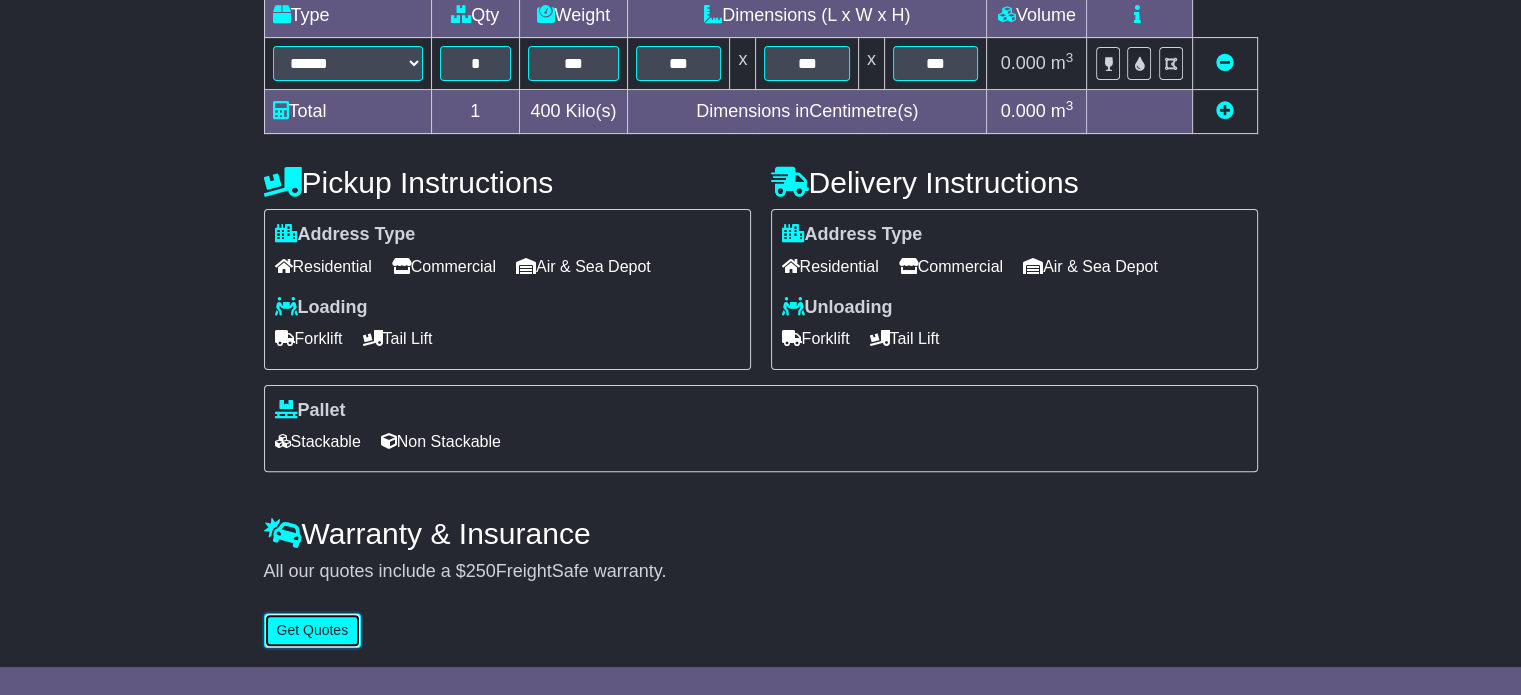 type 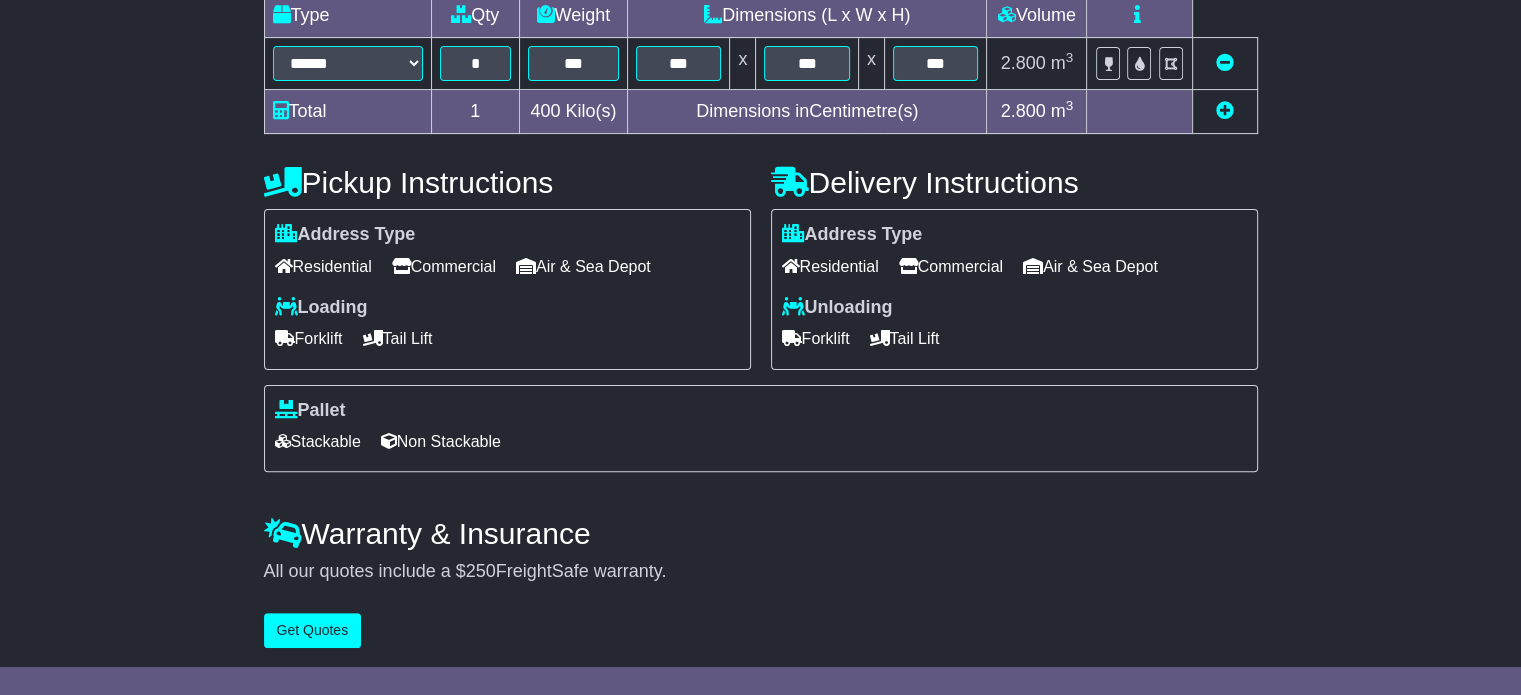 click on "Commercial" at bounding box center (444, 266) 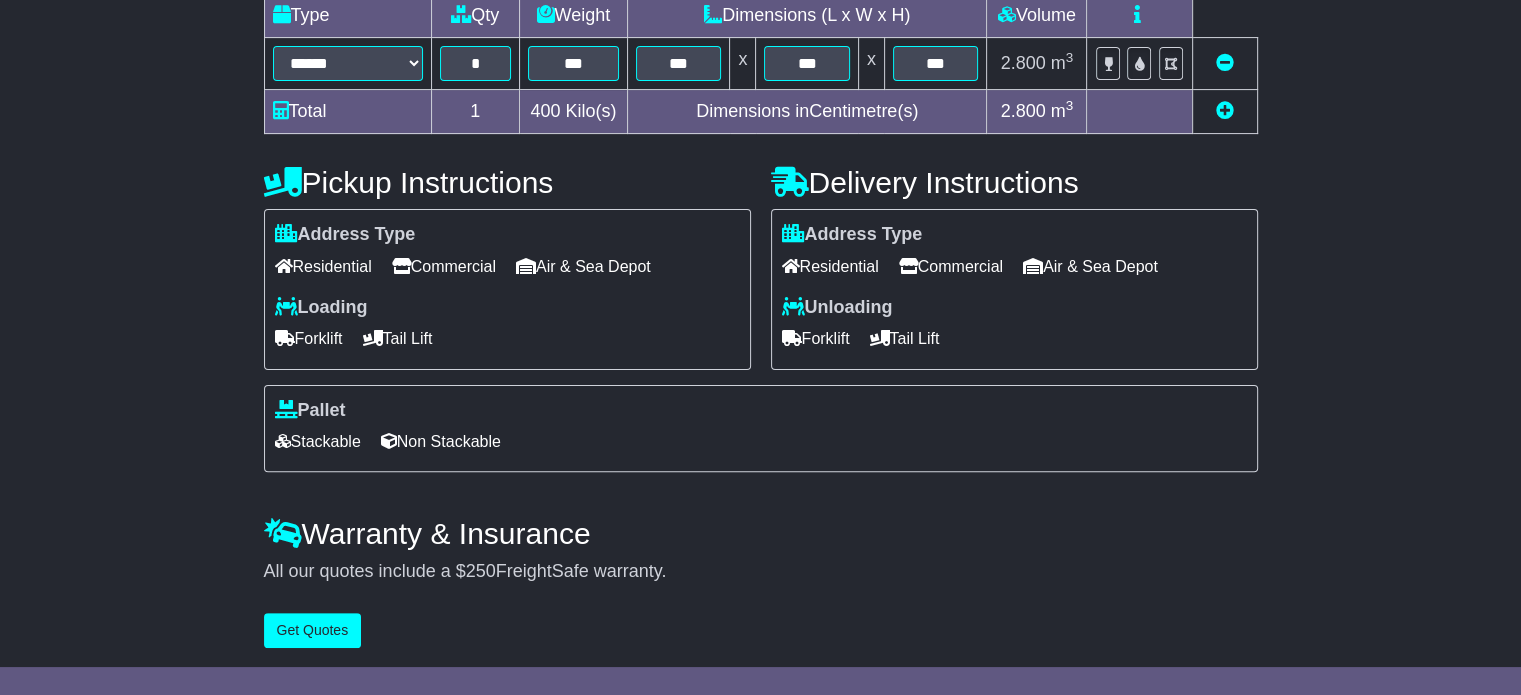 click on "Tail Lift" at bounding box center (905, 338) 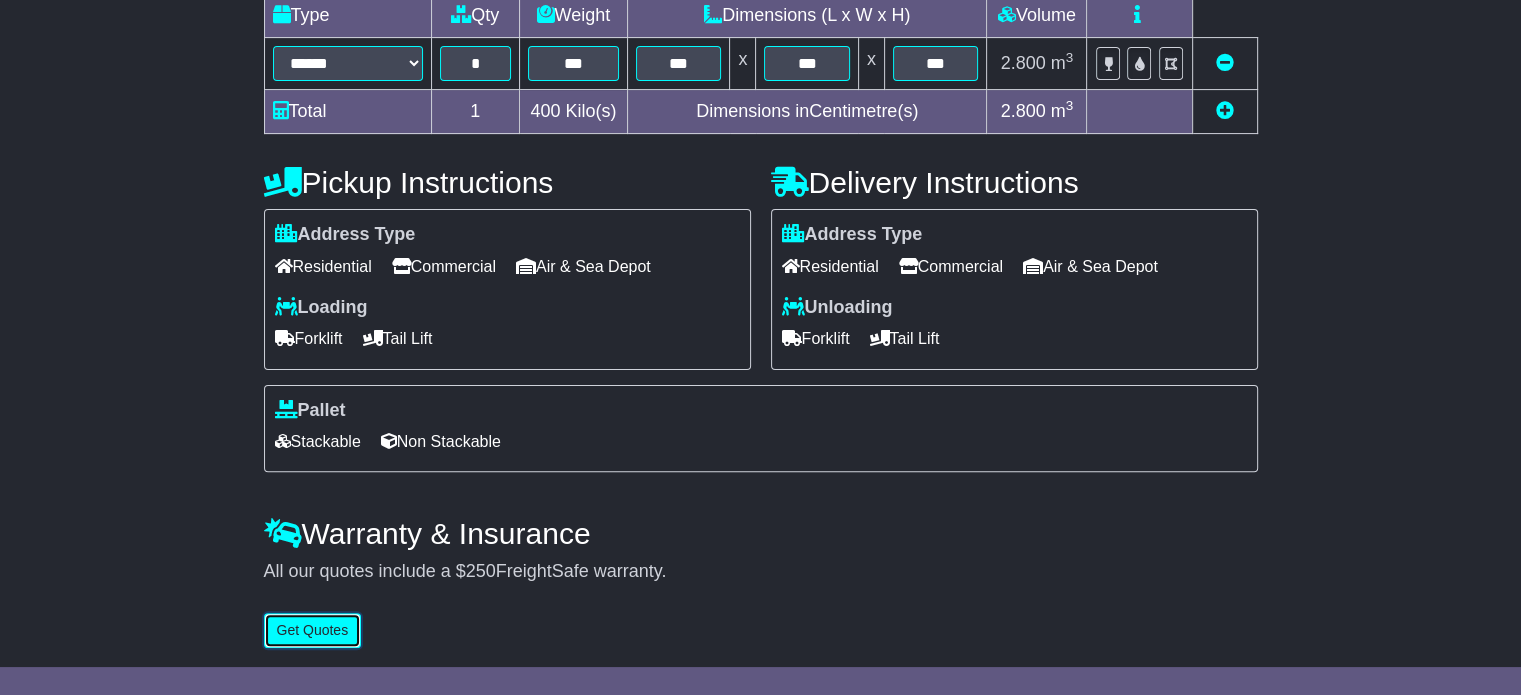 click on "Get Quotes" at bounding box center (313, 630) 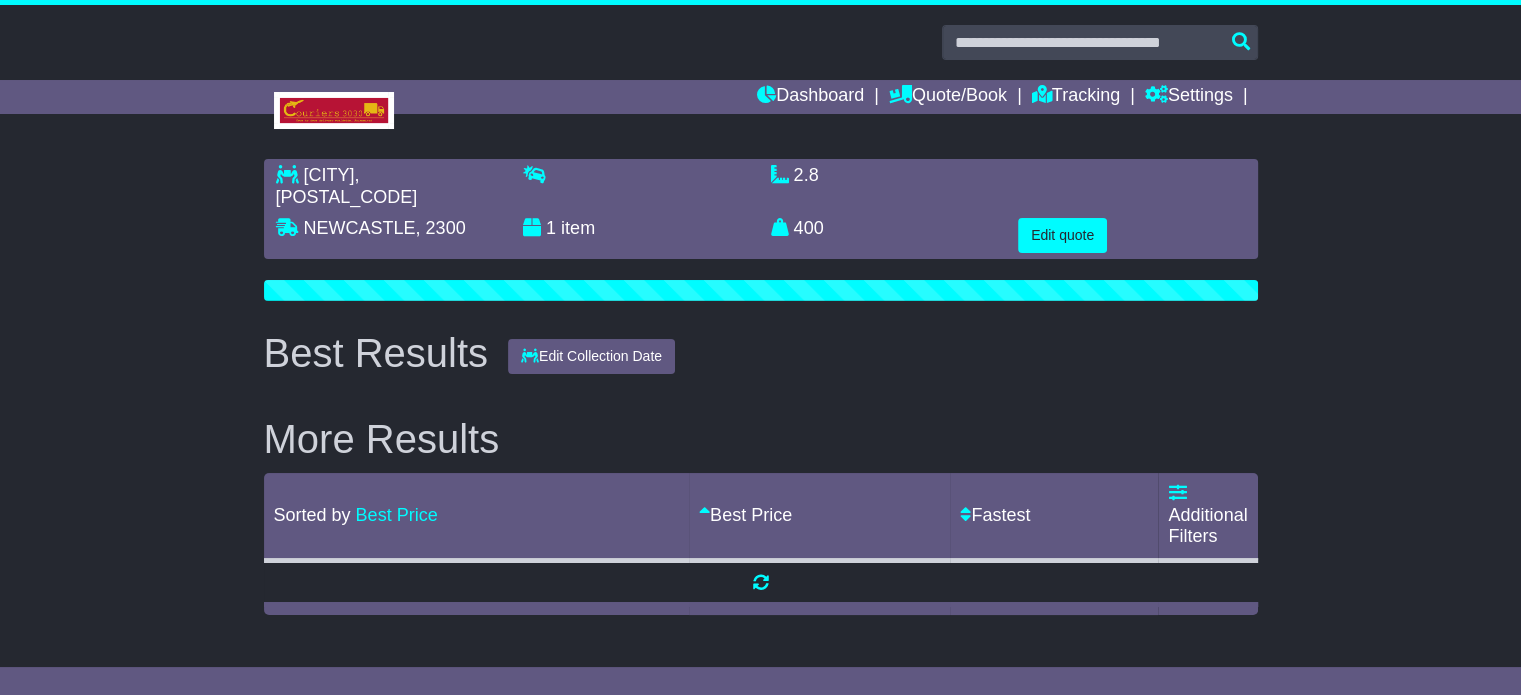 scroll, scrollTop: 0, scrollLeft: 0, axis: both 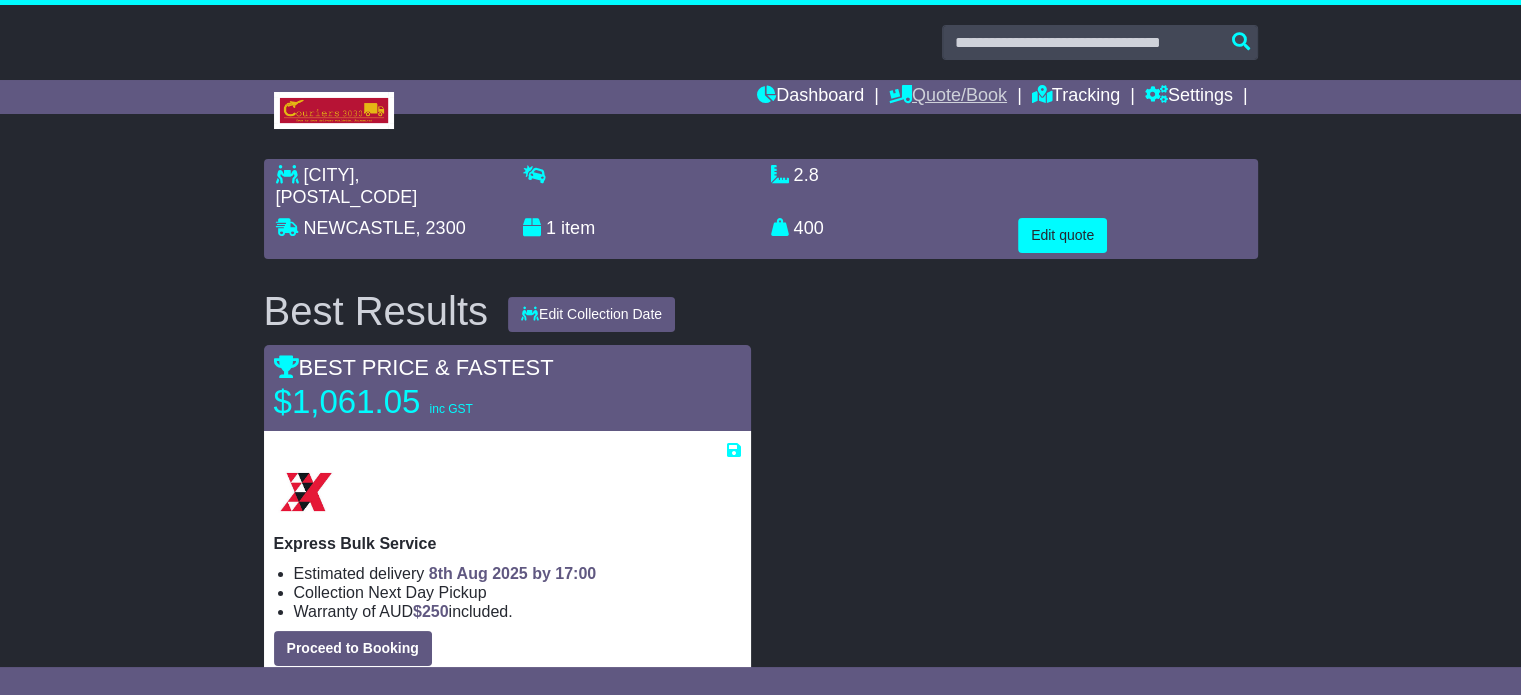 click on "Quote/Book" at bounding box center (948, 97) 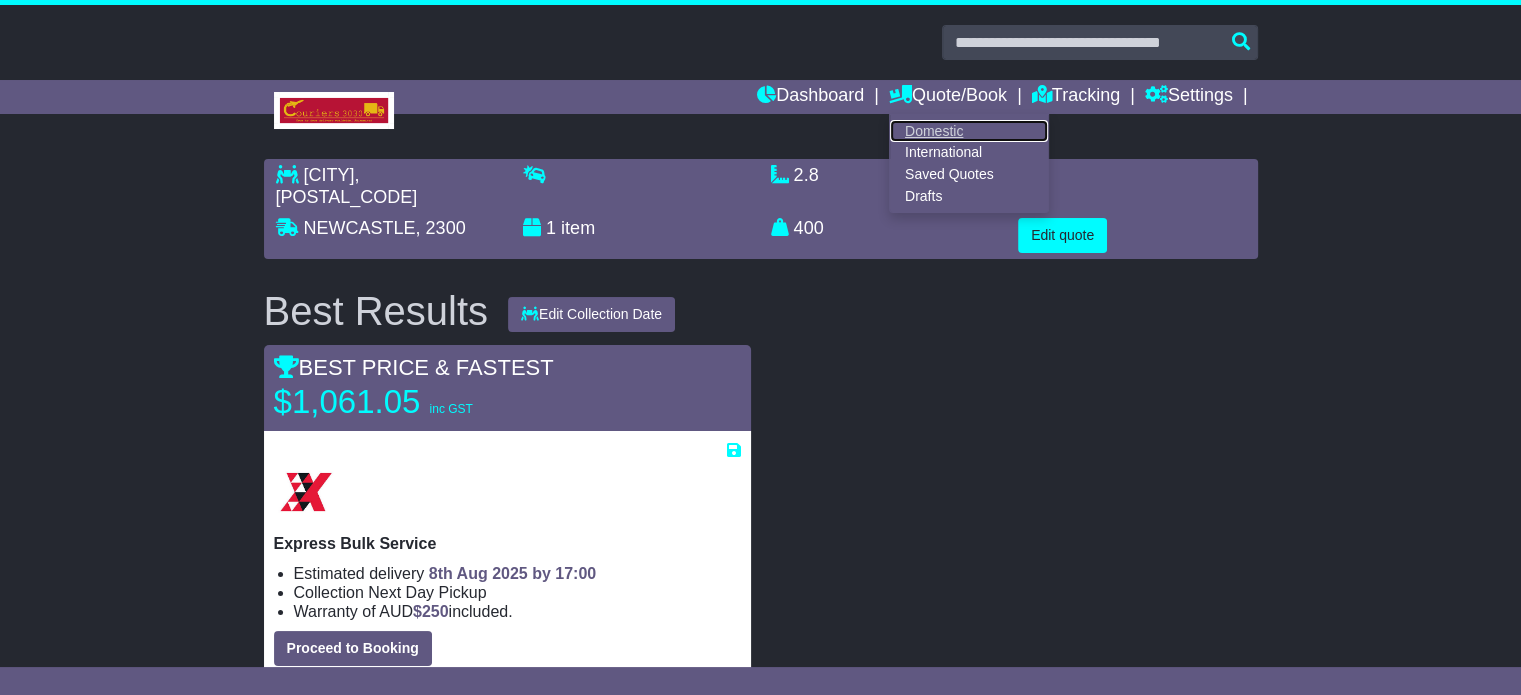 click on "Domestic" at bounding box center (969, 131) 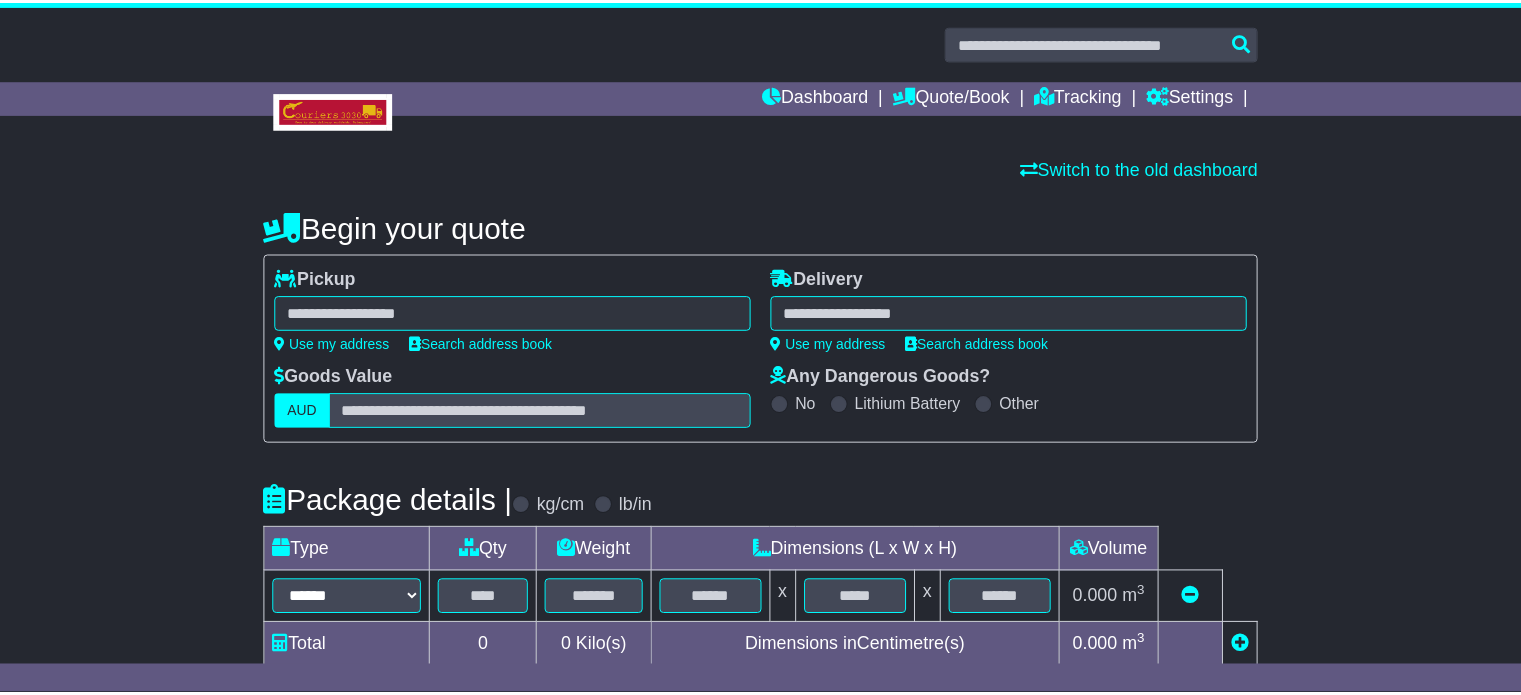 scroll, scrollTop: 0, scrollLeft: 0, axis: both 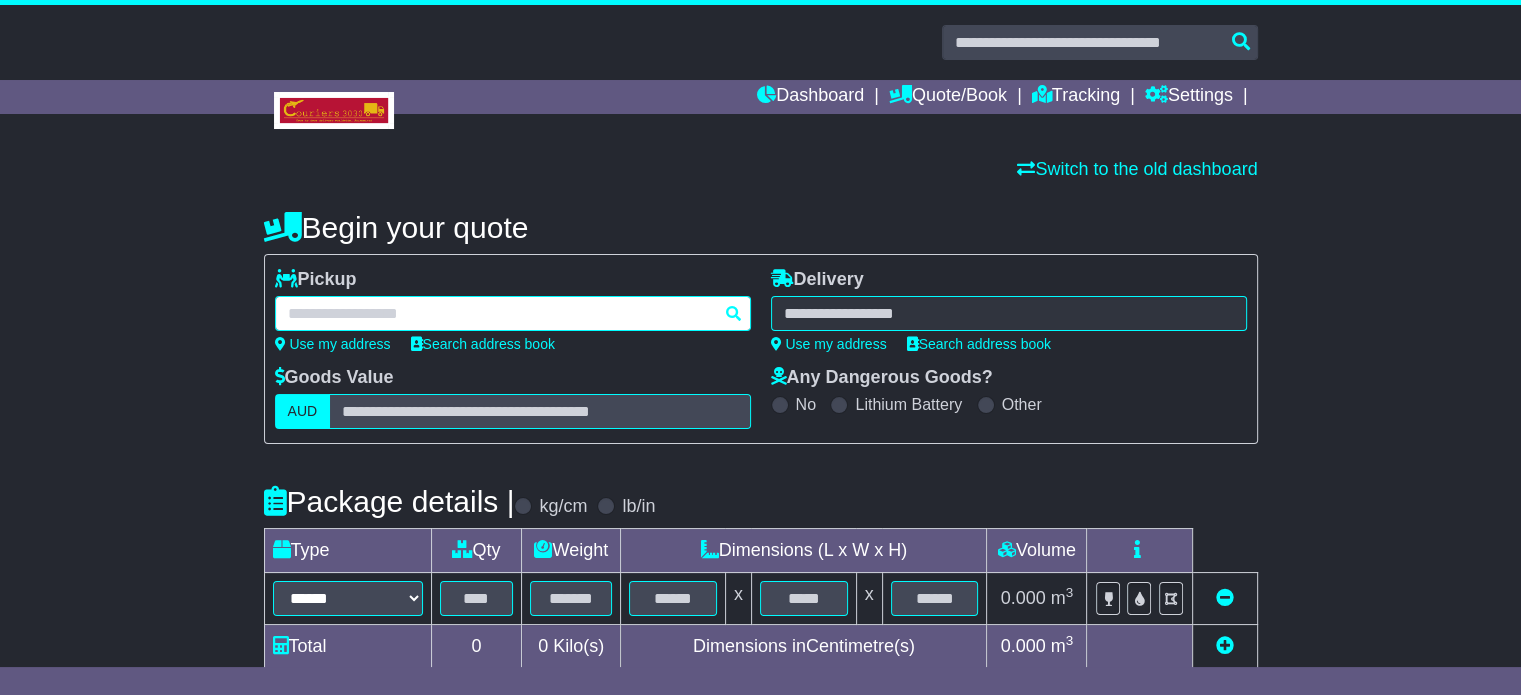 click at bounding box center [513, 313] 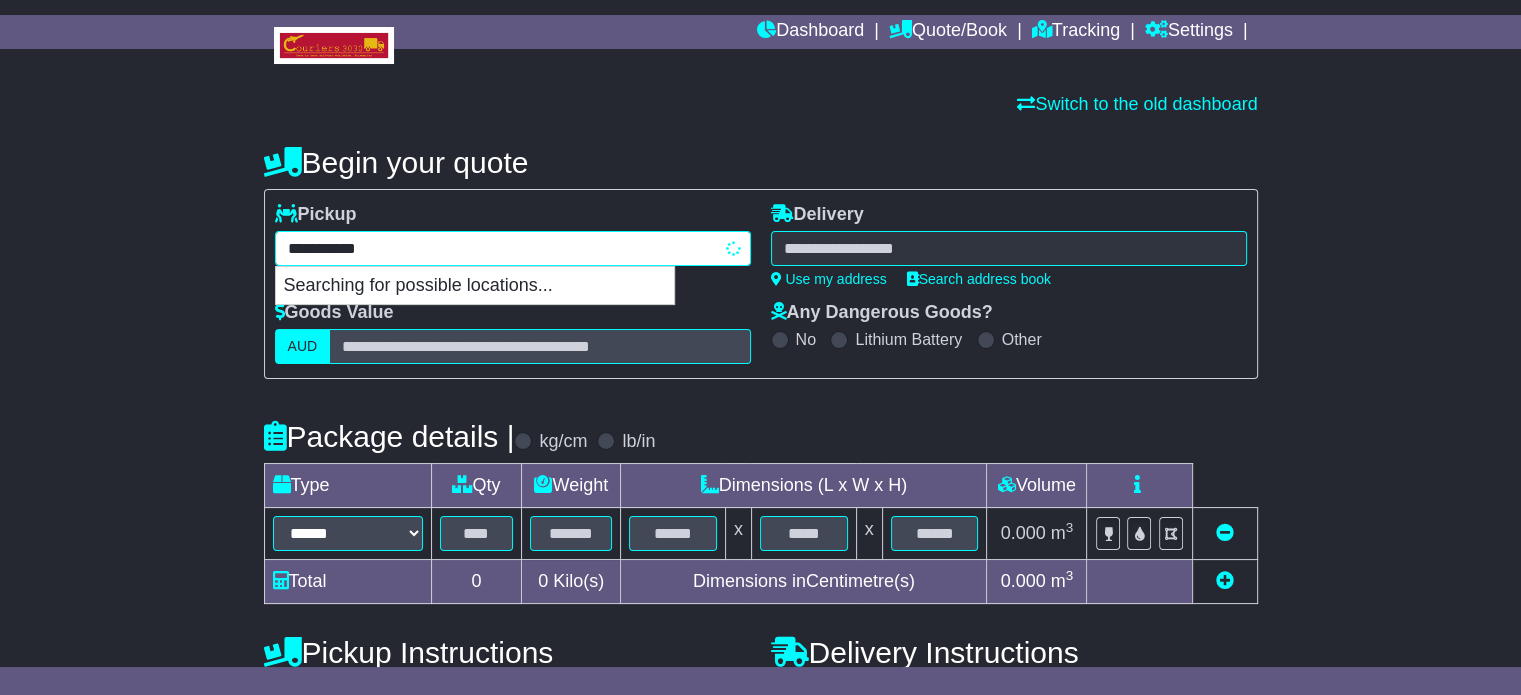 scroll, scrollTop: 100, scrollLeft: 0, axis: vertical 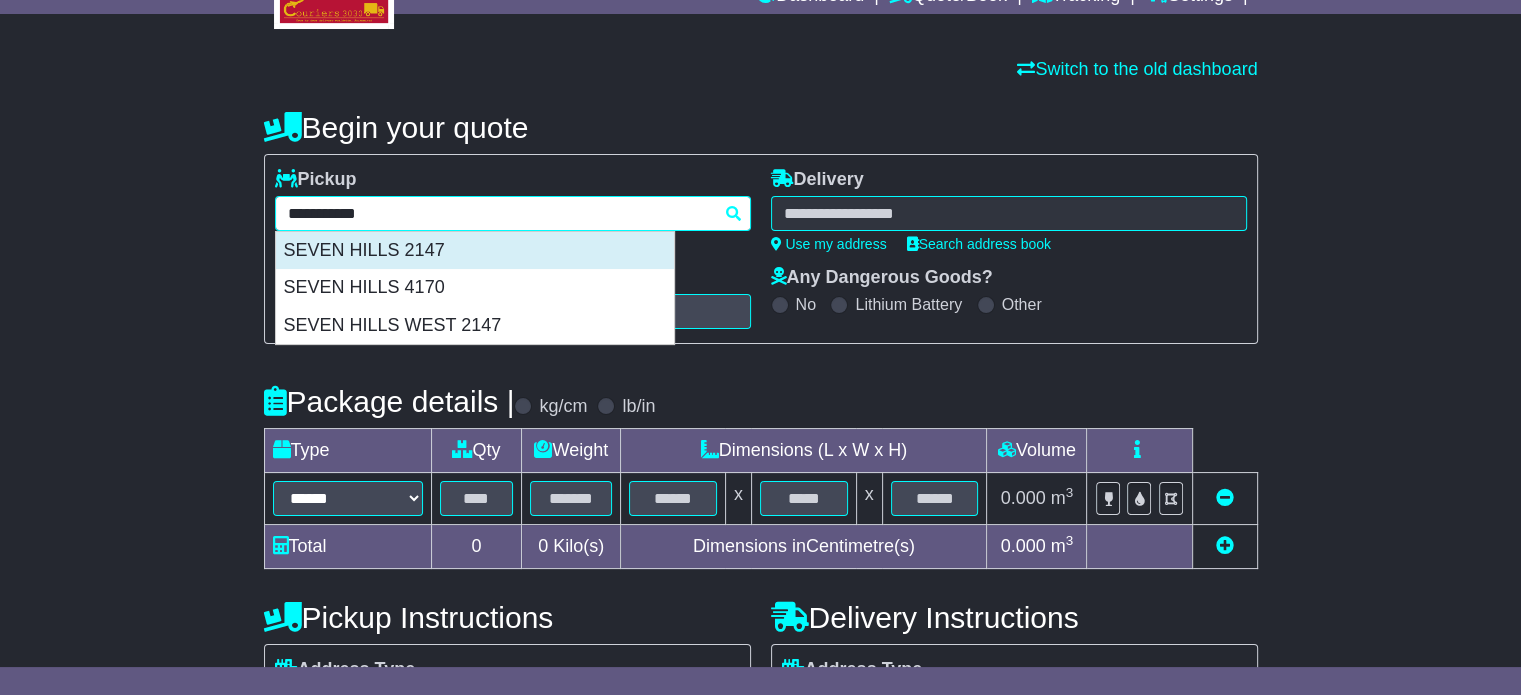 click on "SEVEN HILLS 2147" at bounding box center (475, 251) 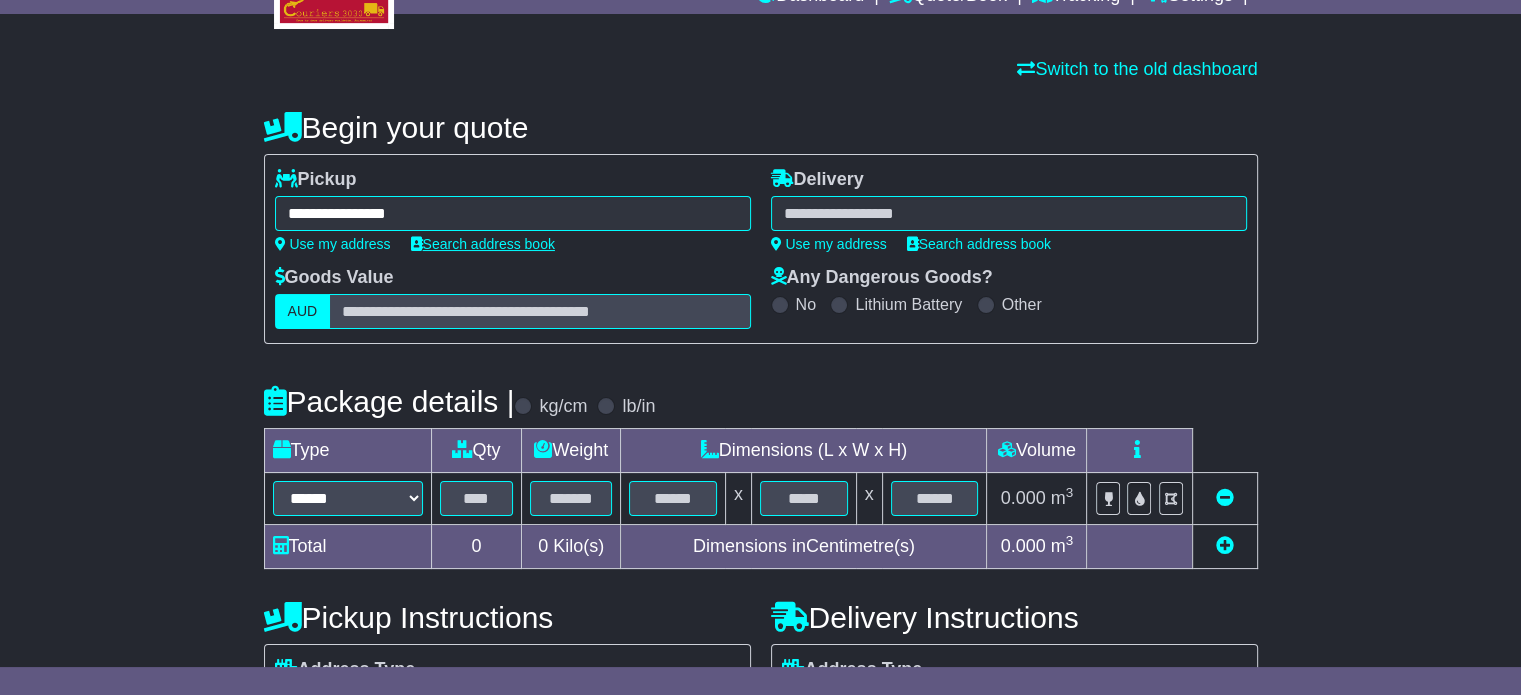 type on "**********" 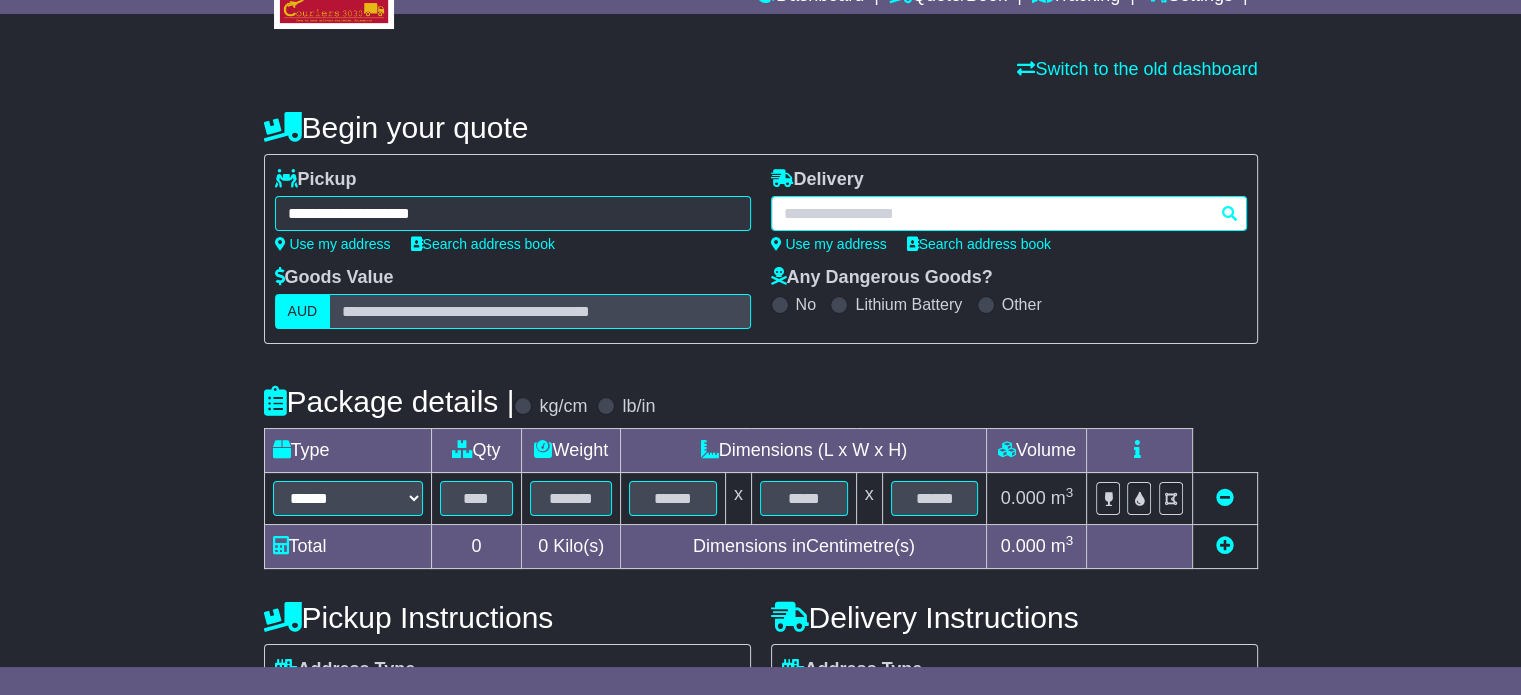 click at bounding box center [1009, 213] 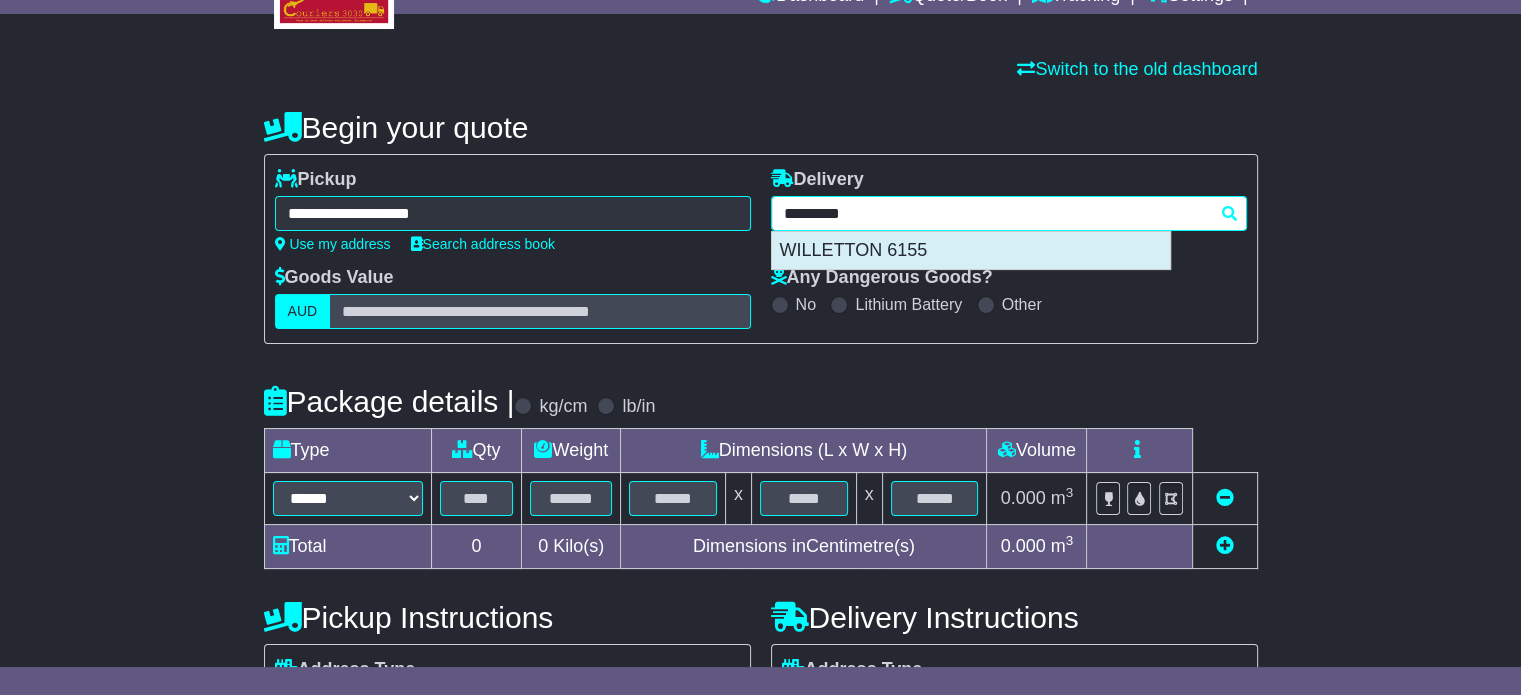click on "WILLETTON 6155" at bounding box center [971, 251] 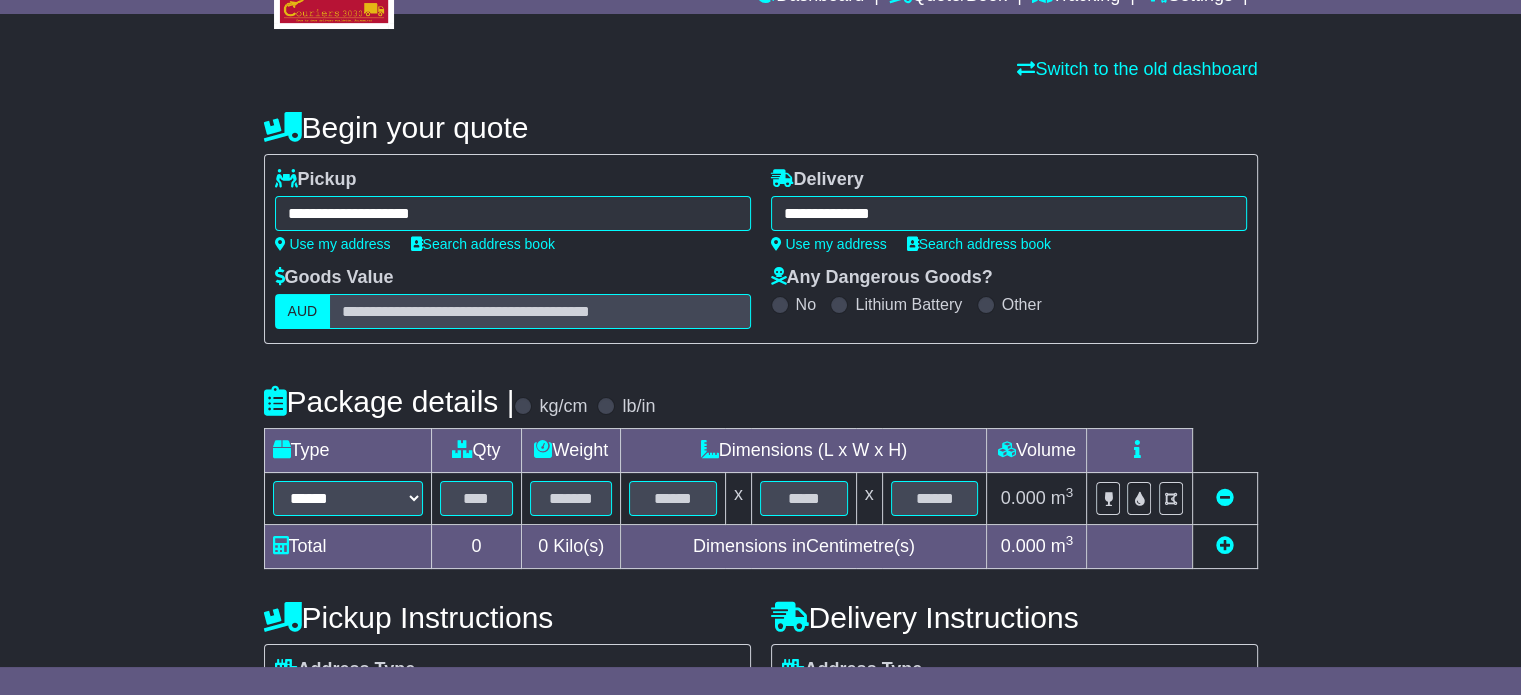 type on "**********" 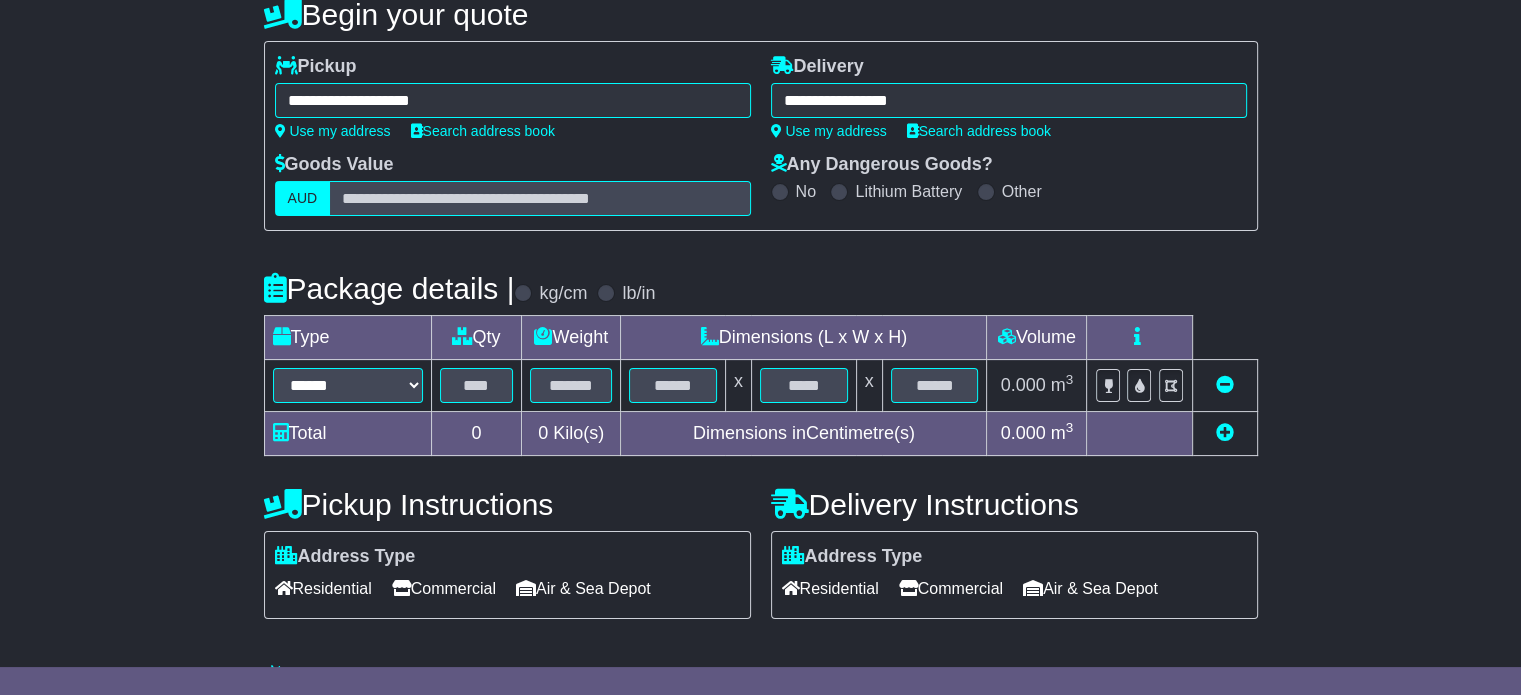 scroll, scrollTop: 360, scrollLeft: 0, axis: vertical 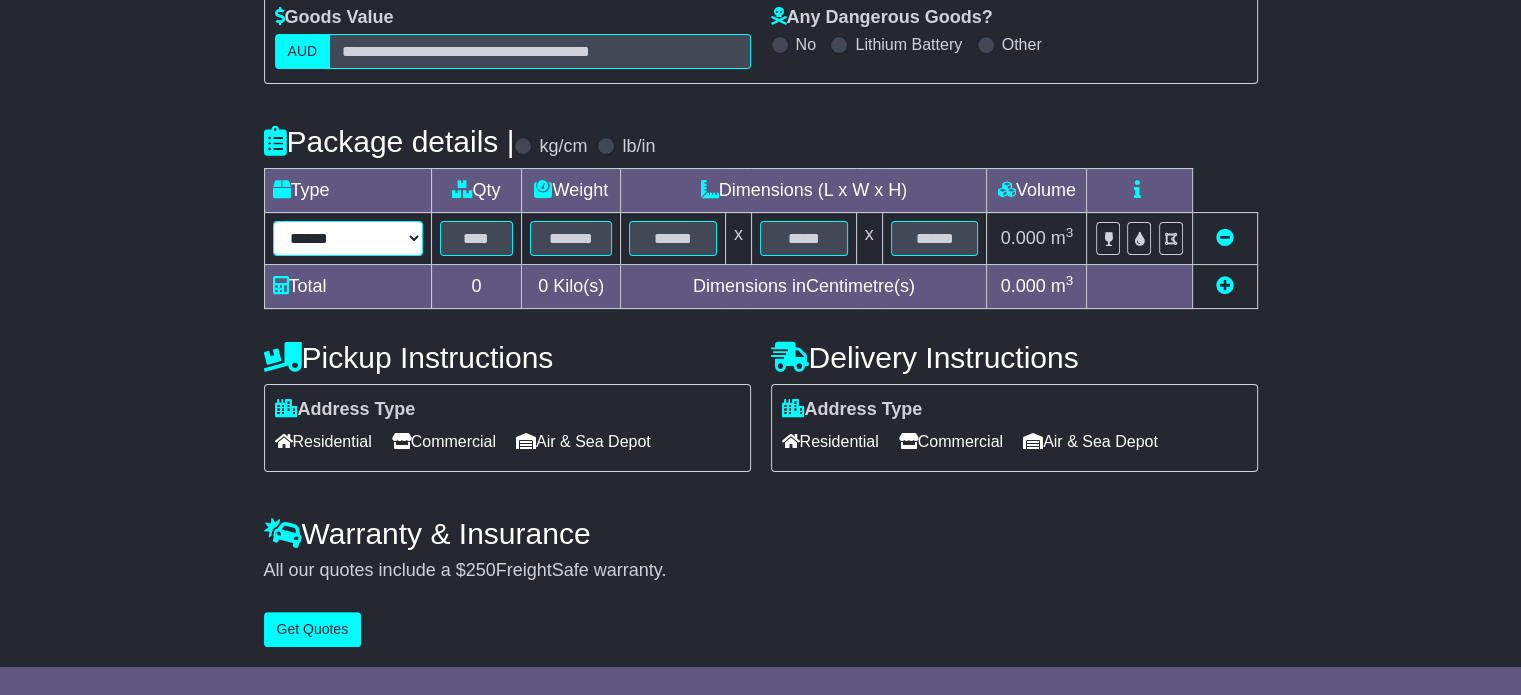 click on "****** ****** *** ******** ***** **** **** ****** *** *******" at bounding box center (348, 238) 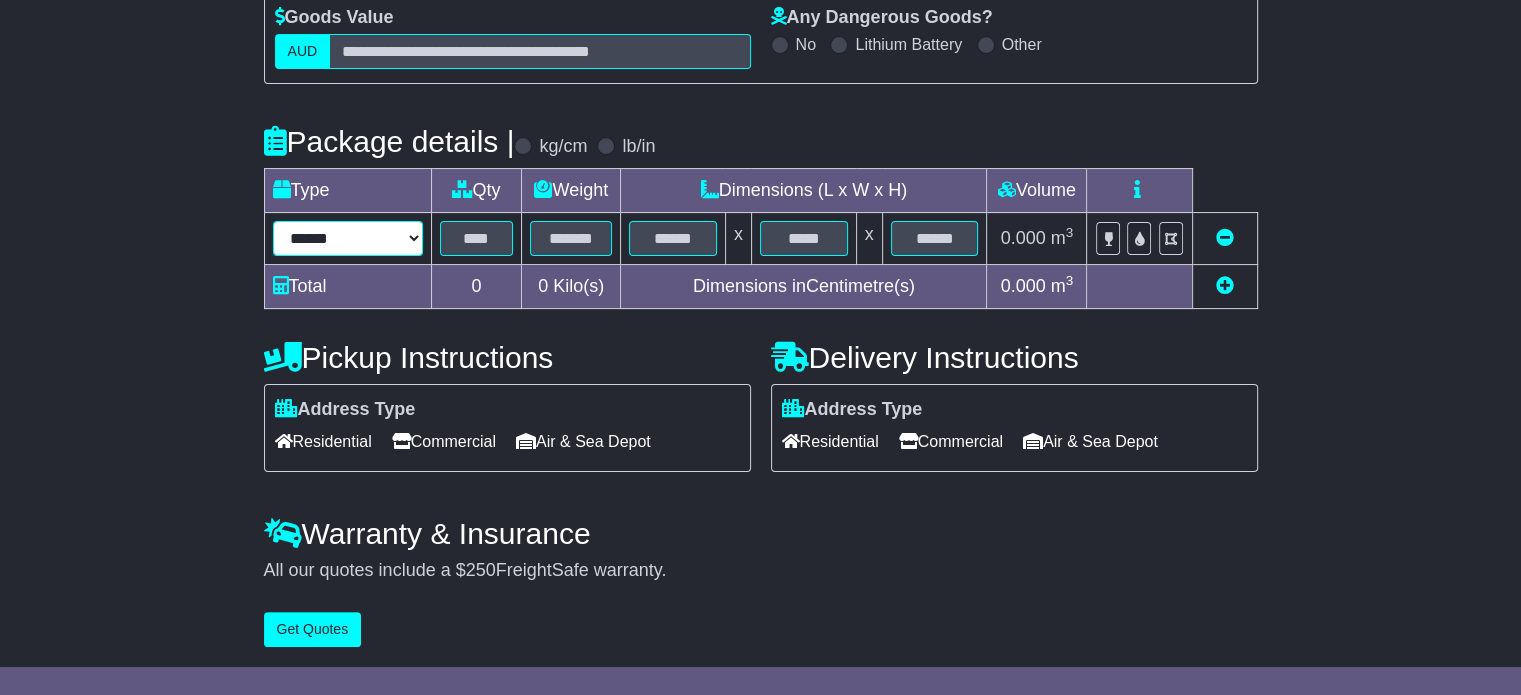 select on "*****" 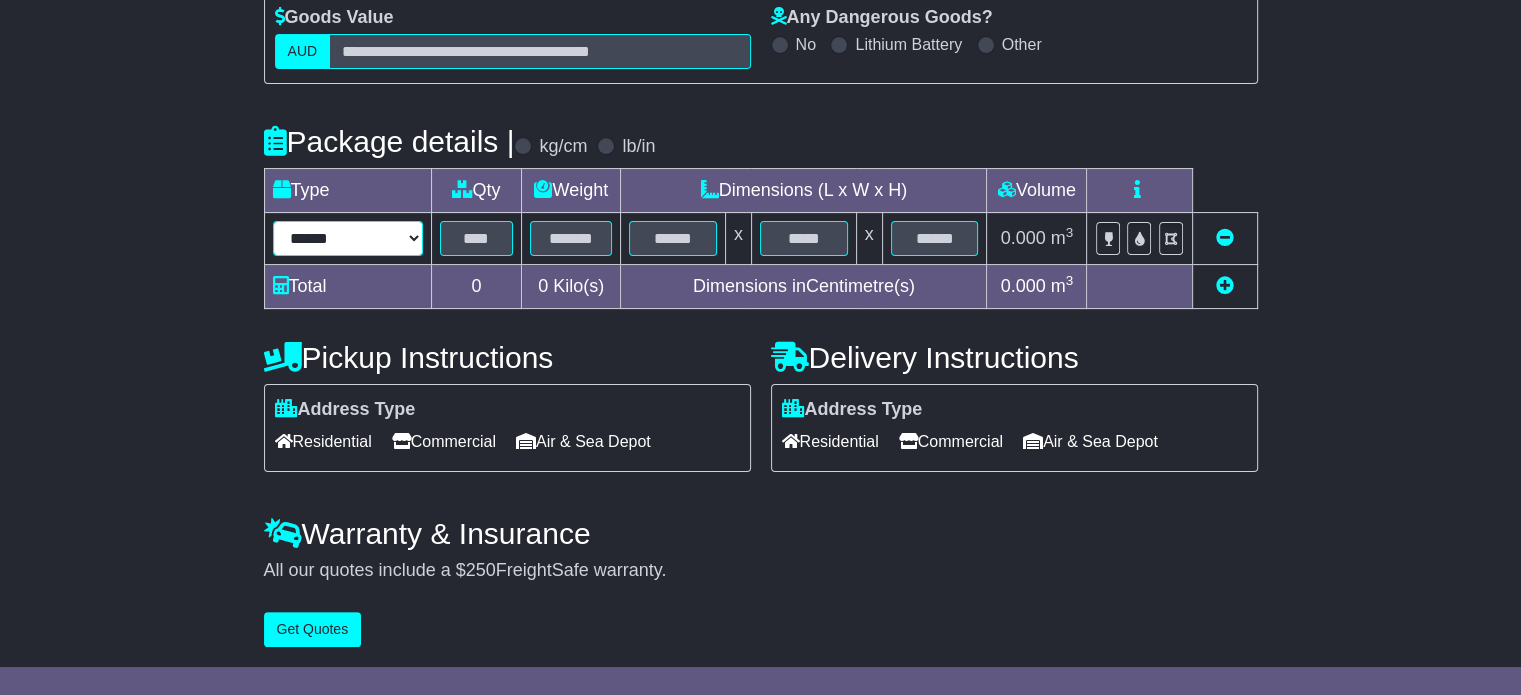click on "****** ****** *** ******** ***** **** **** ****** *** *******" at bounding box center [348, 238] 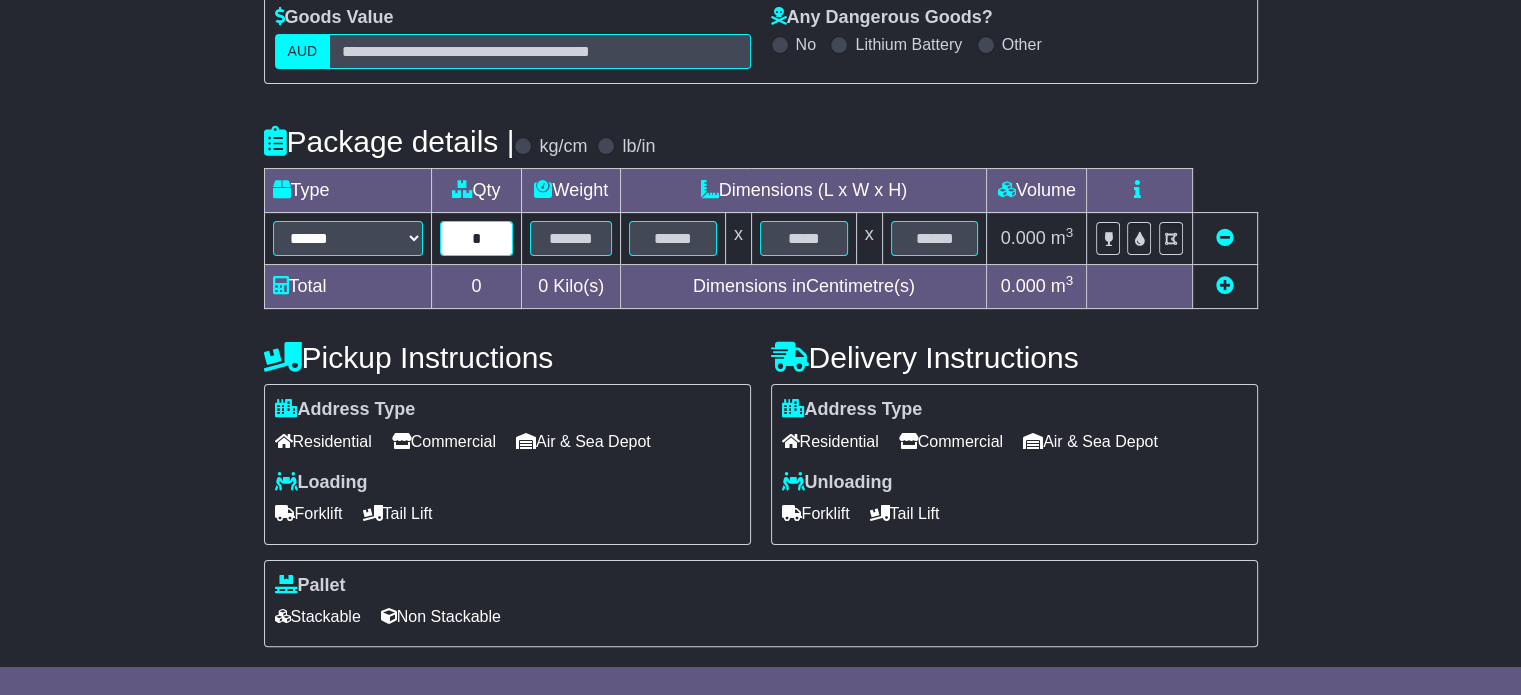 type on "*" 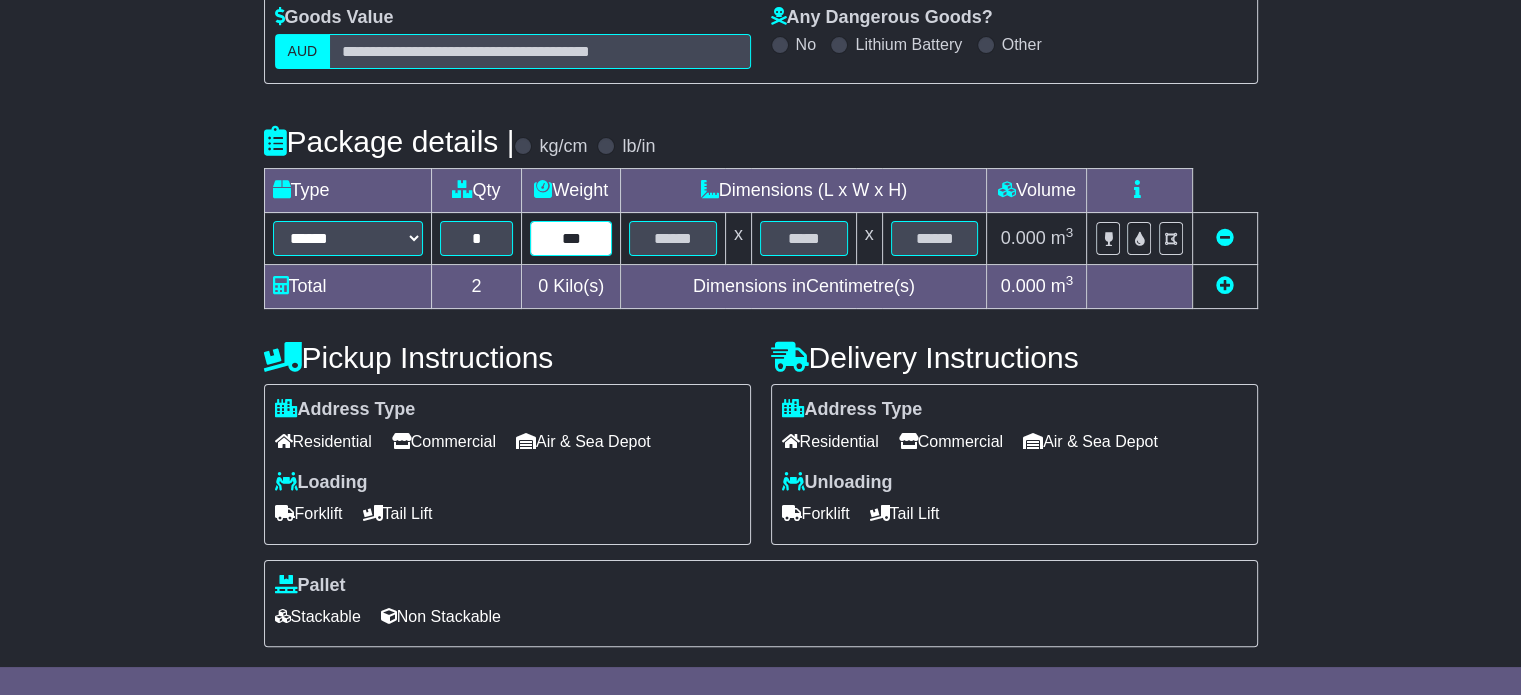 type on "***" 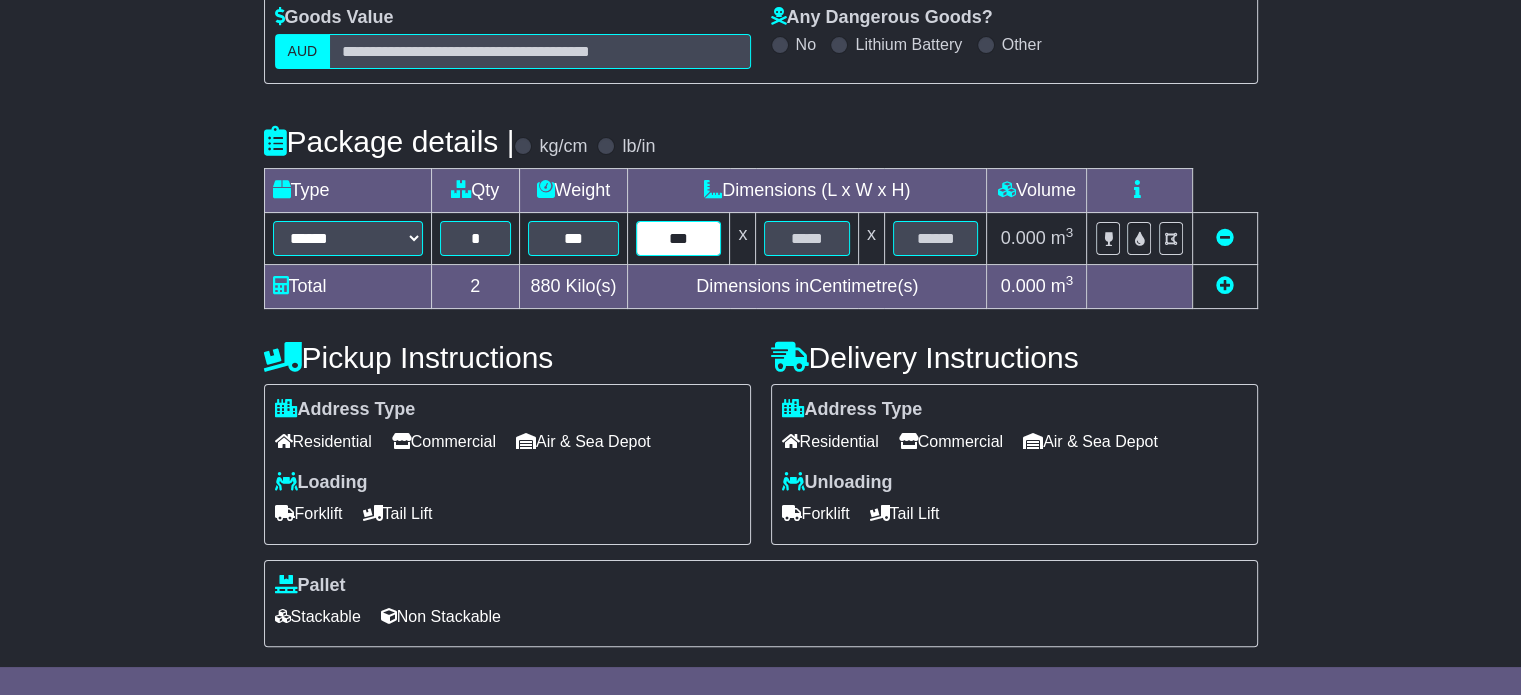 type on "***" 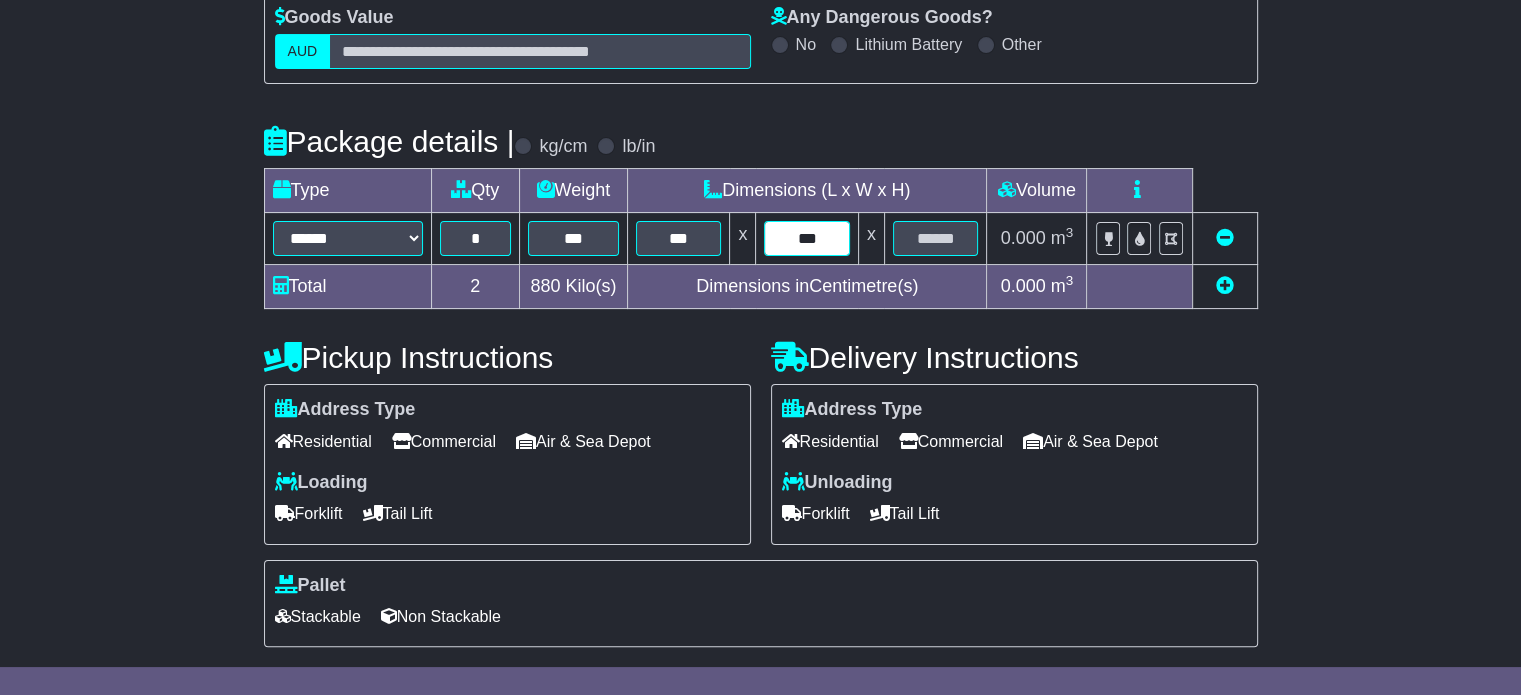 type on "***" 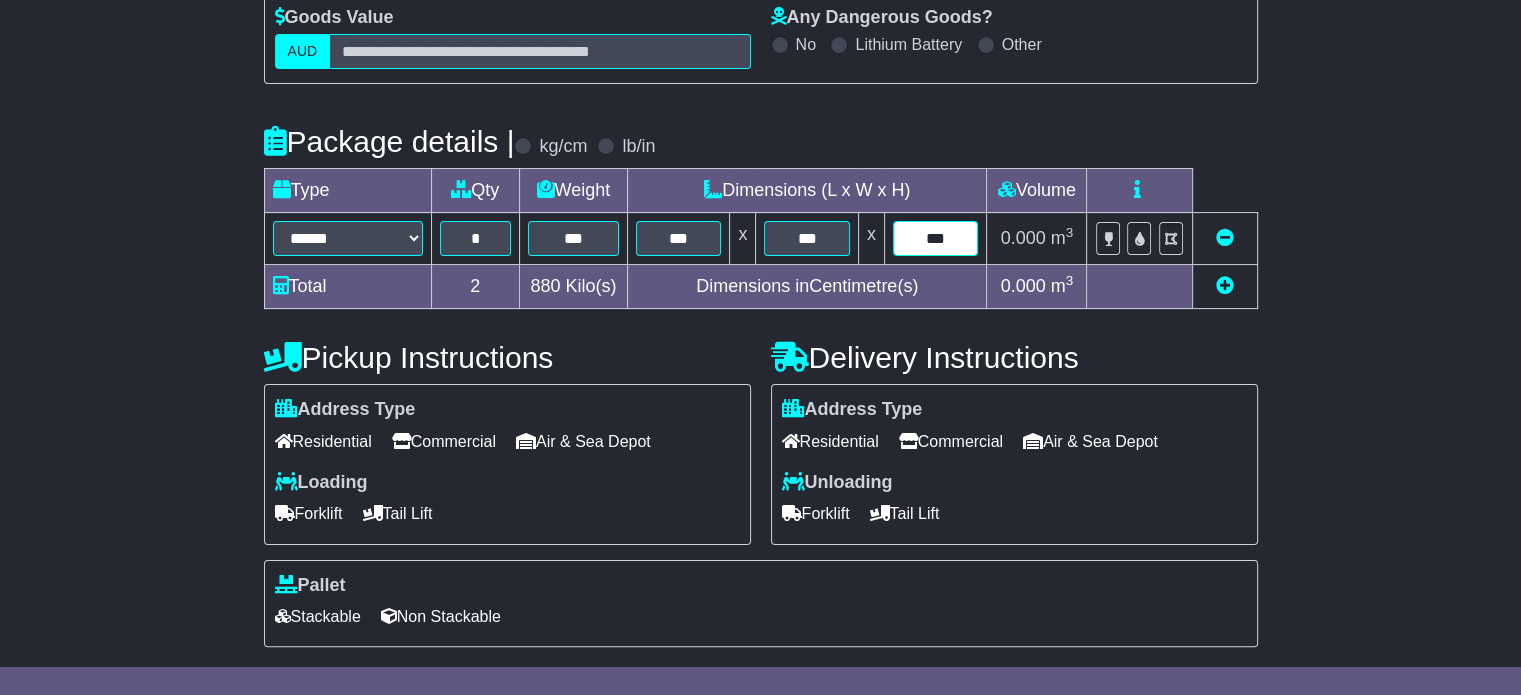 type on "***" 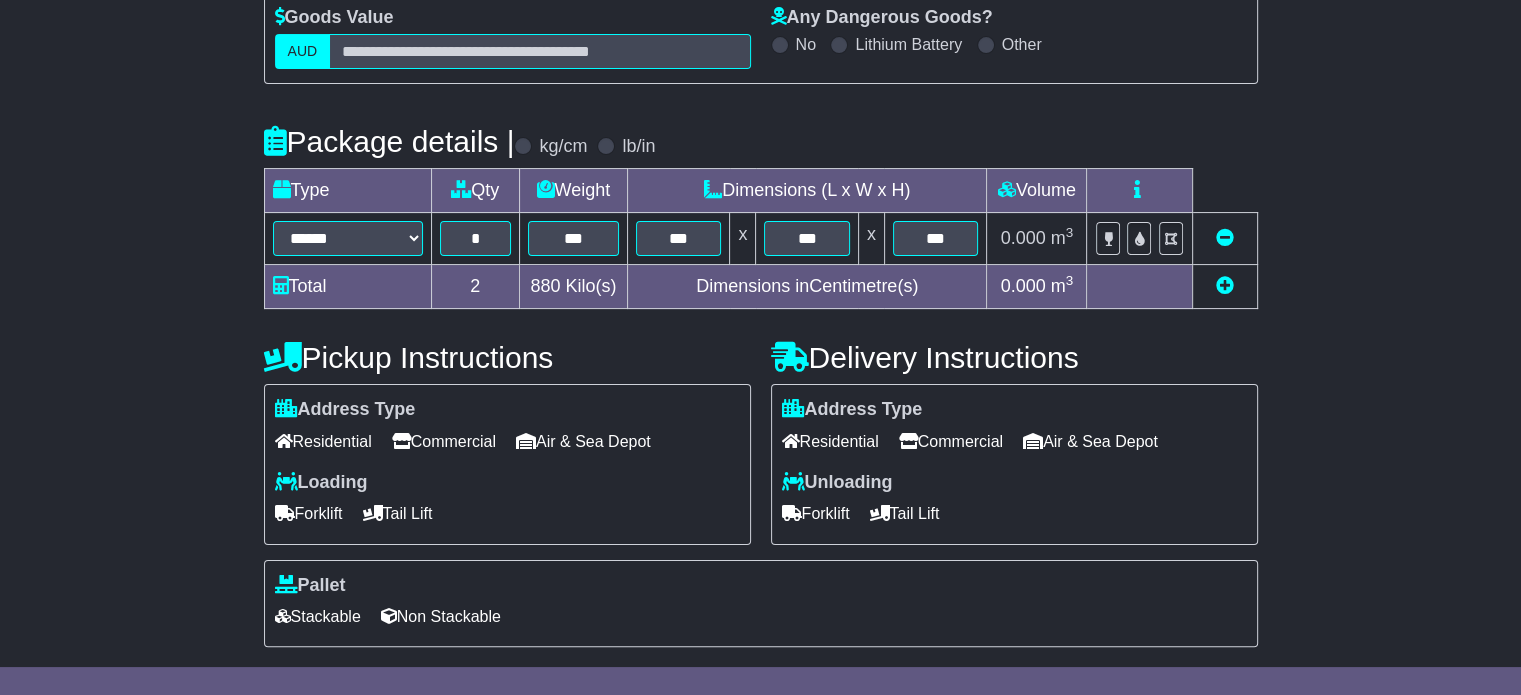 scroll, scrollTop: 535, scrollLeft: 0, axis: vertical 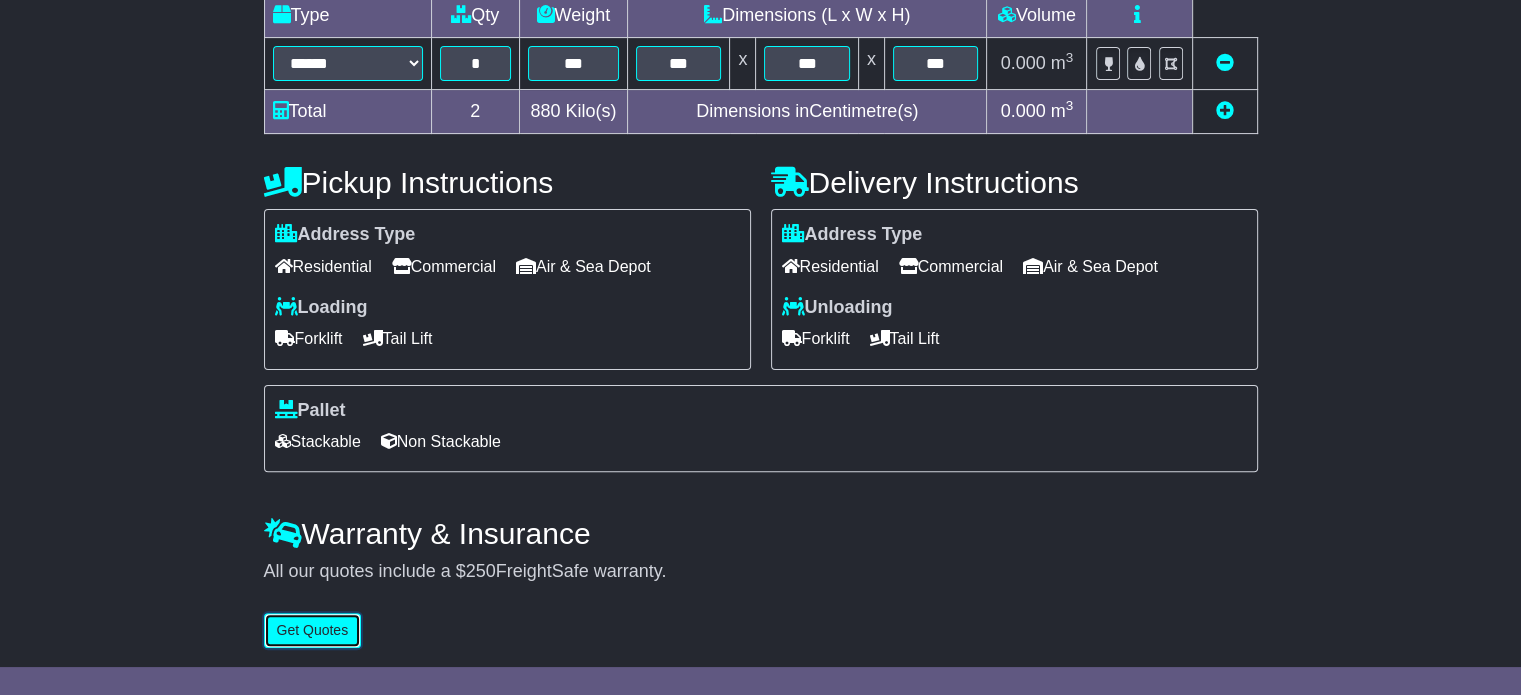 type 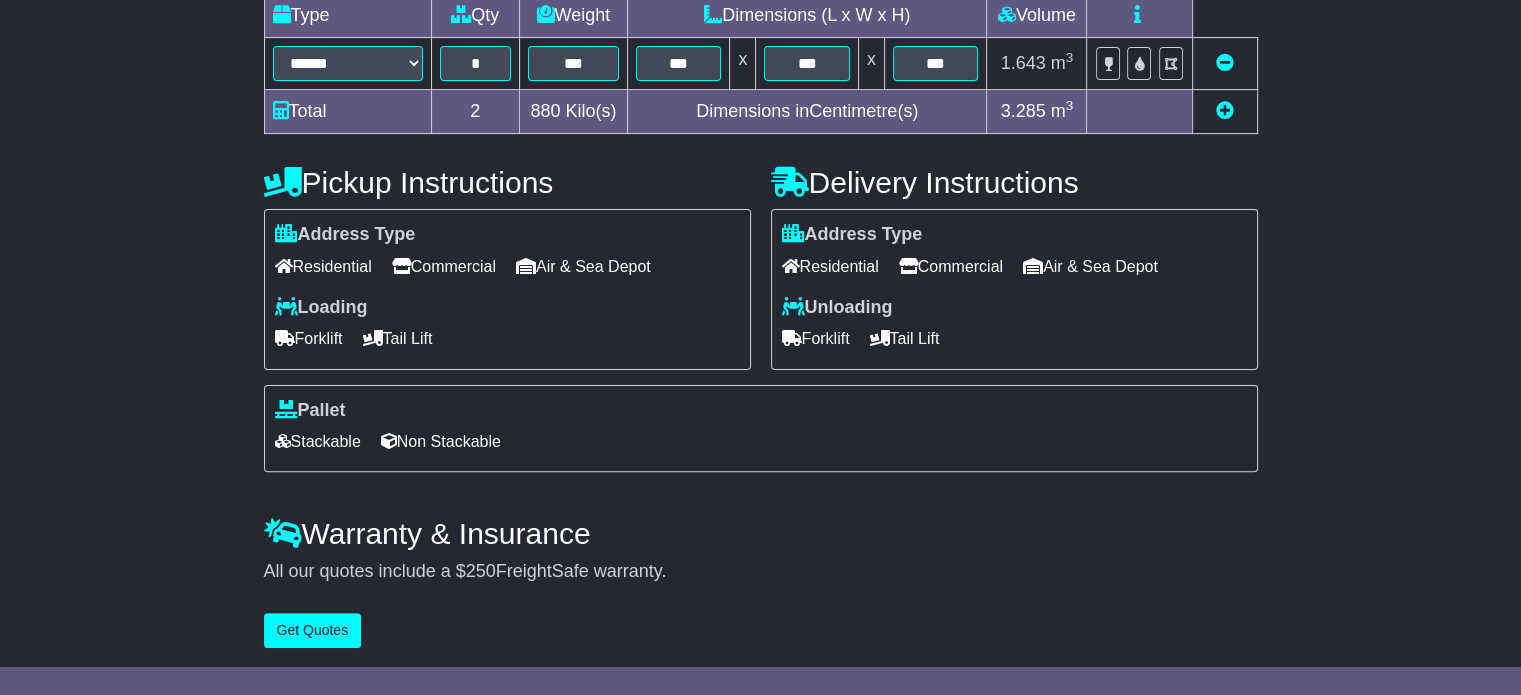 click on "Commercial" at bounding box center [444, 266] 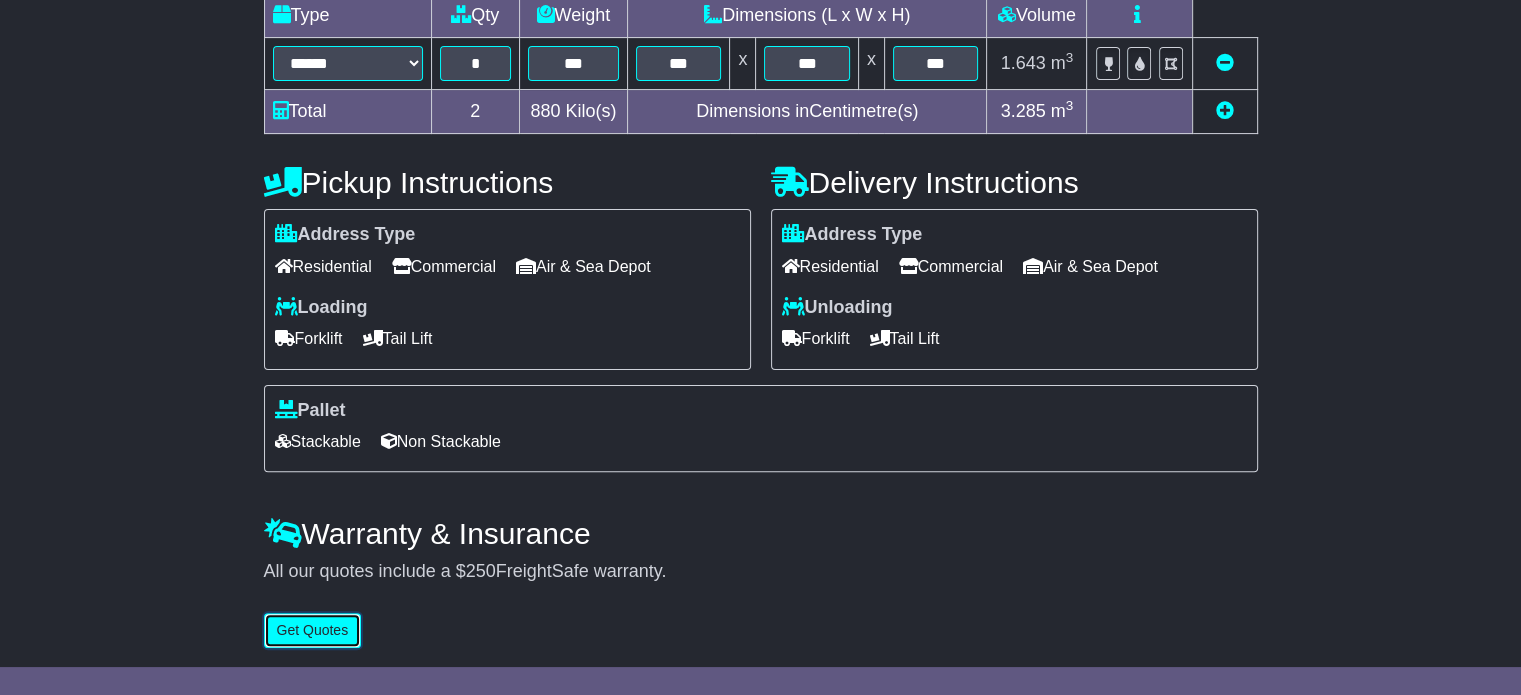 click on "Get Quotes" at bounding box center [313, 630] 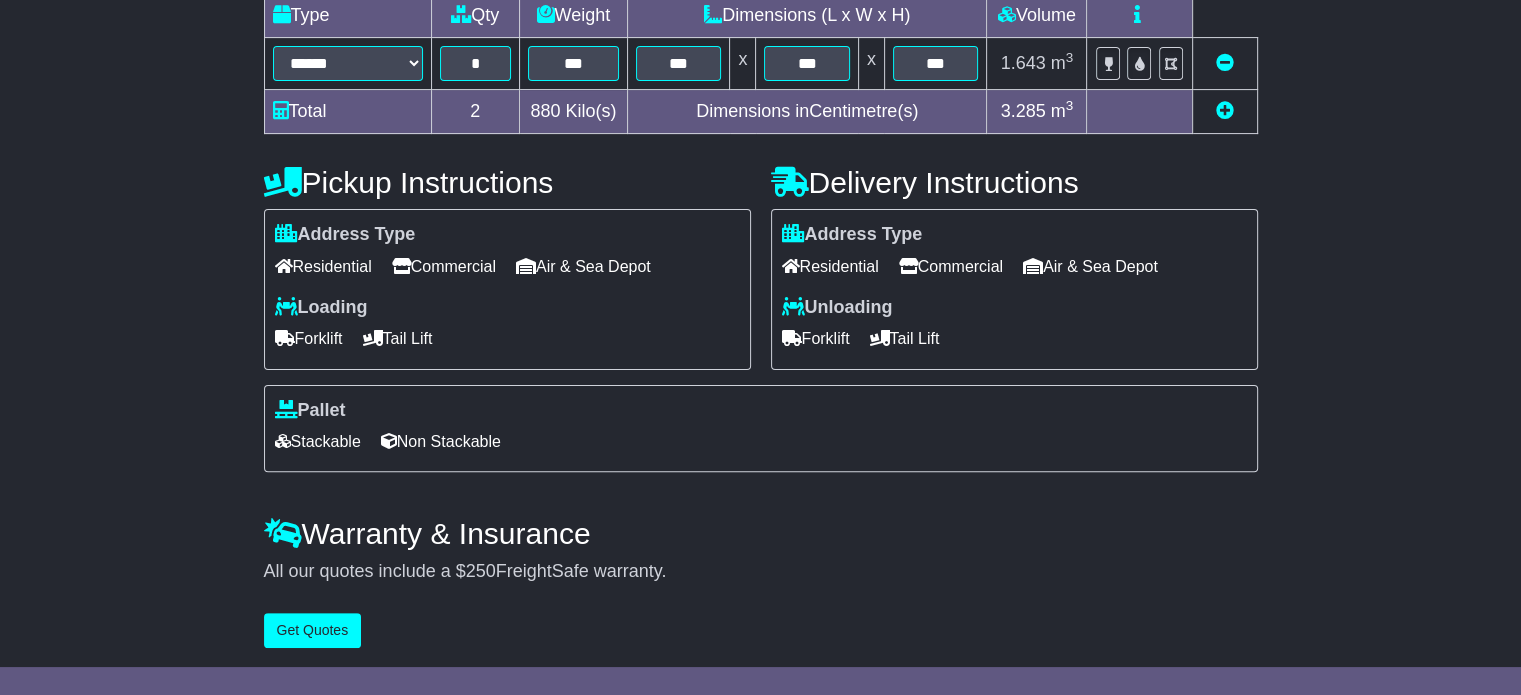 scroll, scrollTop: 0, scrollLeft: 0, axis: both 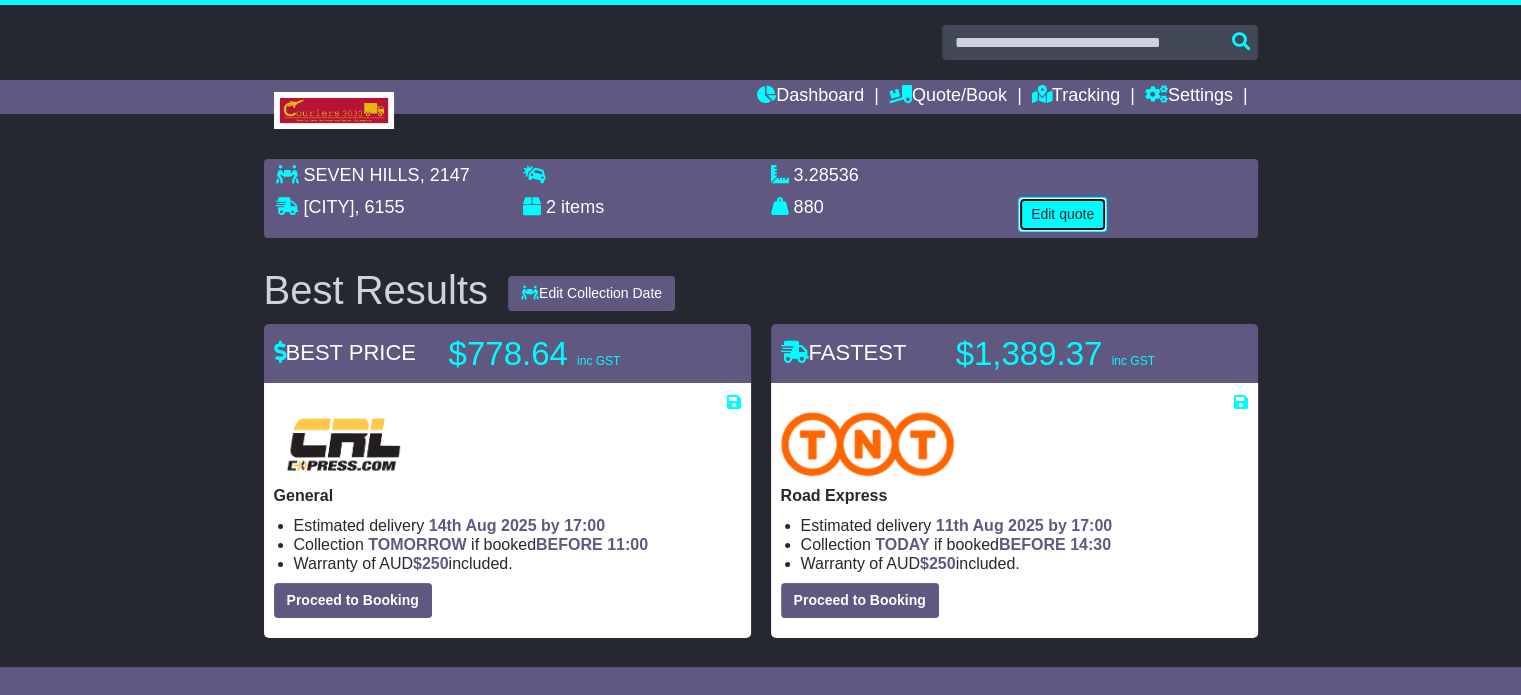 click on "Edit quote" at bounding box center (1062, 214) 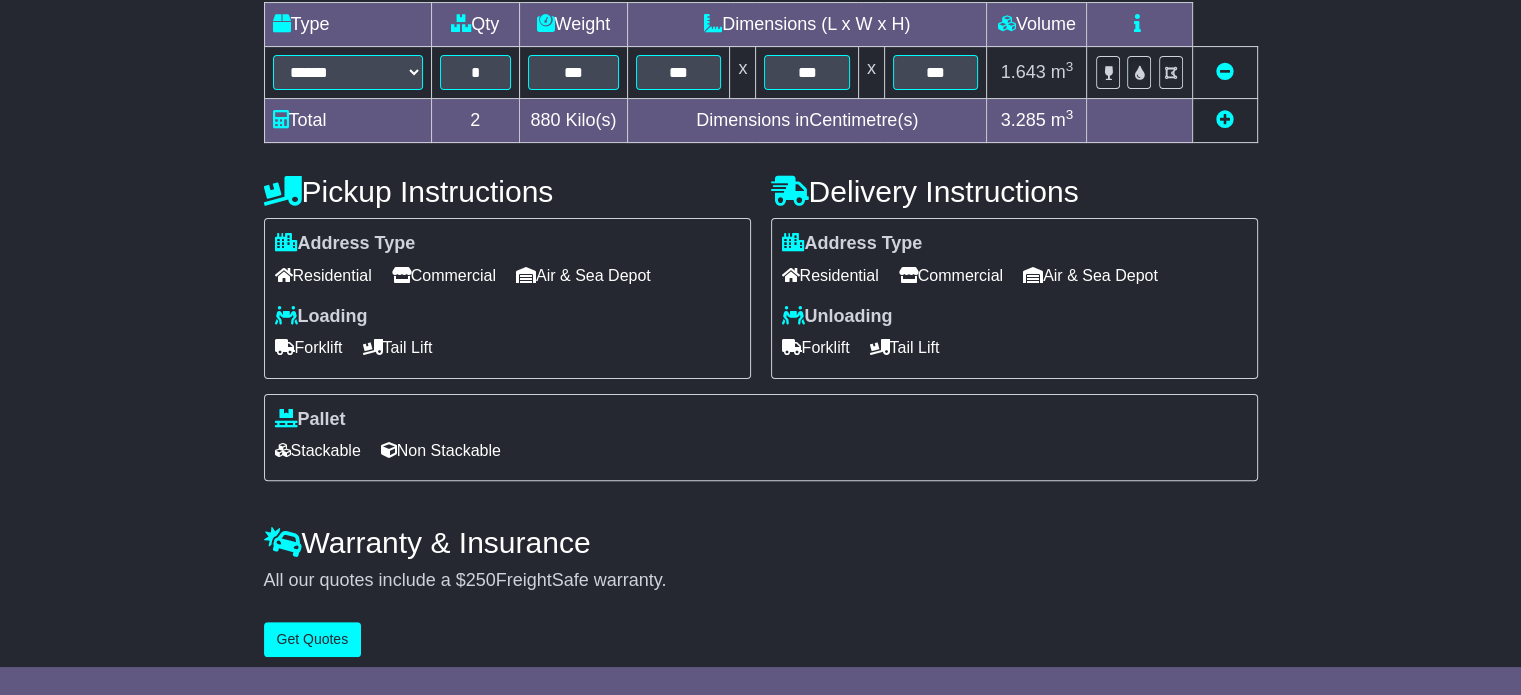 scroll, scrollTop: 540, scrollLeft: 0, axis: vertical 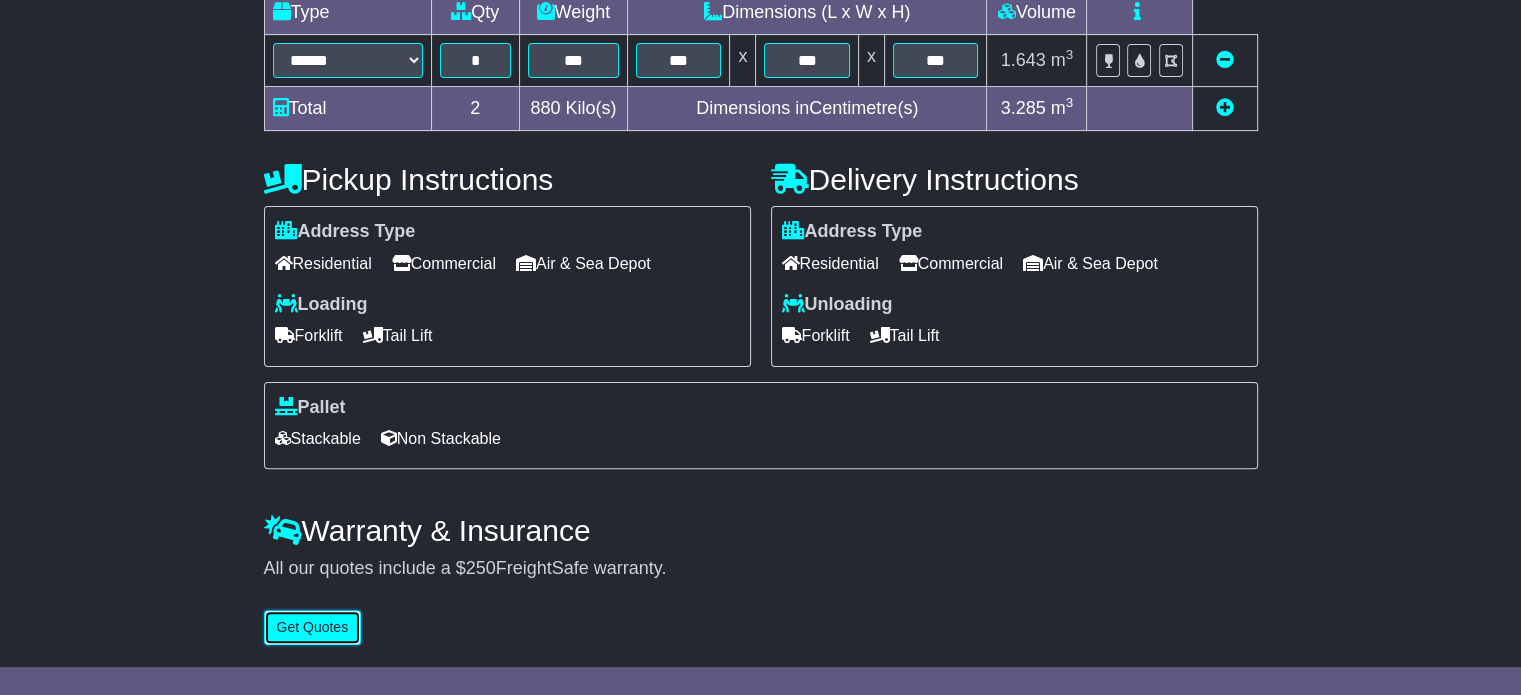 click on "Get Quotes" at bounding box center (313, 627) 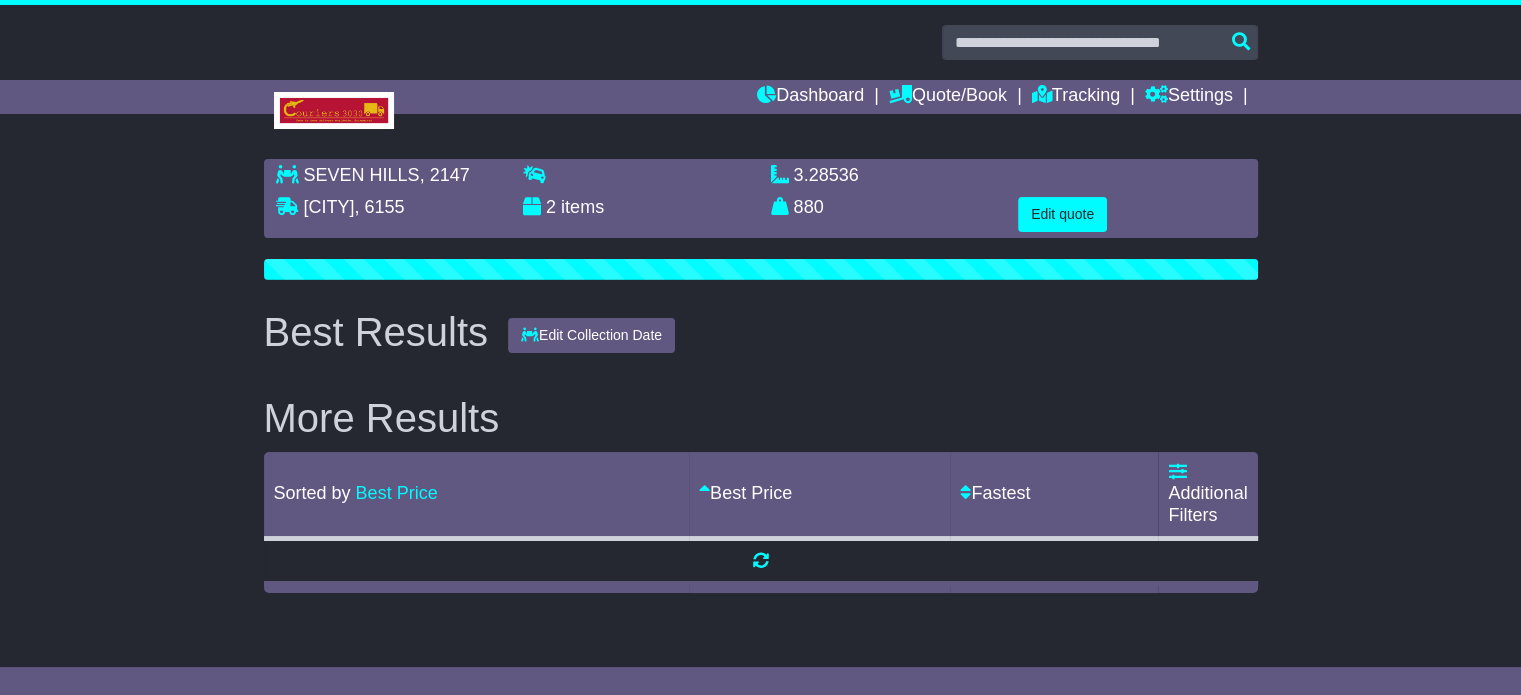 scroll, scrollTop: 0, scrollLeft: 0, axis: both 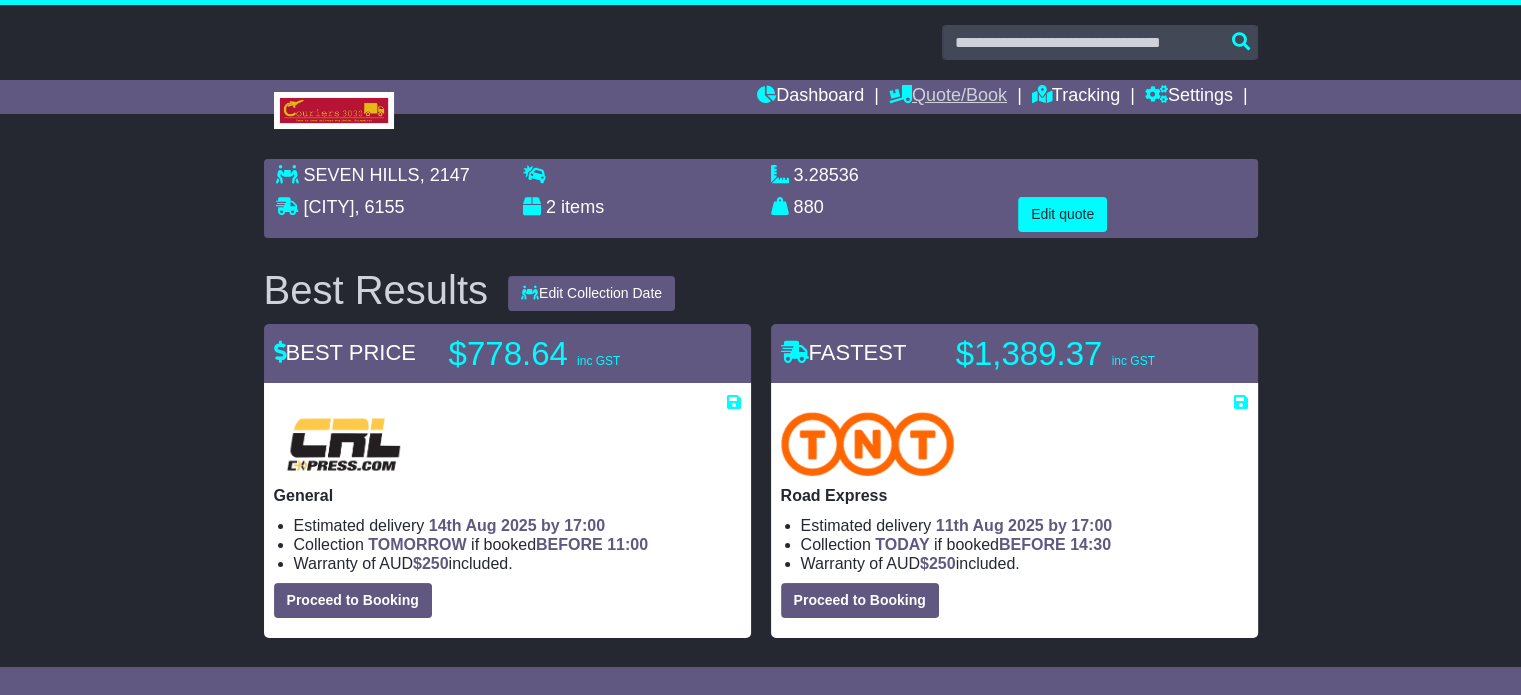 click on "Quote/Book" at bounding box center (948, 97) 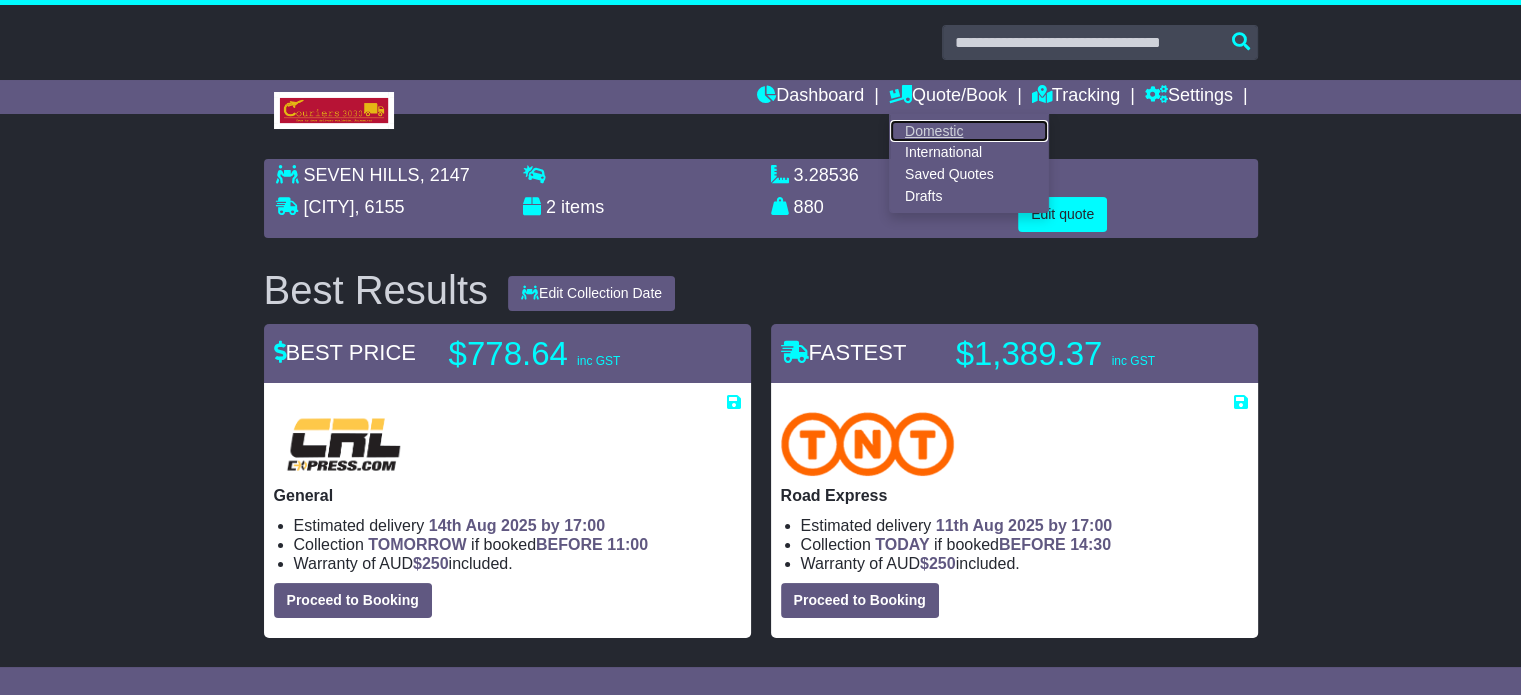 click on "Domestic" at bounding box center [969, 131] 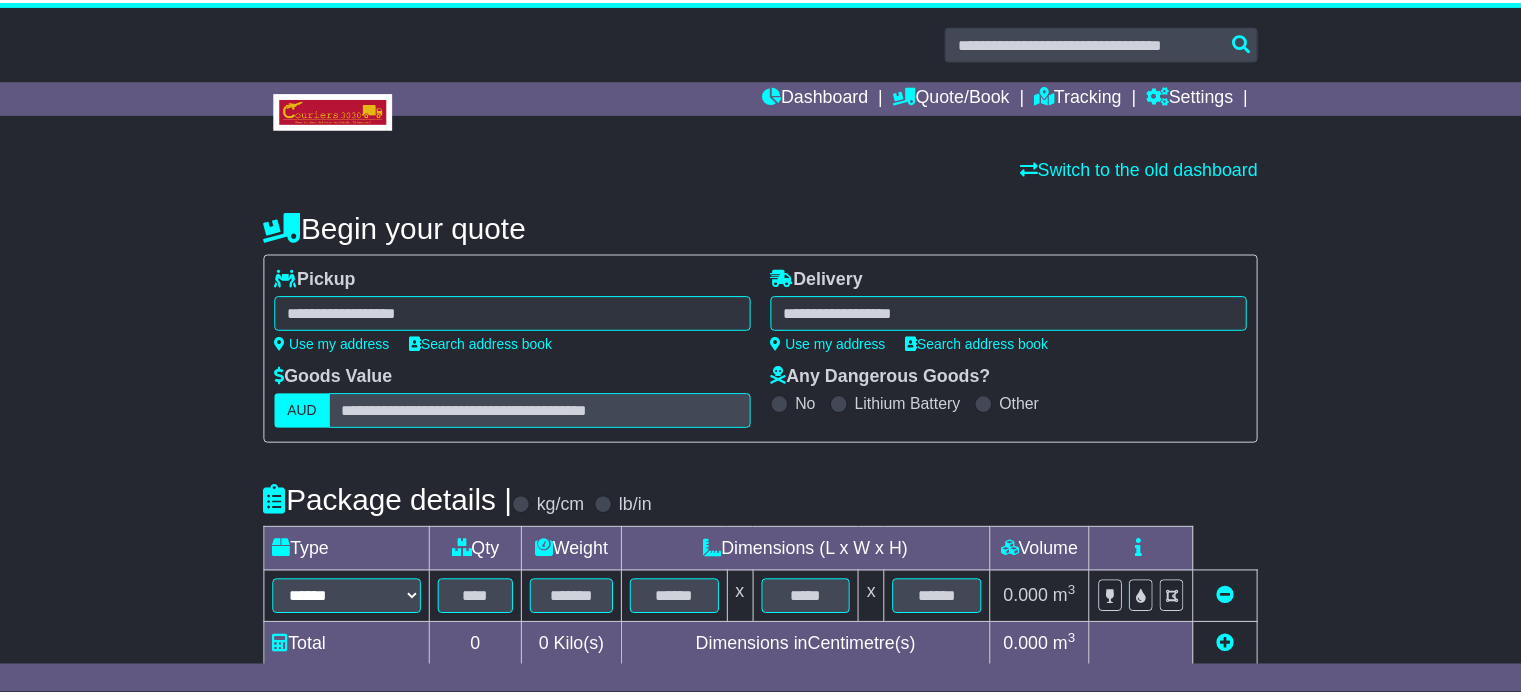 scroll, scrollTop: 0, scrollLeft: 0, axis: both 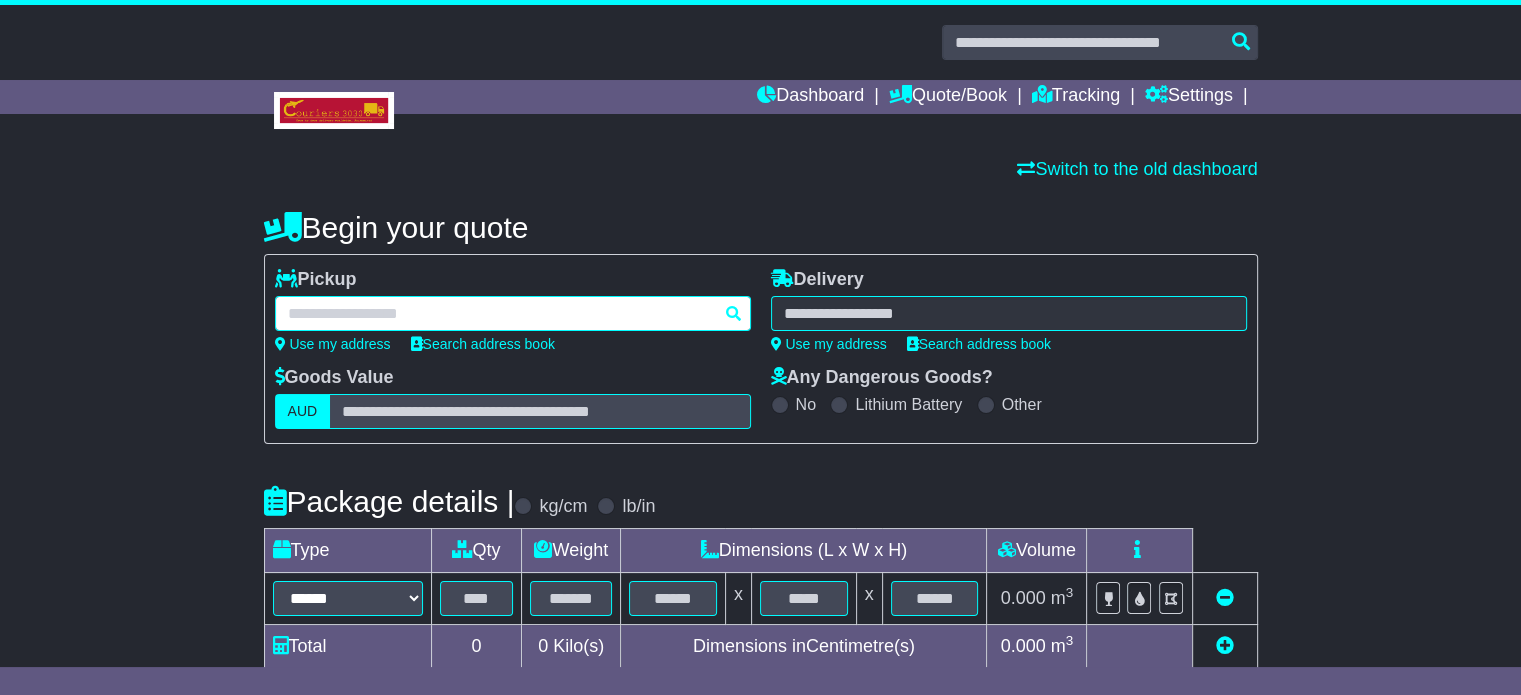 click at bounding box center (513, 313) 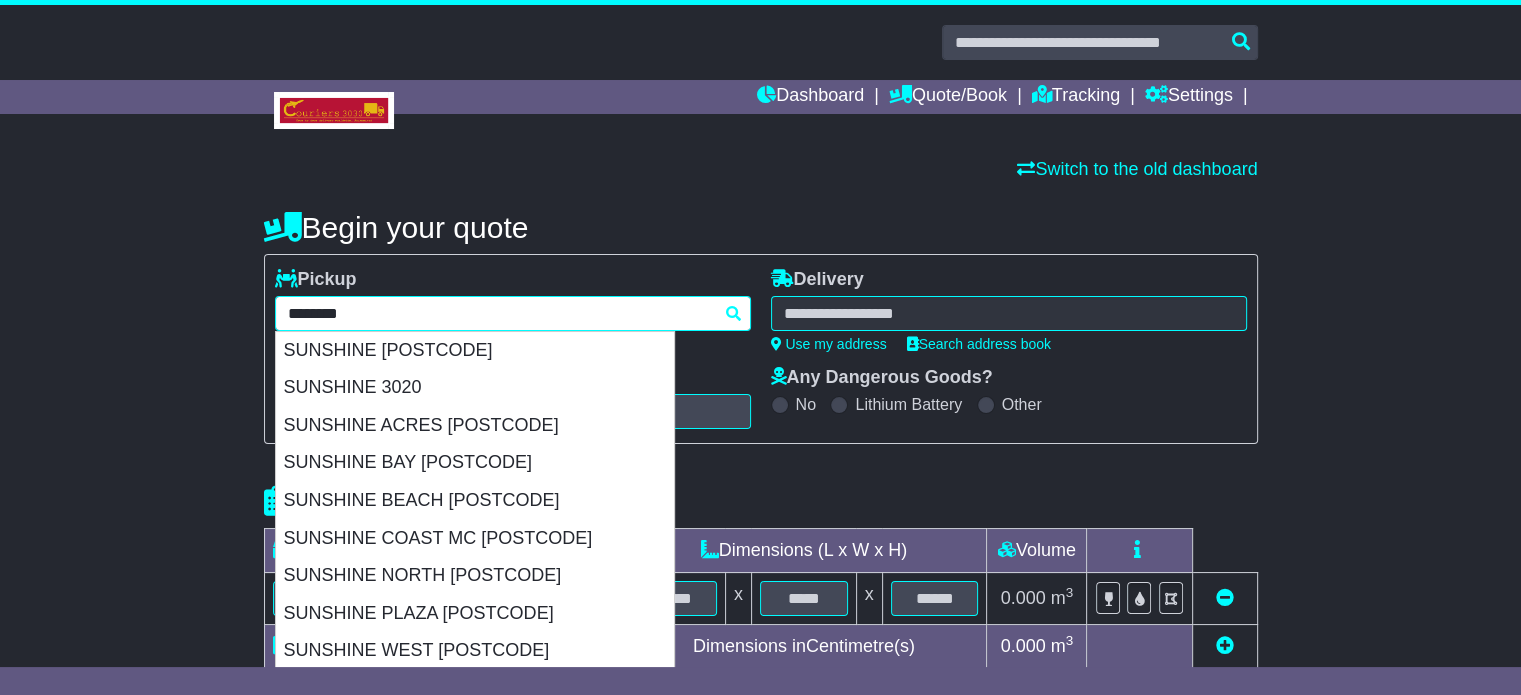click on "SUNSHINE 3020" at bounding box center [475, 388] 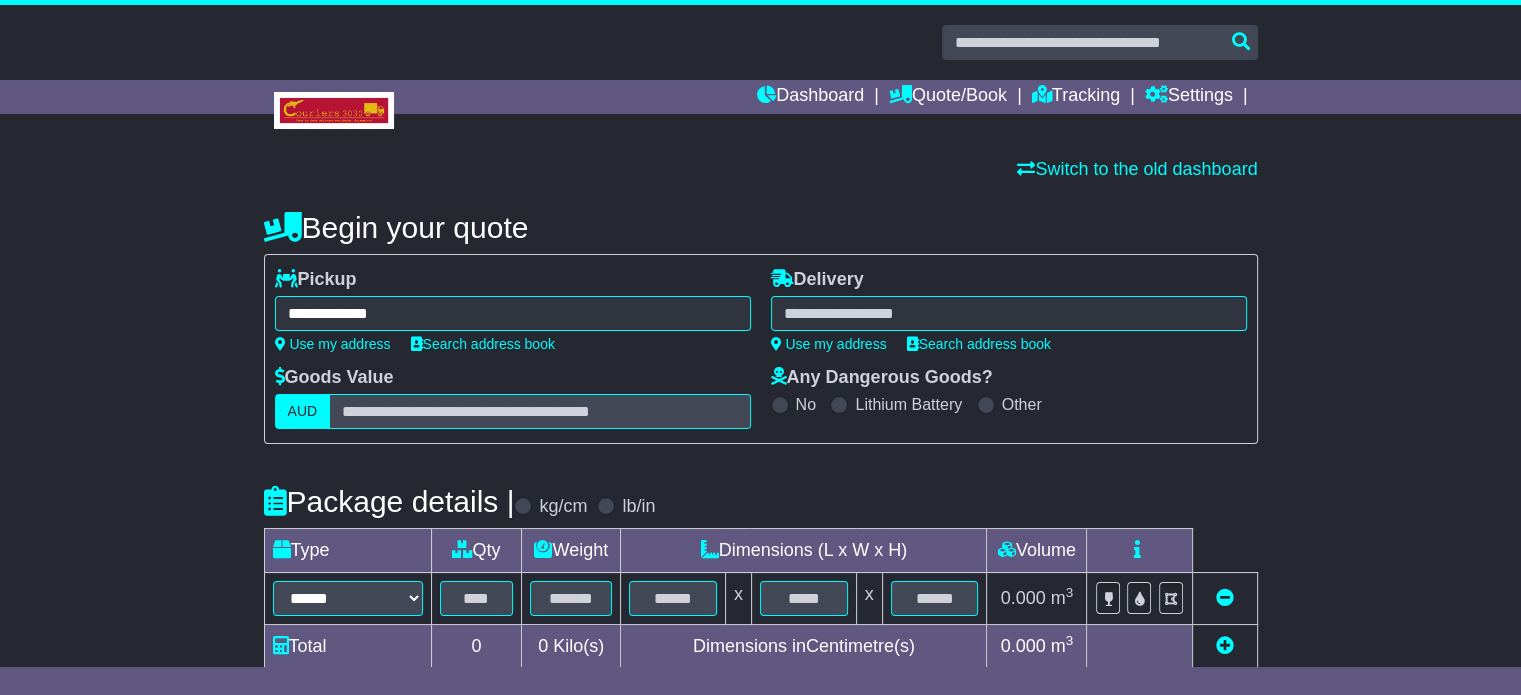 type on "**********" 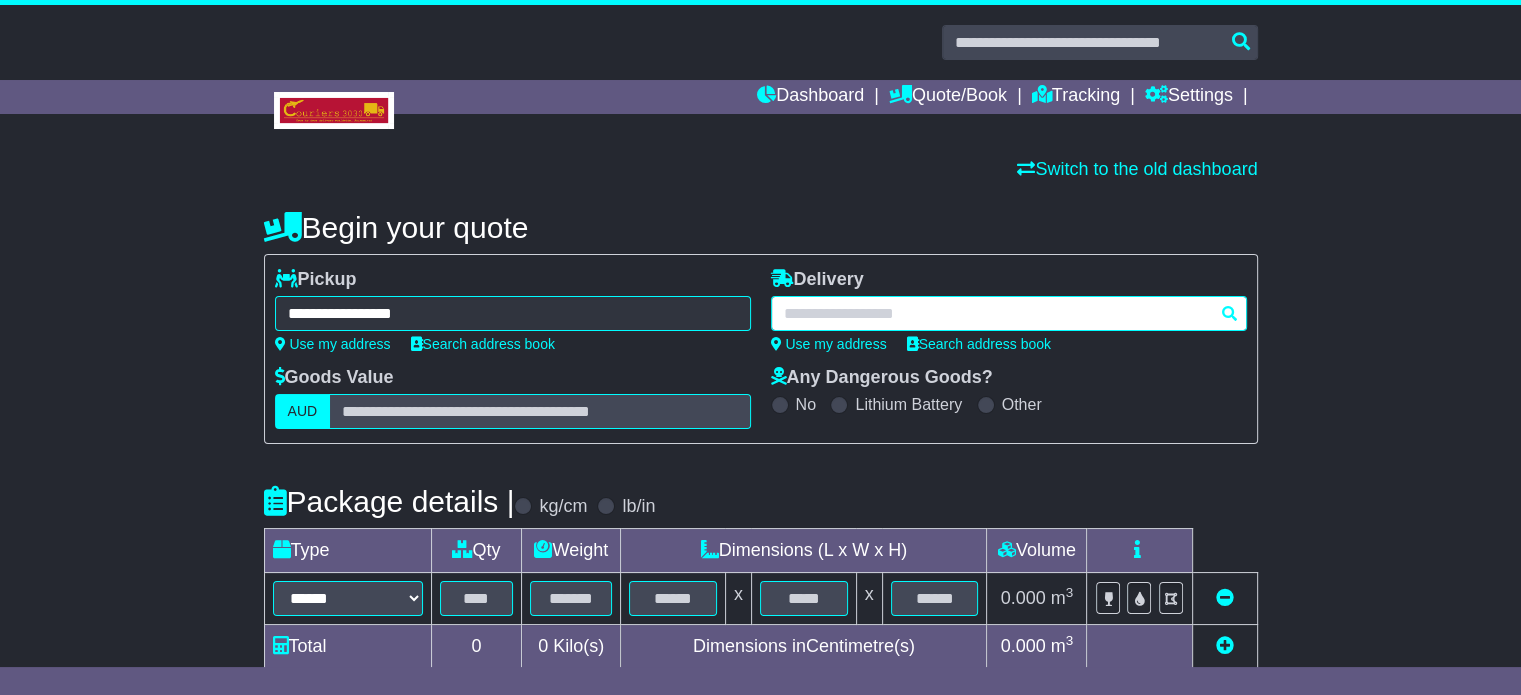 click at bounding box center (1009, 313) 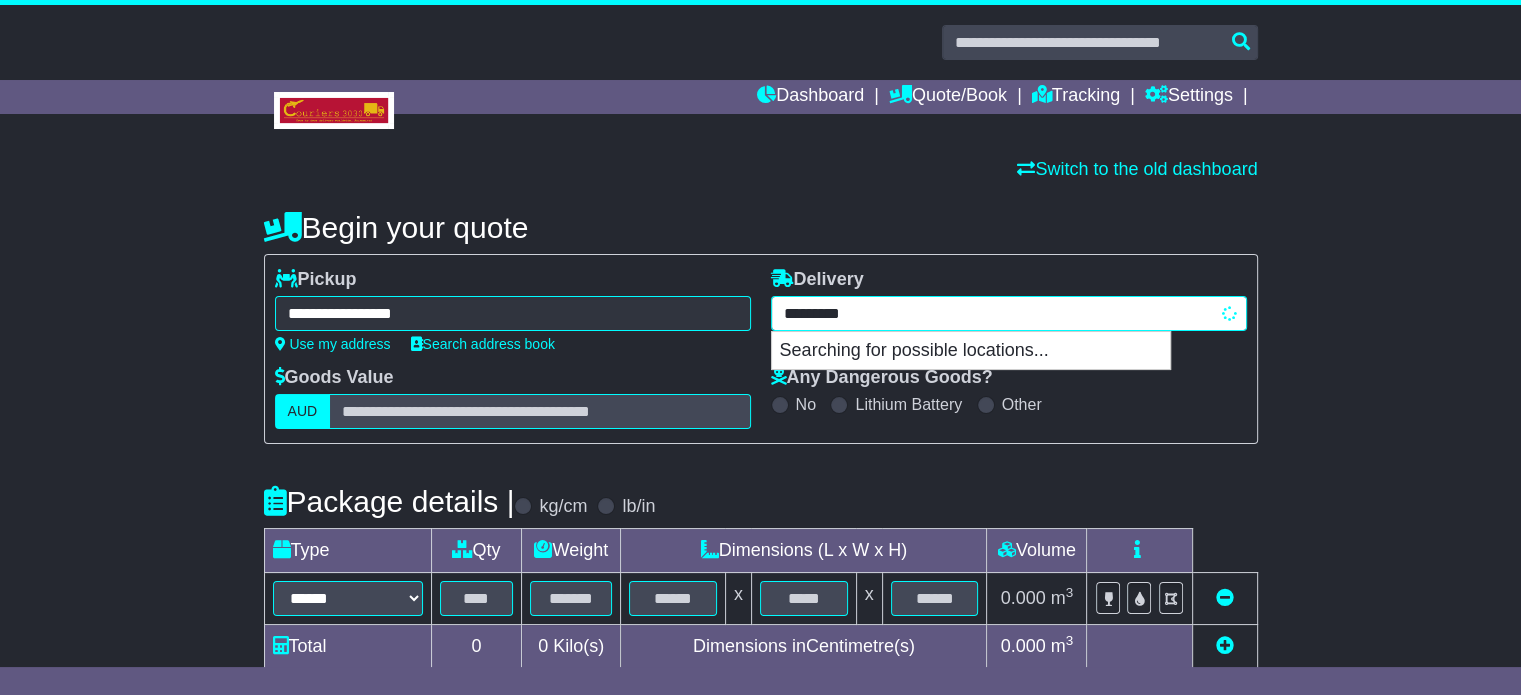 type on "**********" 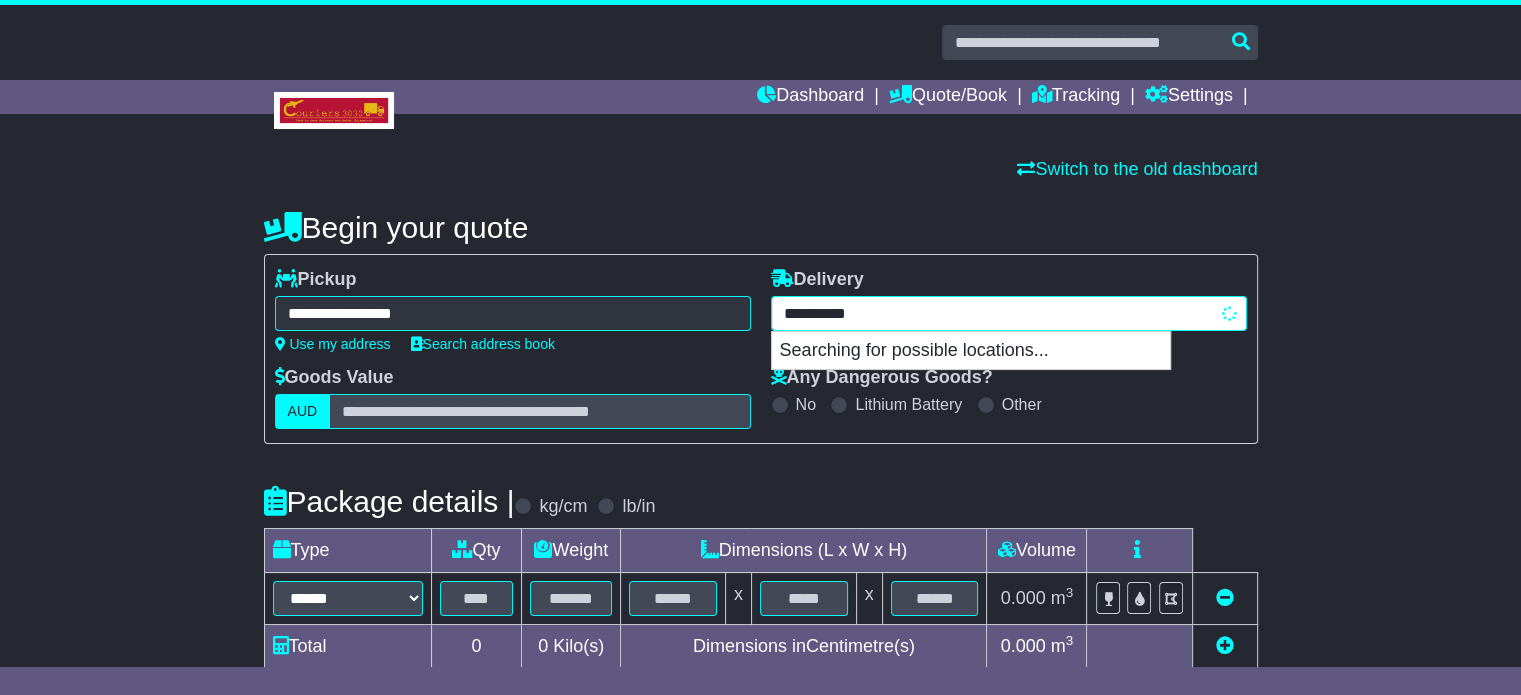 type on "**********" 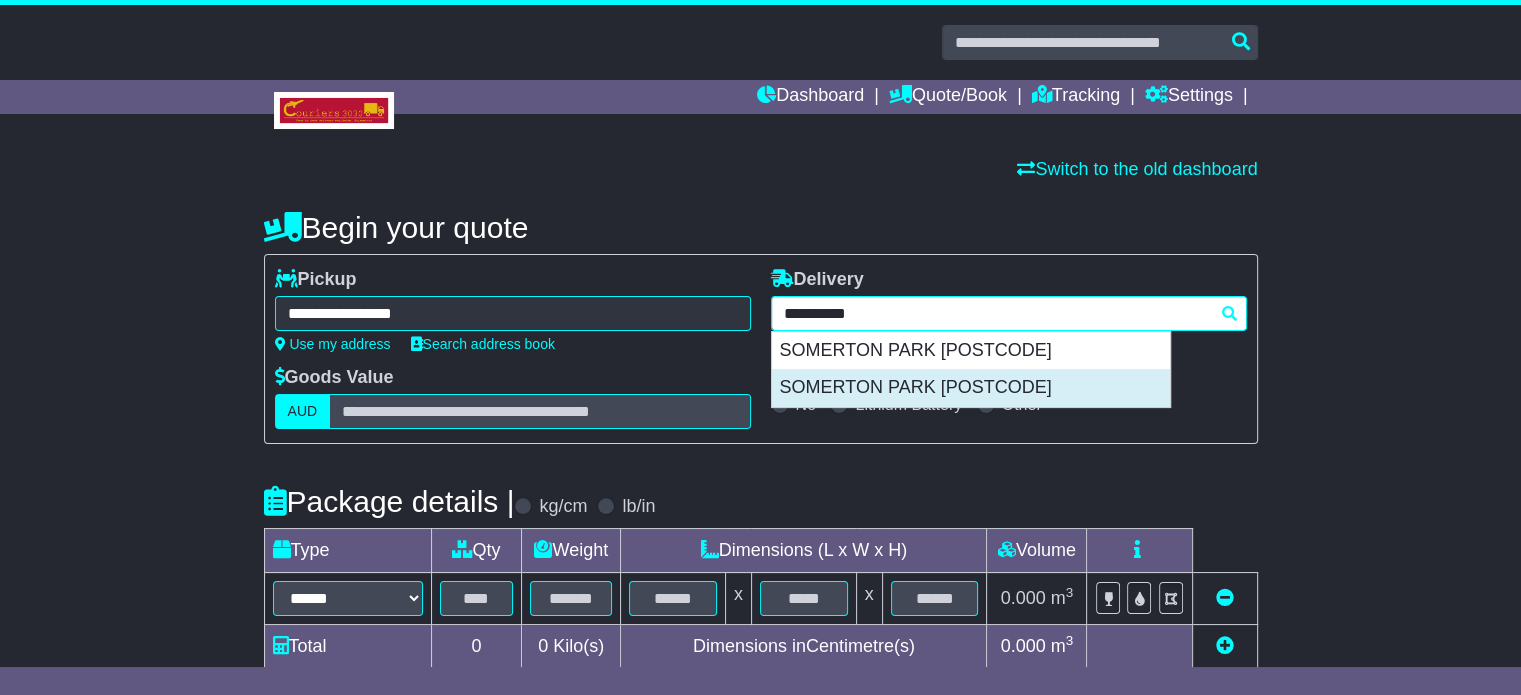 click on "SOMERTON PARK [POSTCODE]" at bounding box center [971, 388] 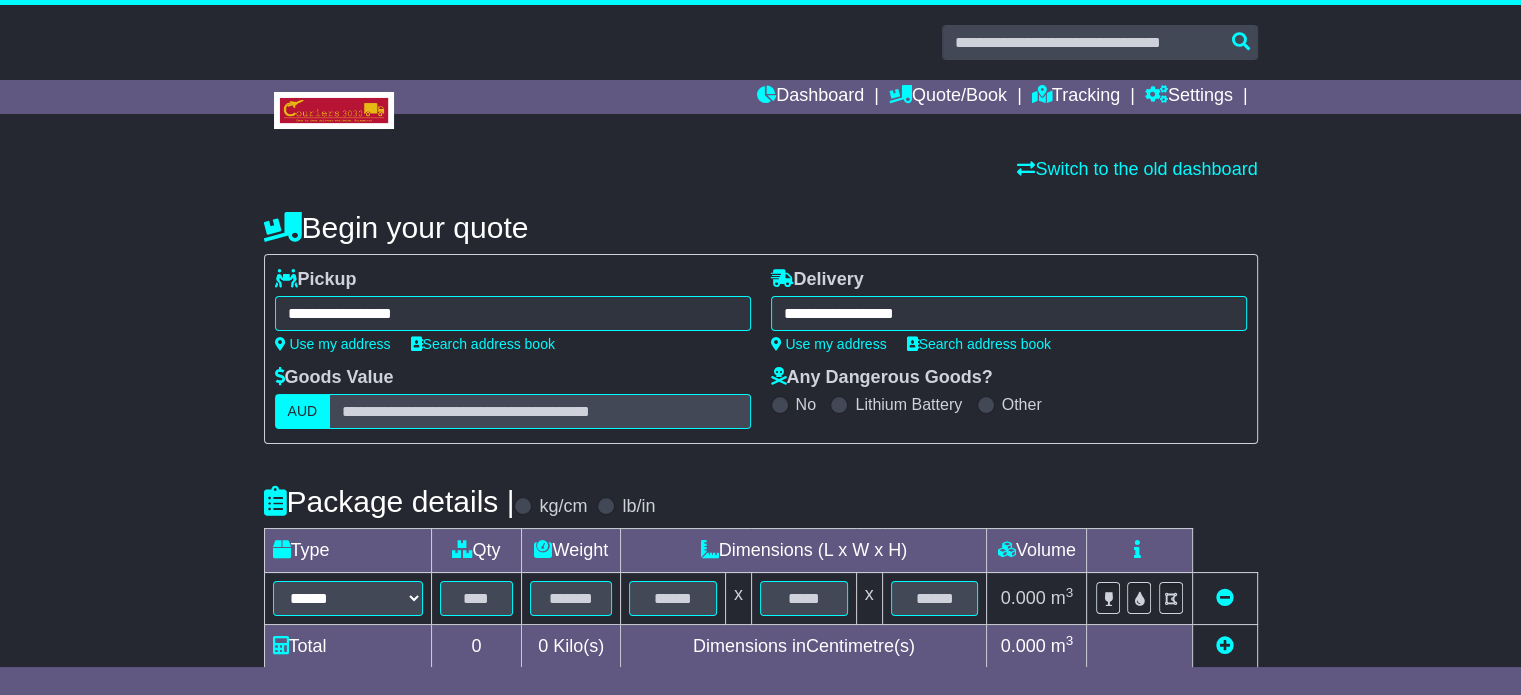 type on "**********" 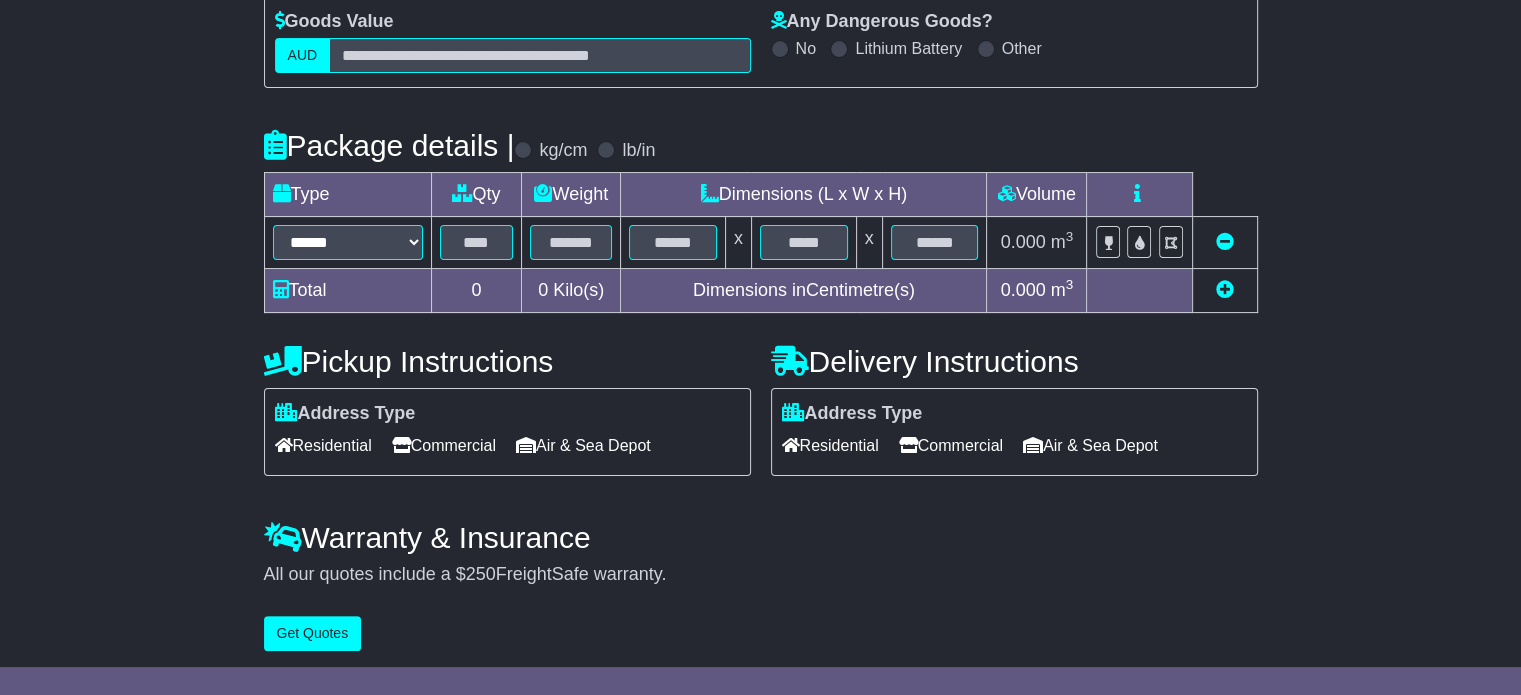 scroll, scrollTop: 360, scrollLeft: 0, axis: vertical 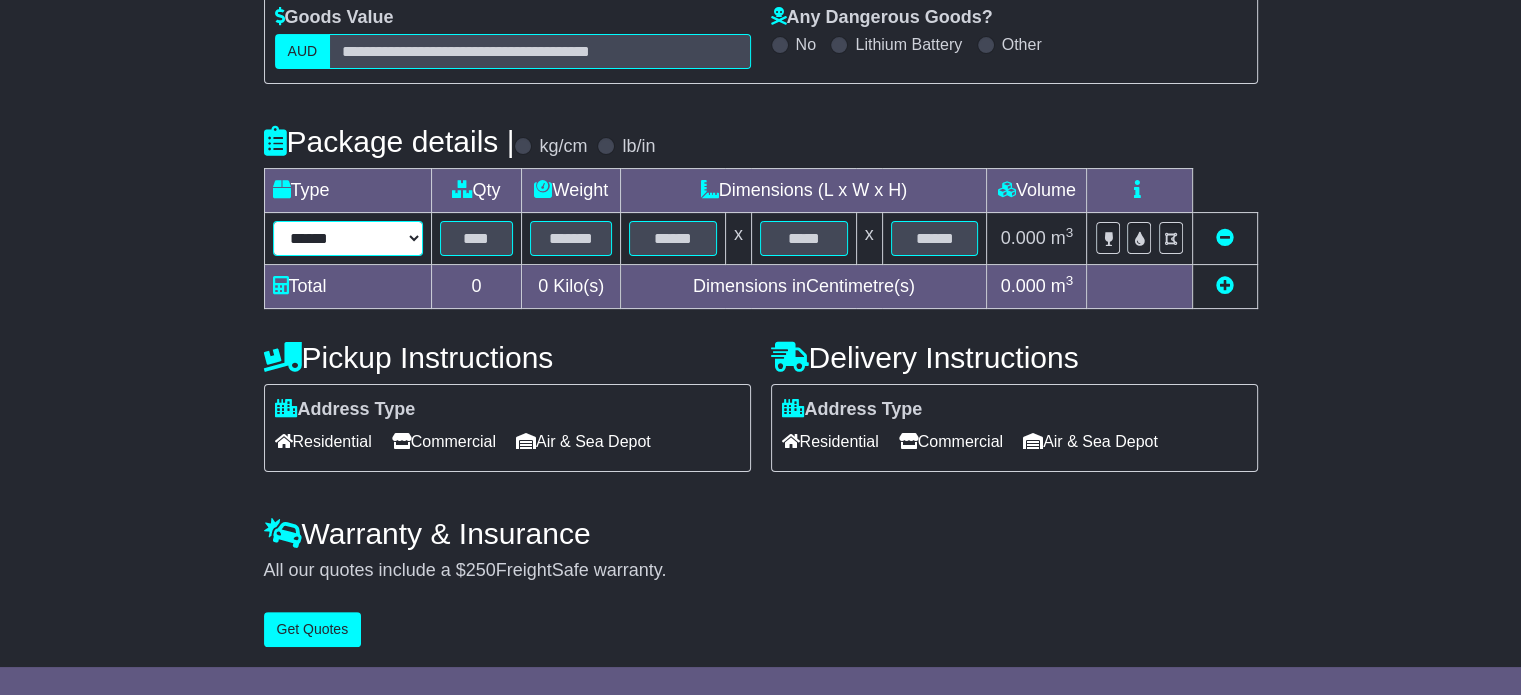 click on "****** ****** *** ******** ***** **** **** ****** *** *******" at bounding box center [348, 238] 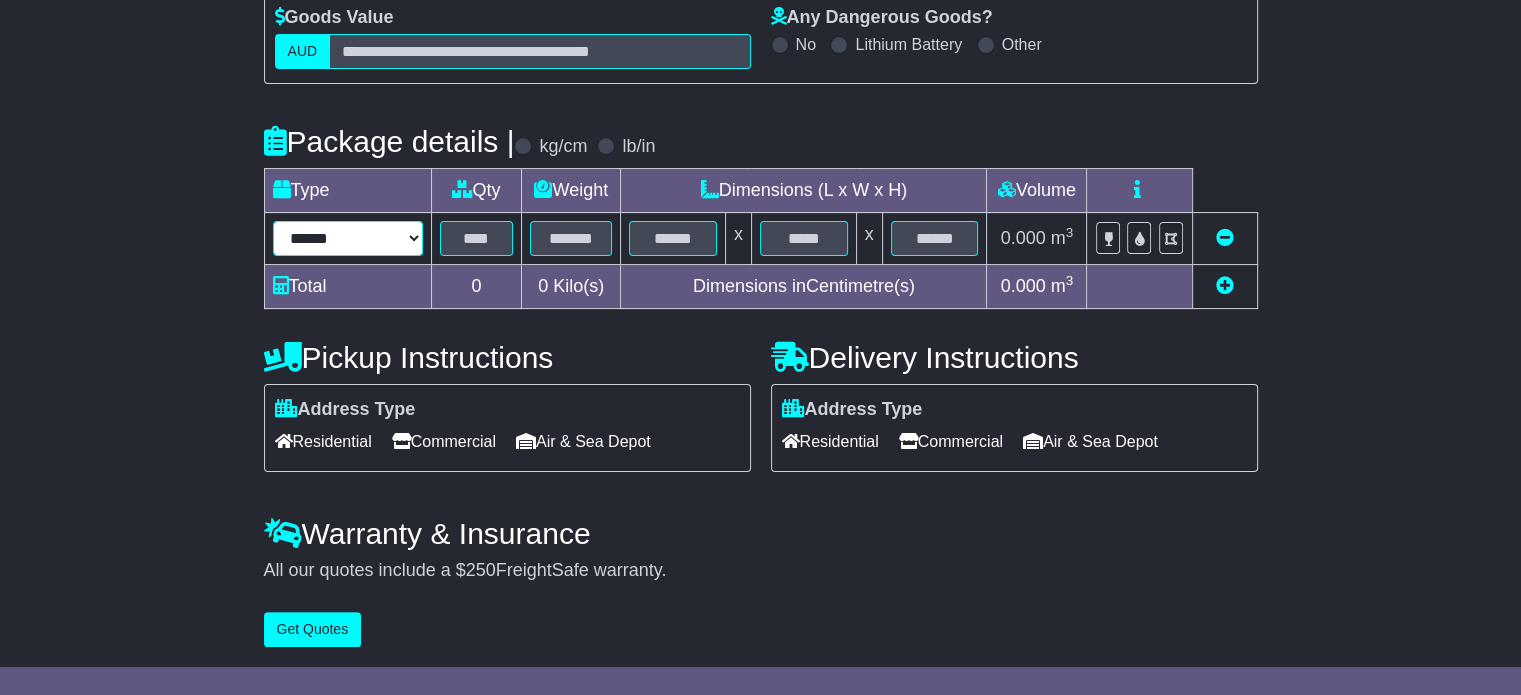 select on "*****" 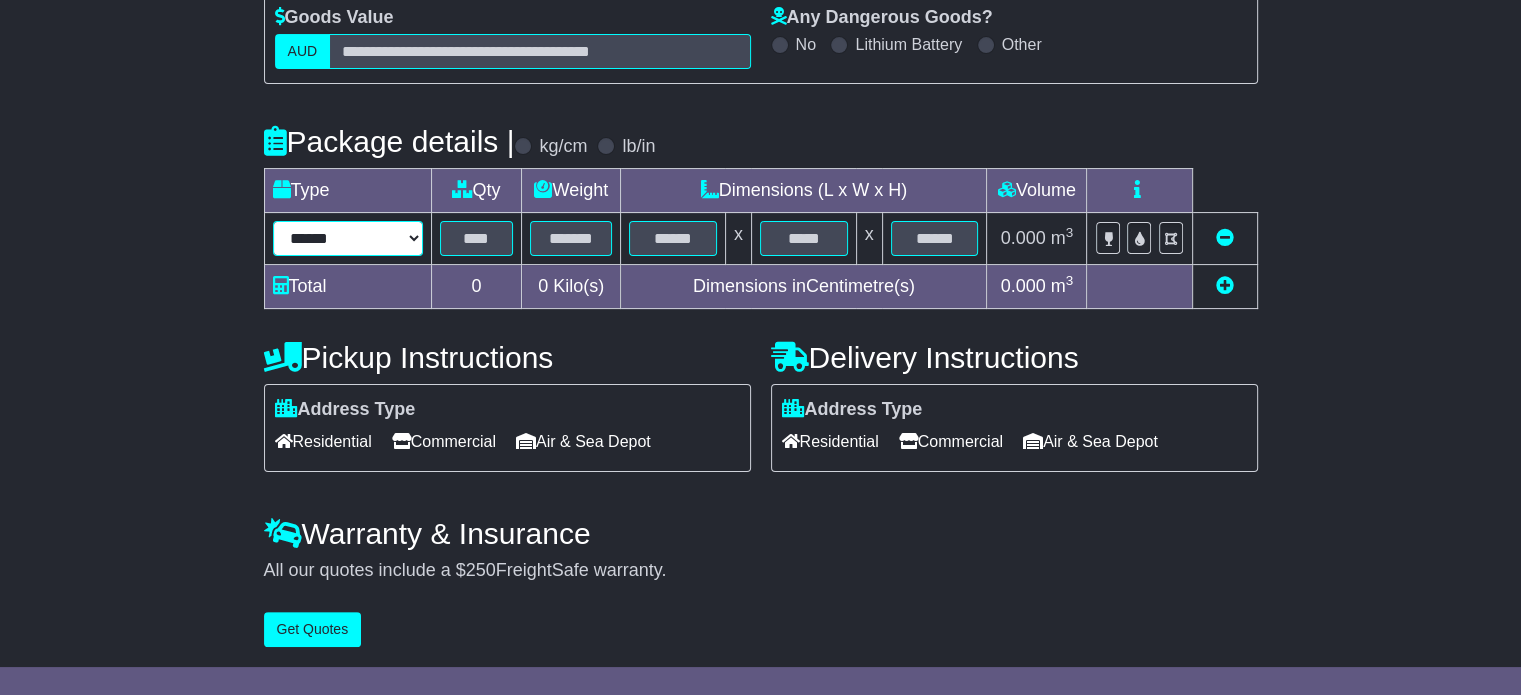 click on "****** ****** *** ******** ***** **** **** ****** *** *******" at bounding box center [348, 238] 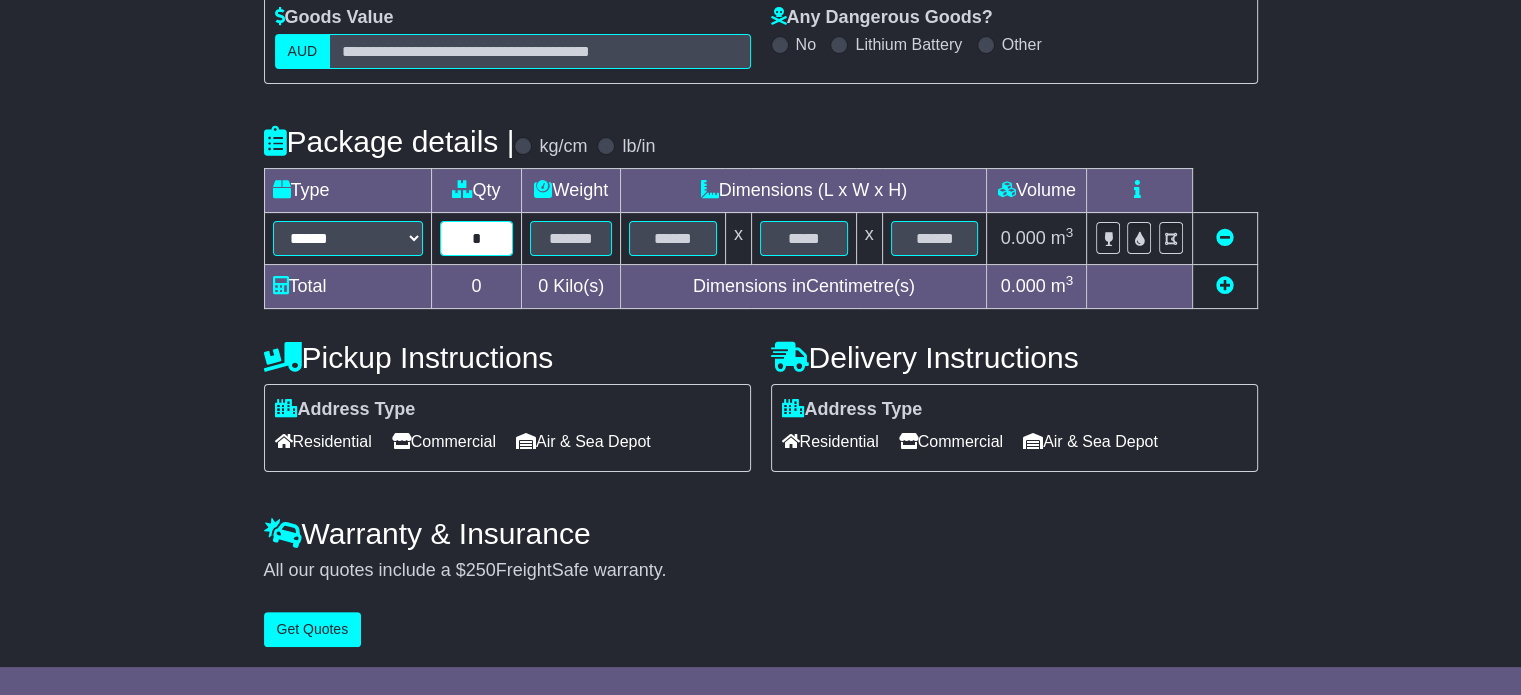 type on "*" 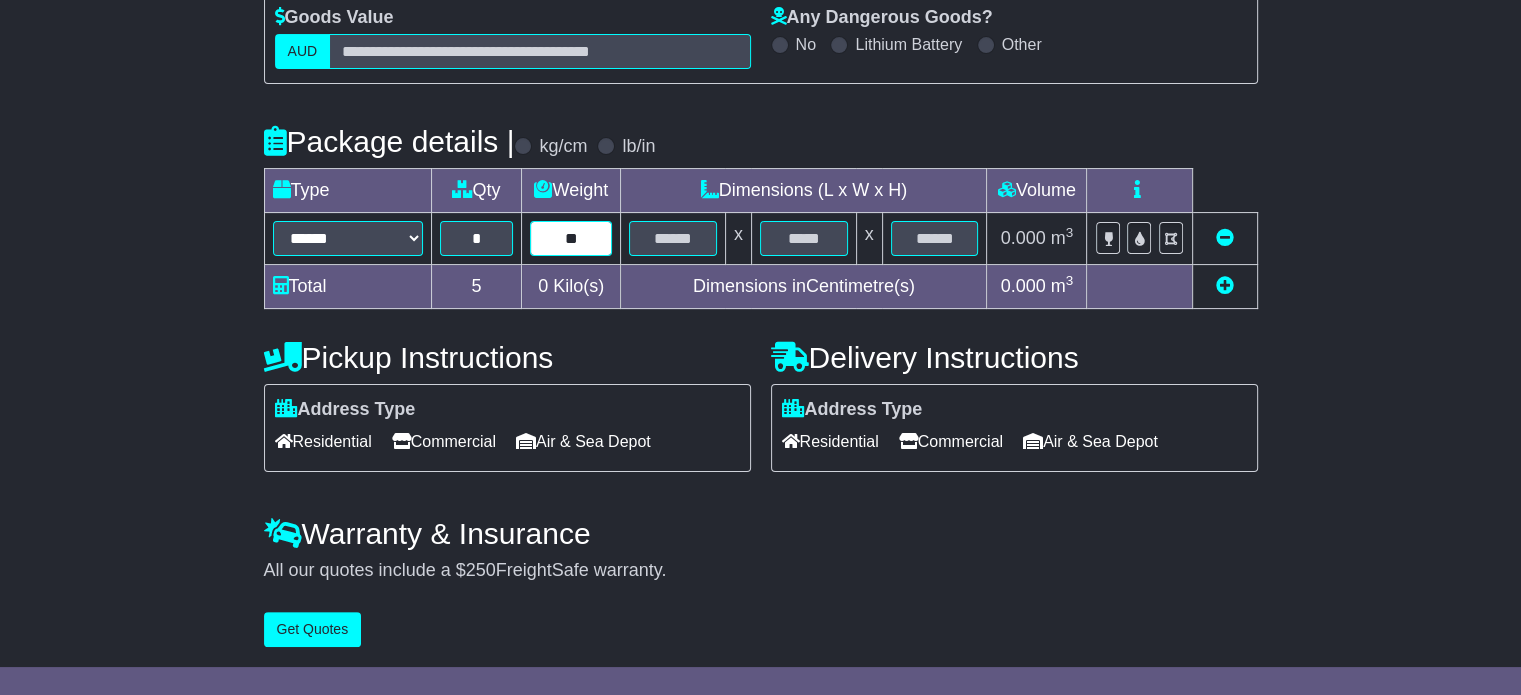 type on "**" 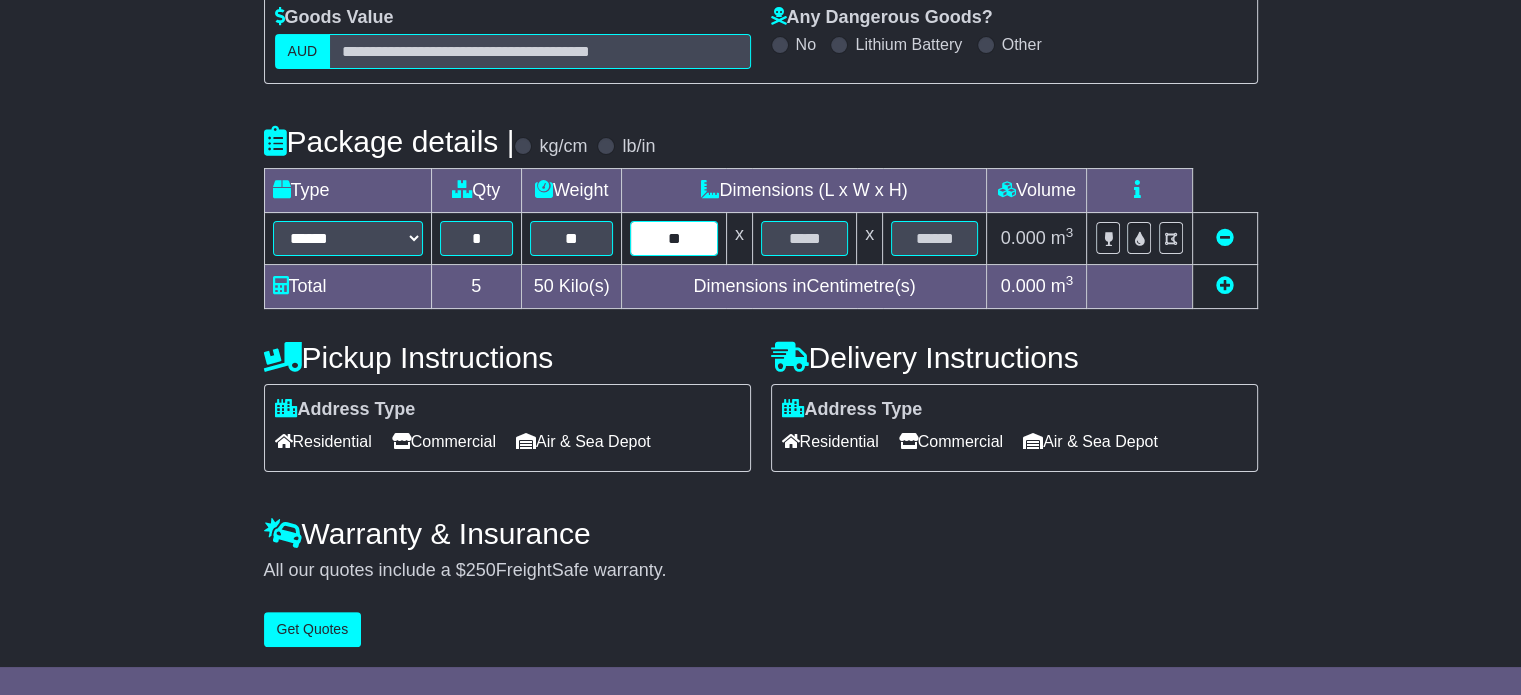type on "**" 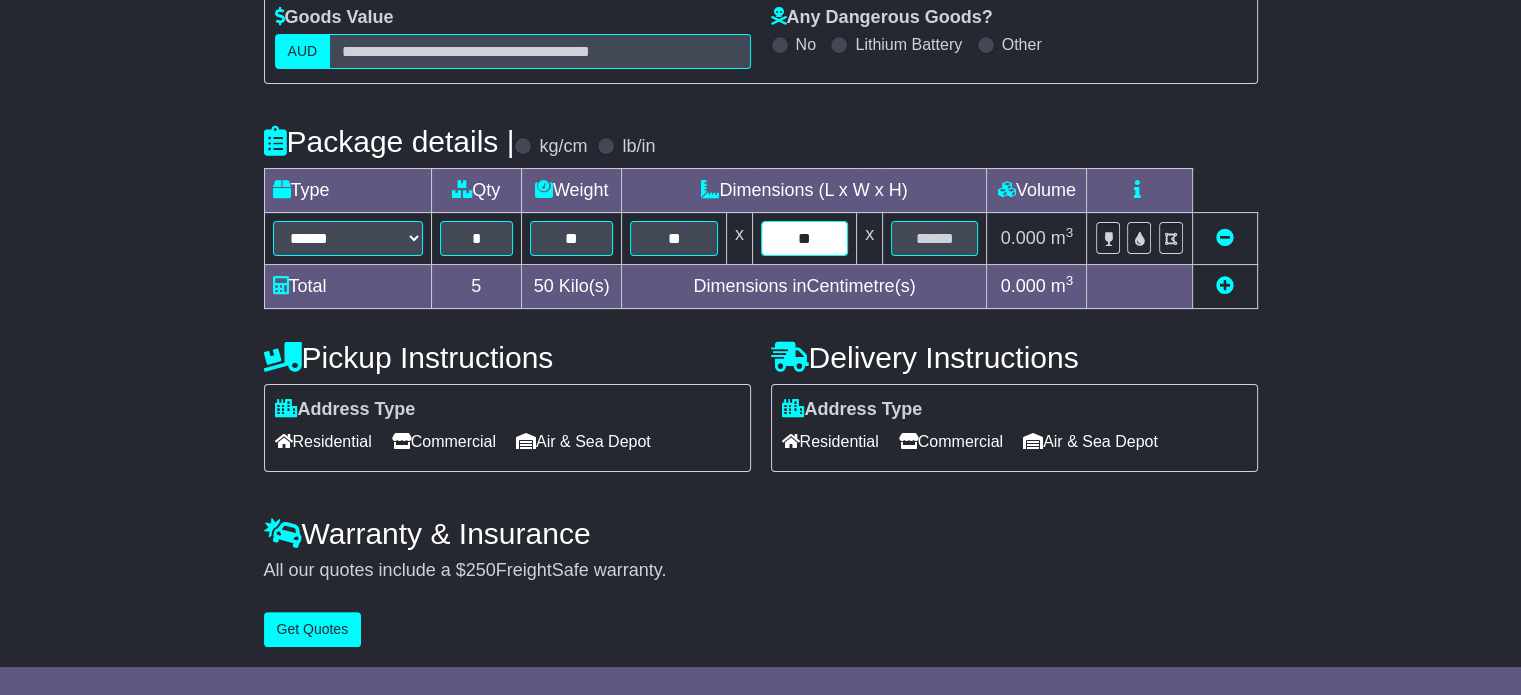 type on "**" 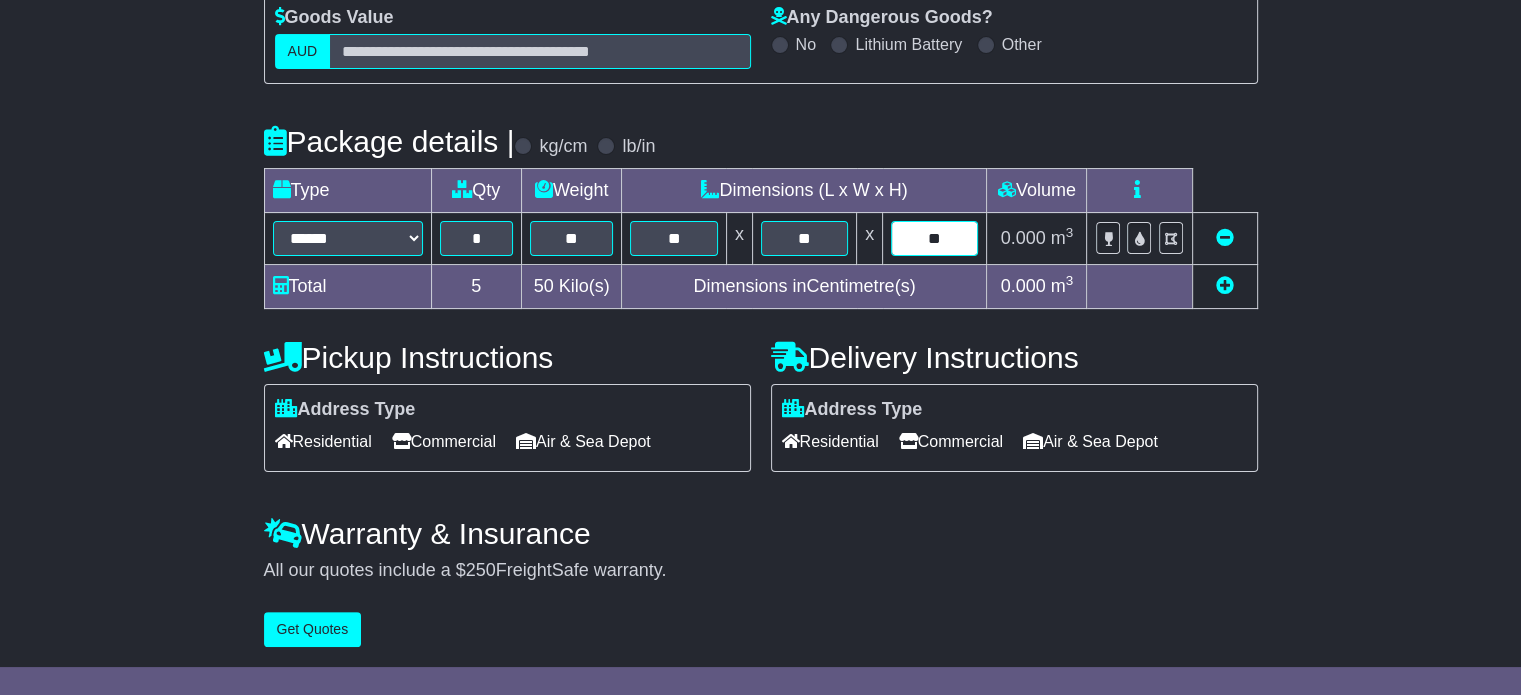 type on "**" 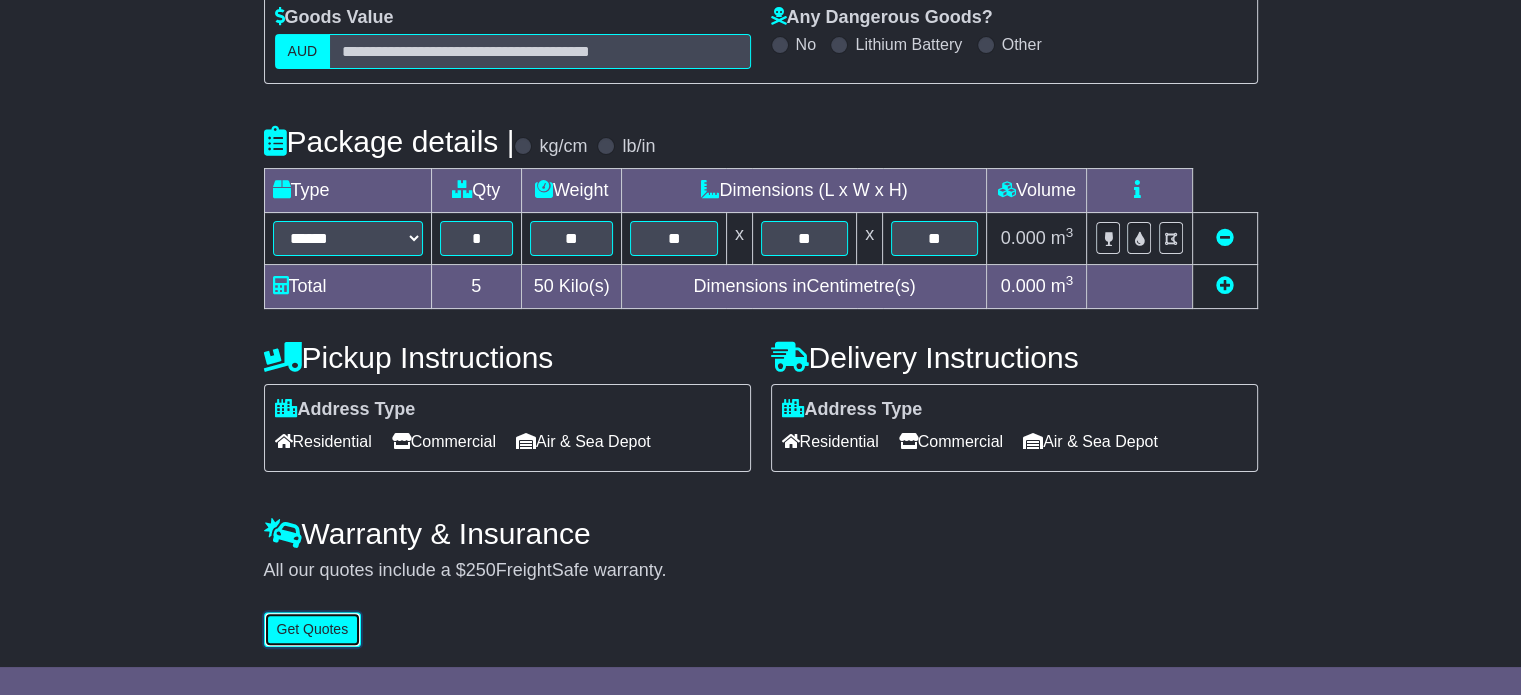 type 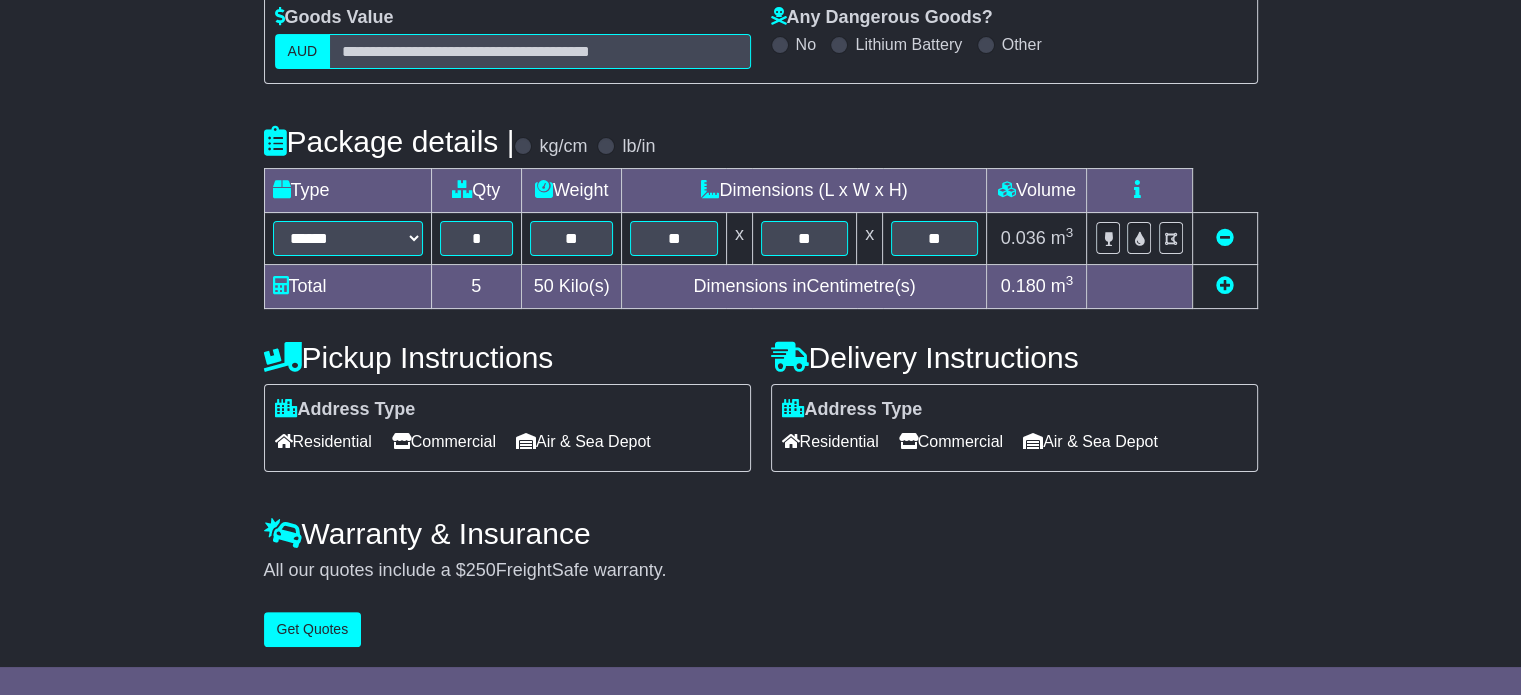 drag, startPoint x: 438, startPoint y: 435, endPoint x: 914, endPoint y: 479, distance: 478.0293 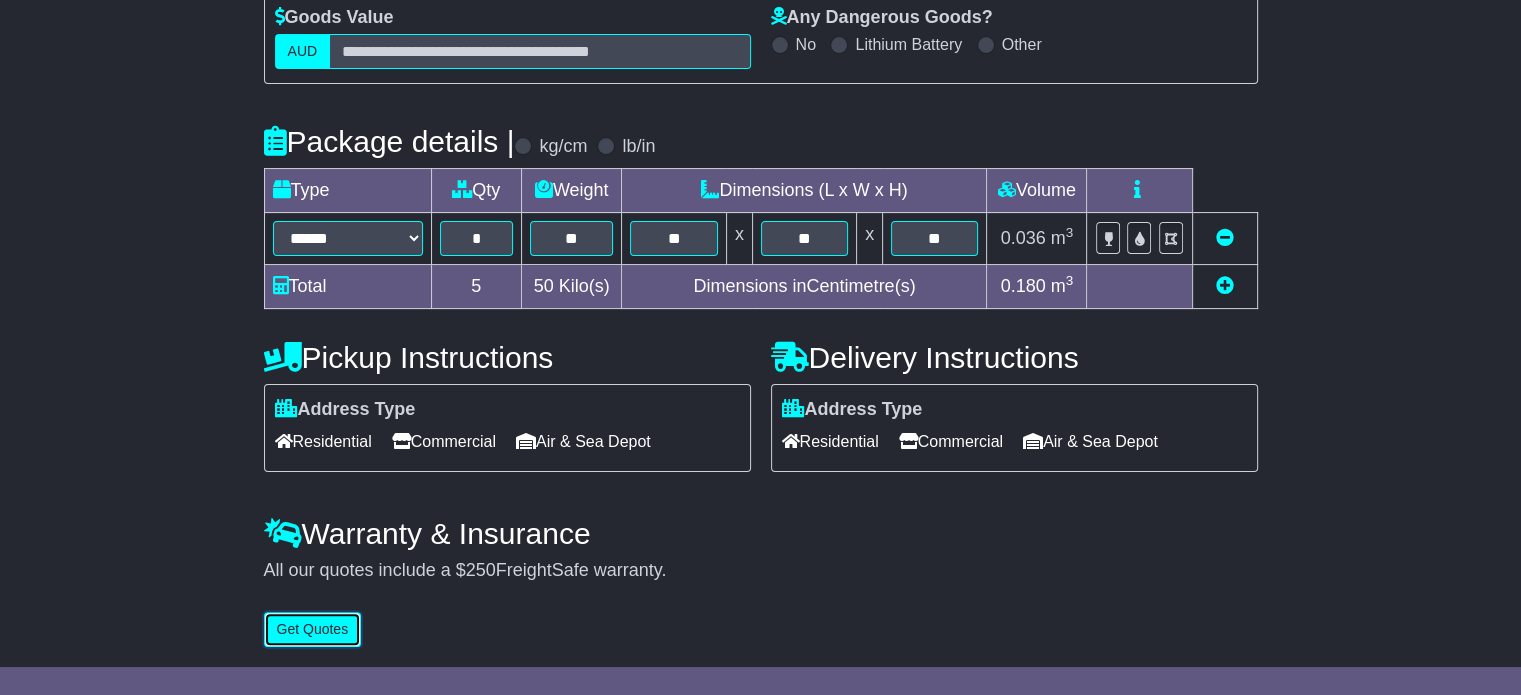 click on "Get Quotes" at bounding box center (313, 629) 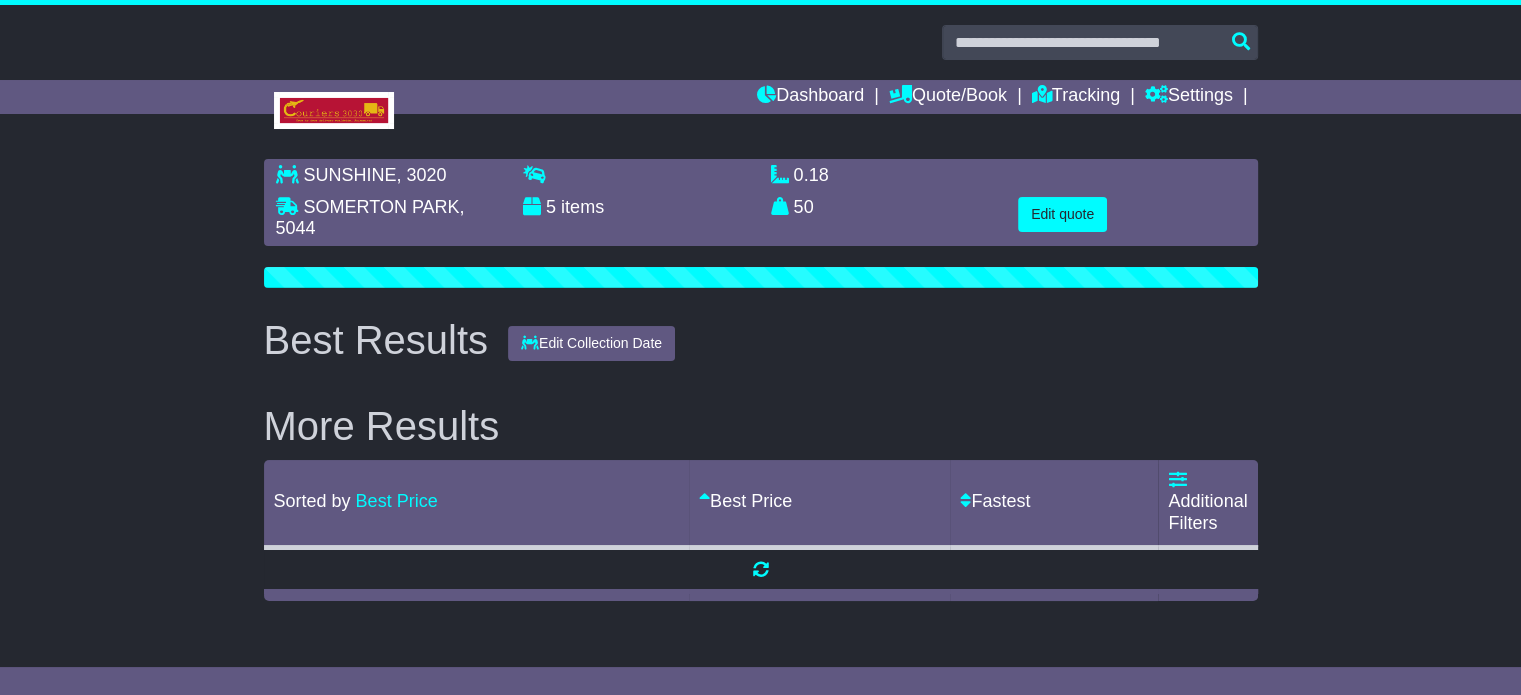 scroll, scrollTop: 0, scrollLeft: 0, axis: both 